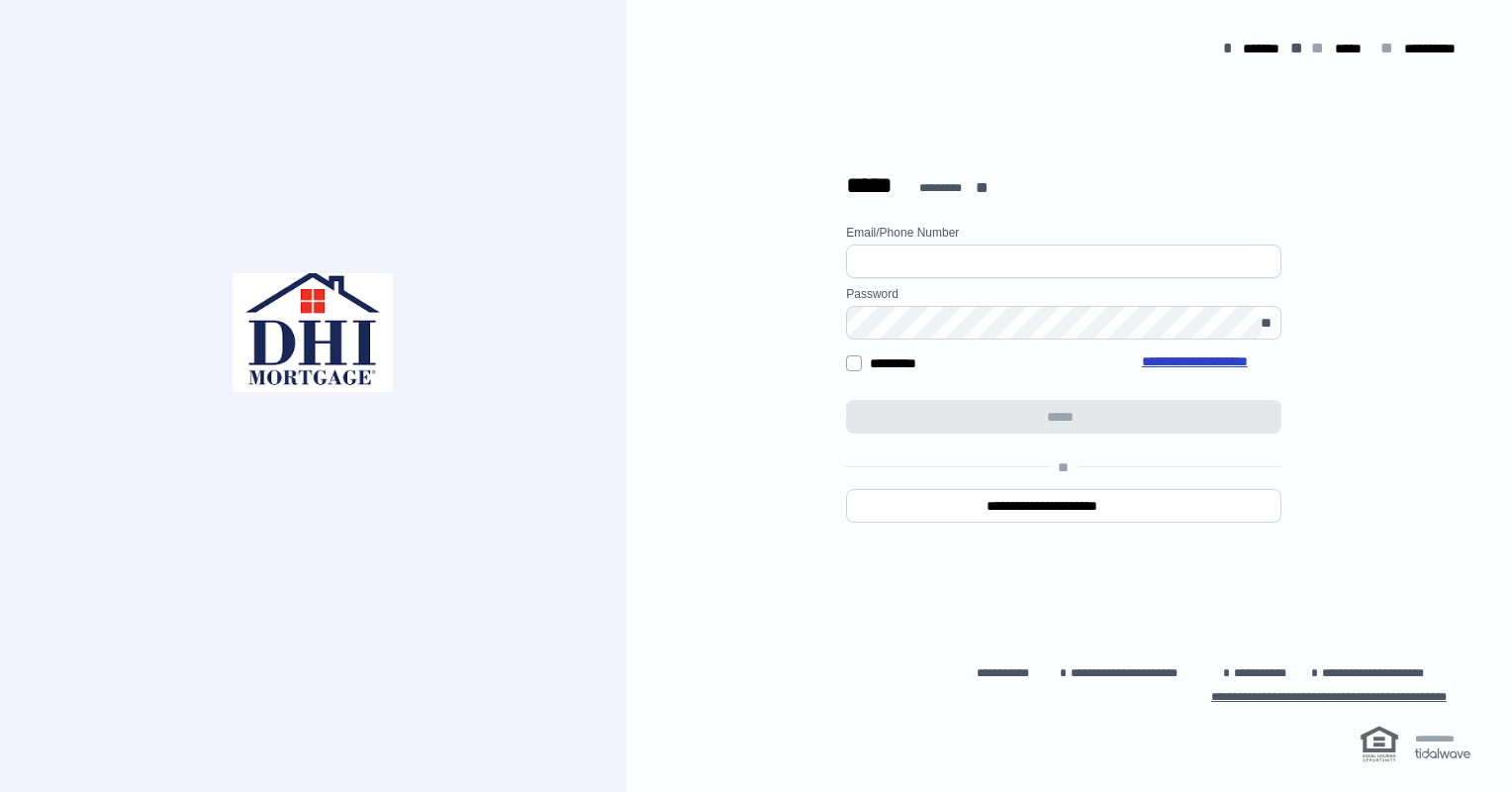 scroll, scrollTop: 0, scrollLeft: 0, axis: both 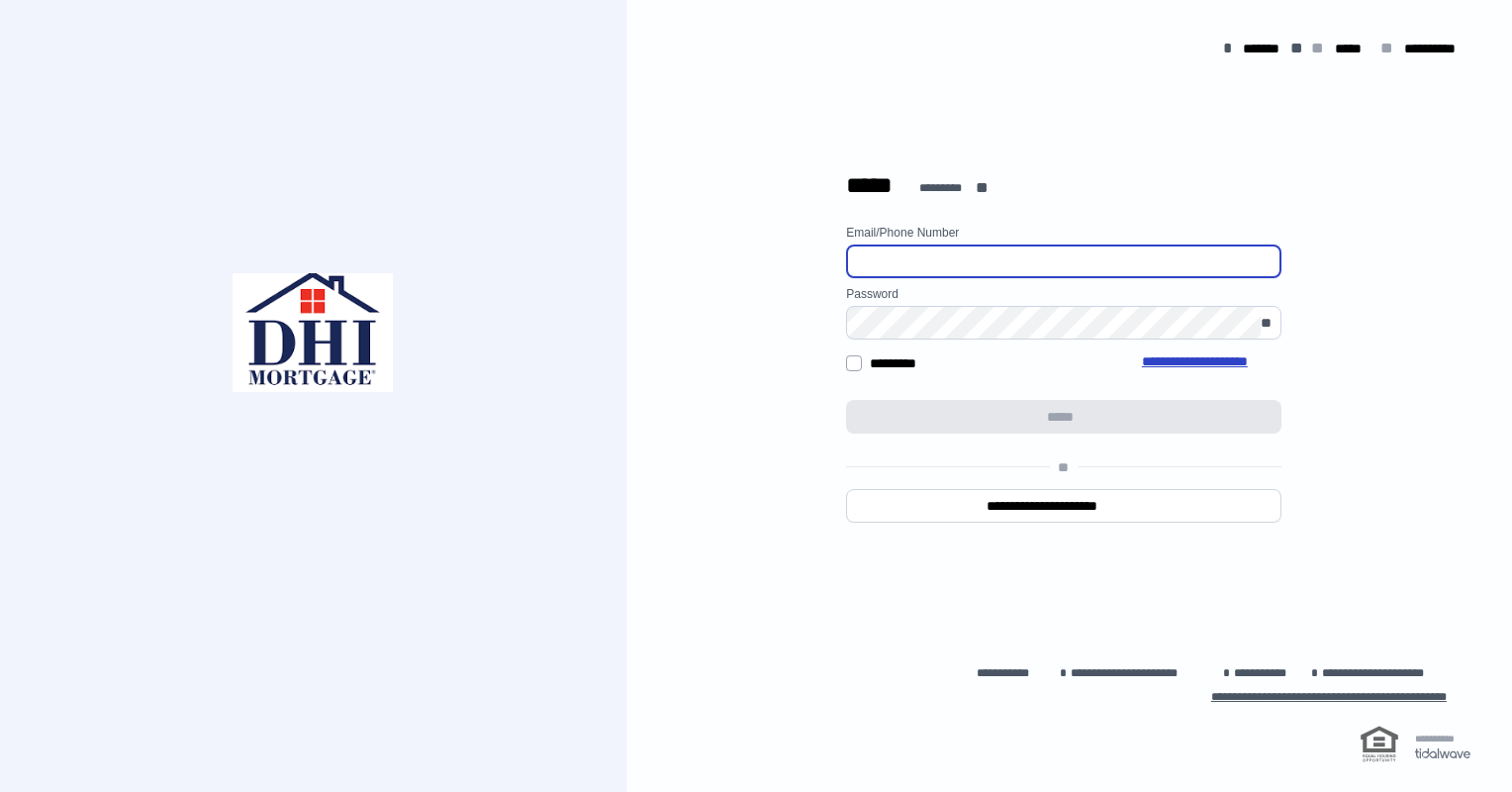 click at bounding box center [1064, 261] 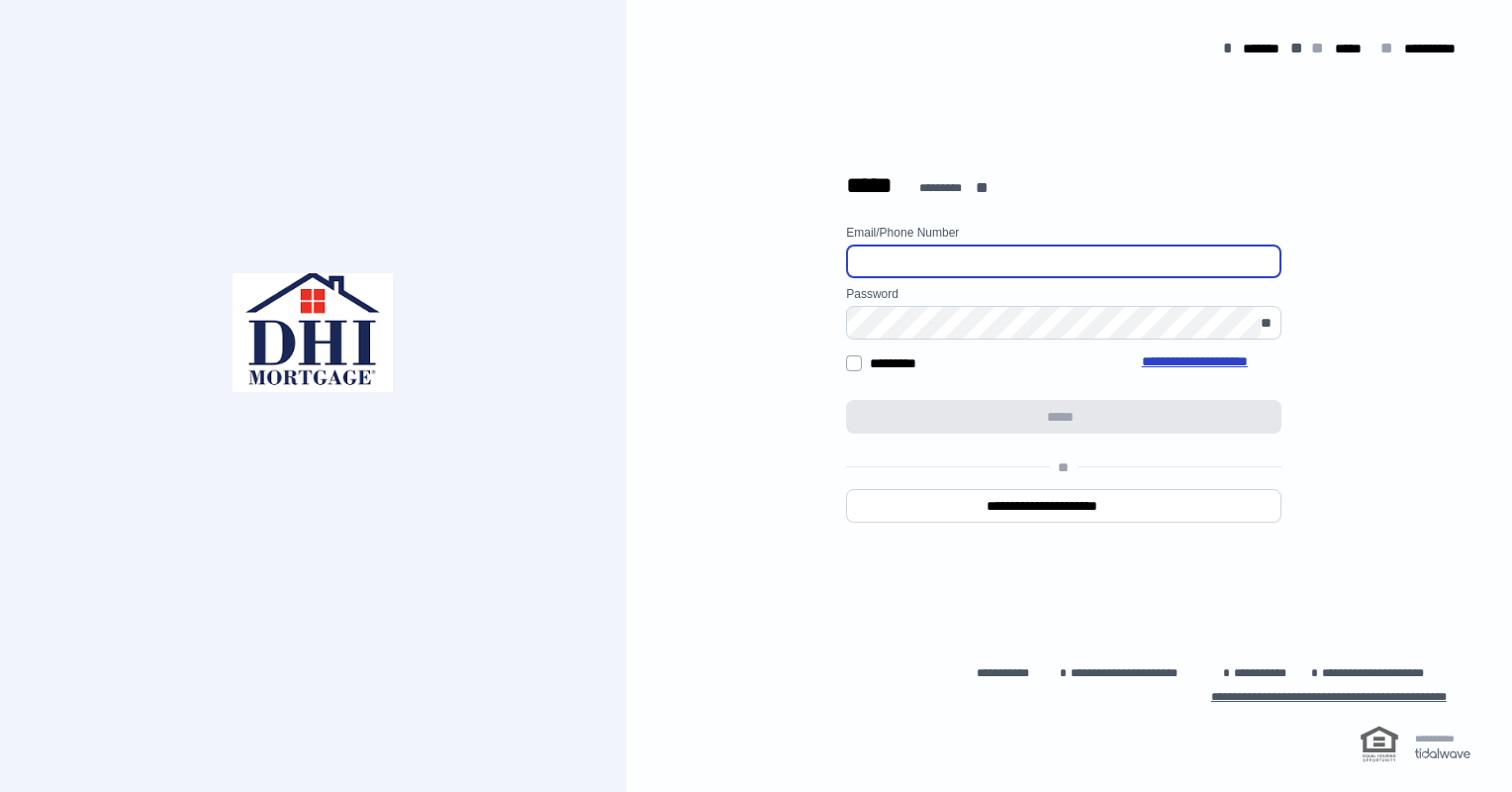 type on "**********" 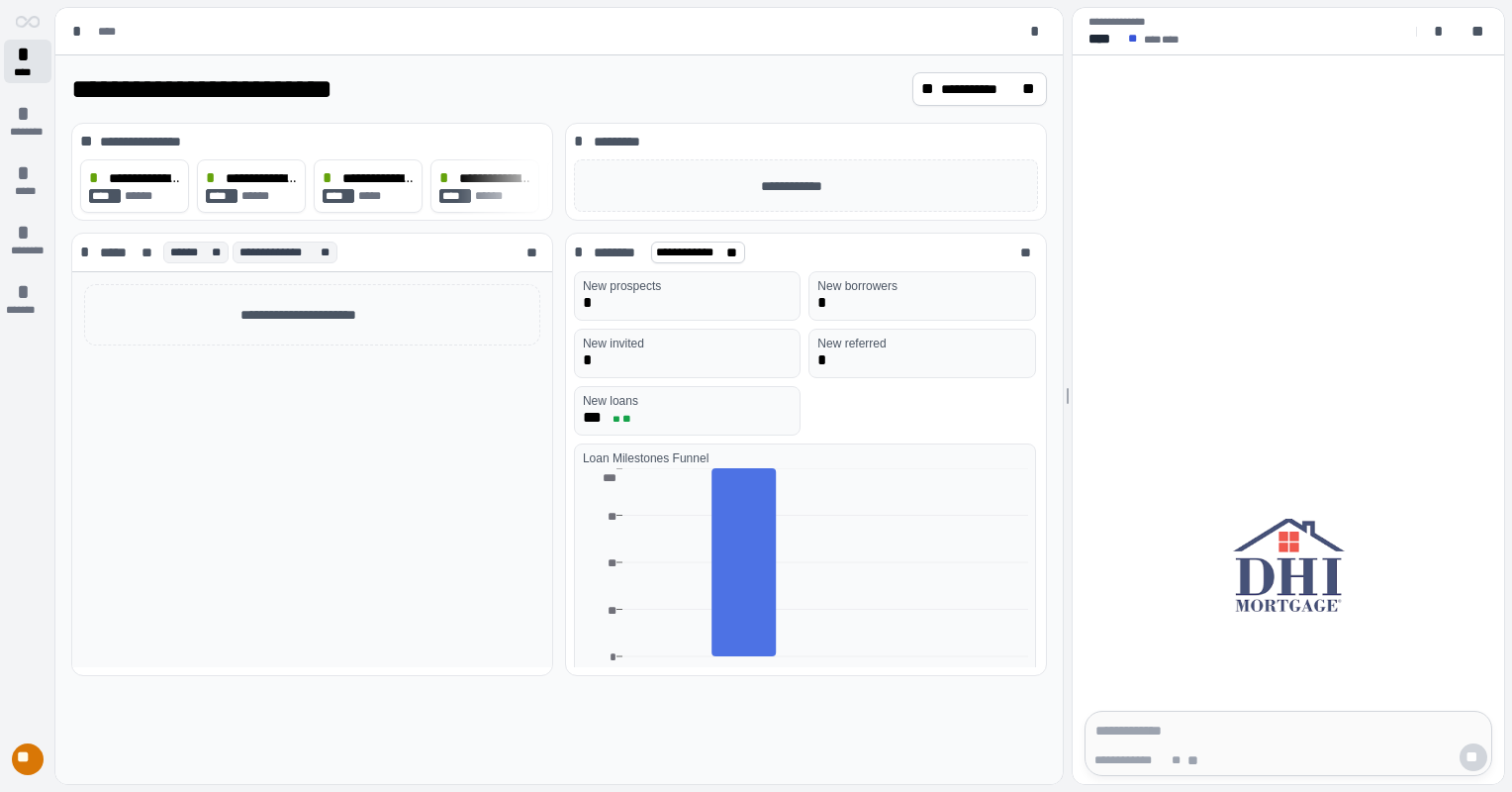 click on "****" at bounding box center (28, 72) 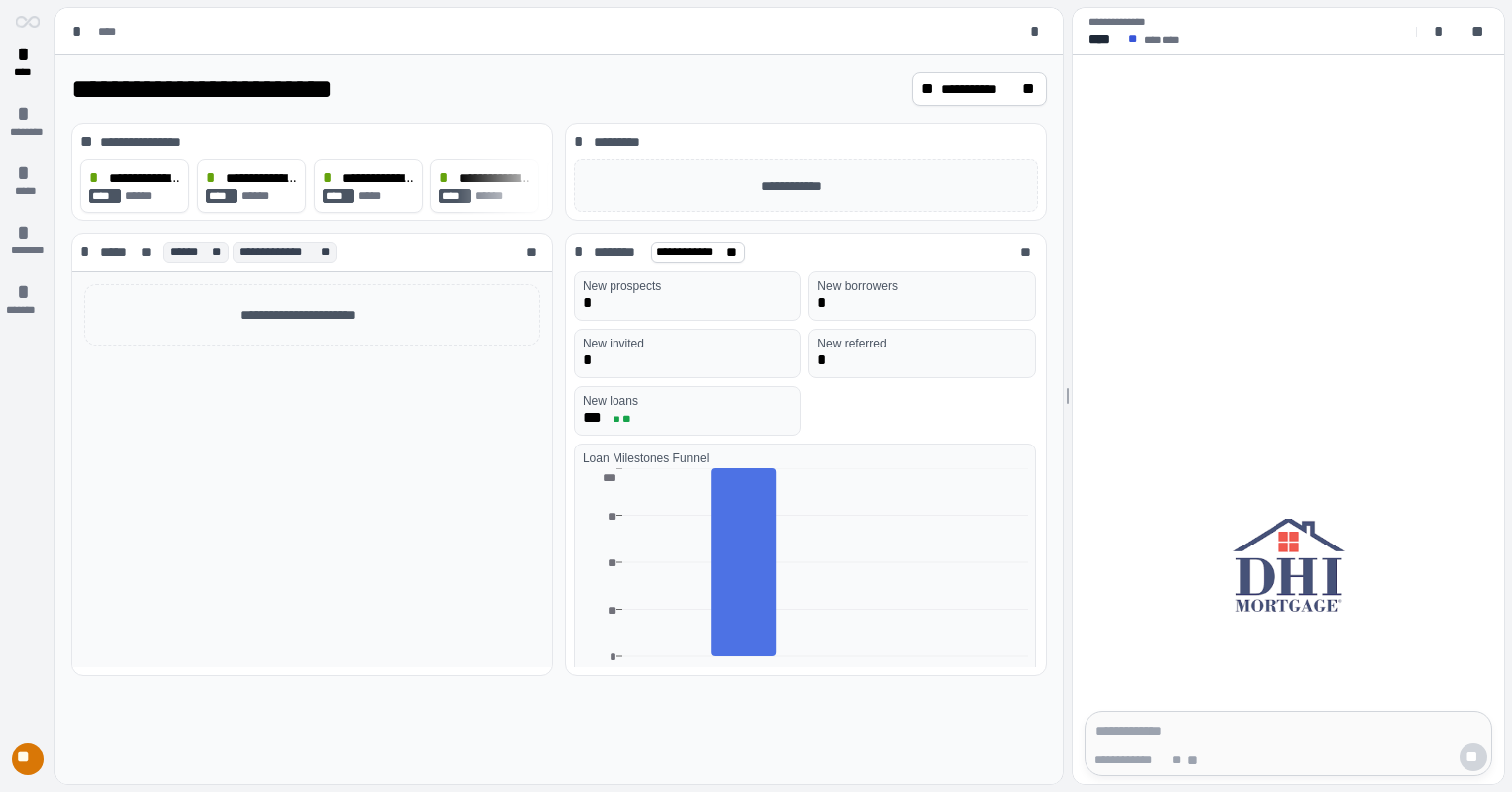 click on "****" at bounding box center [114, 32] 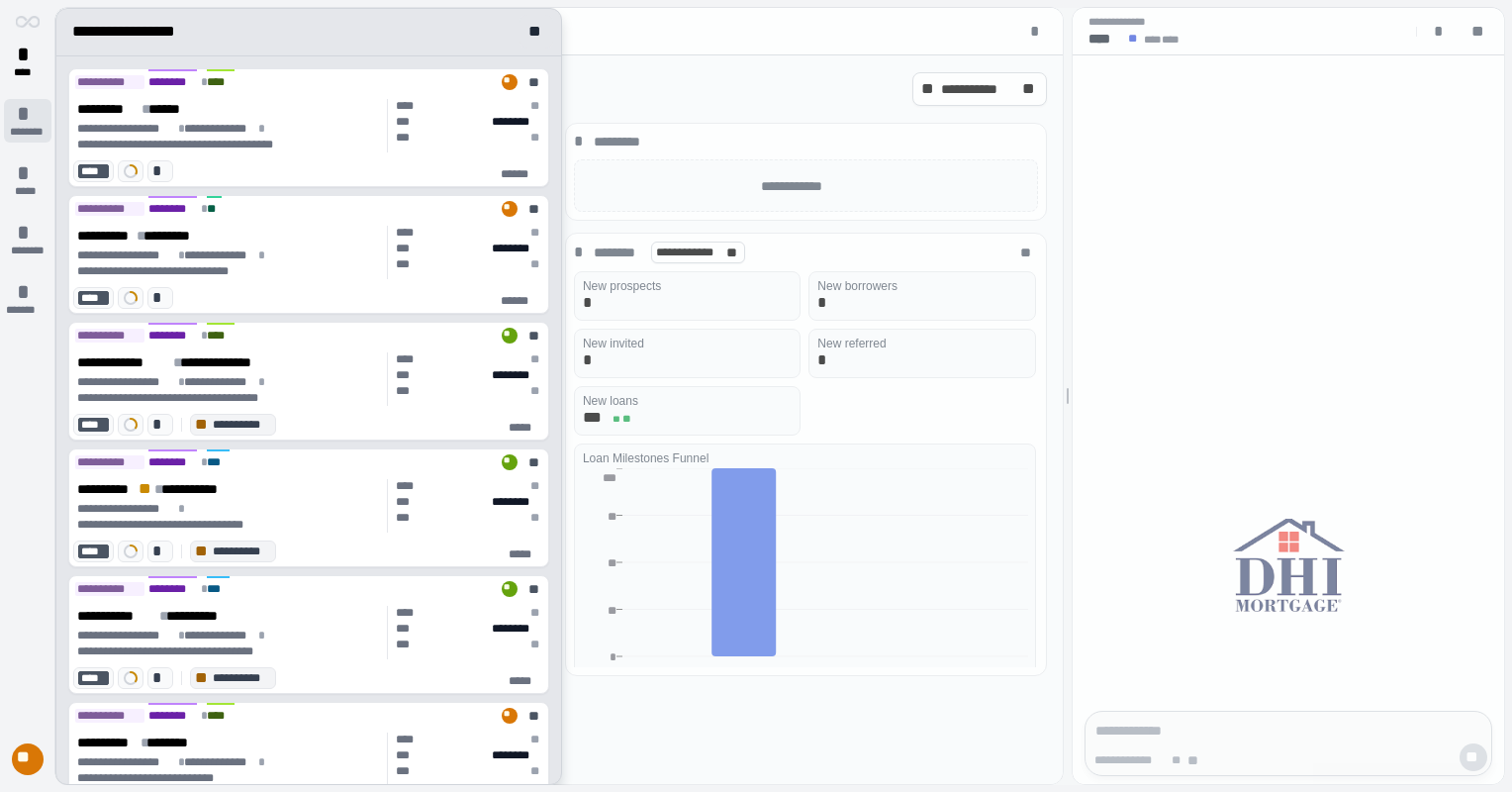 click on "* ********" at bounding box center (28, 121) 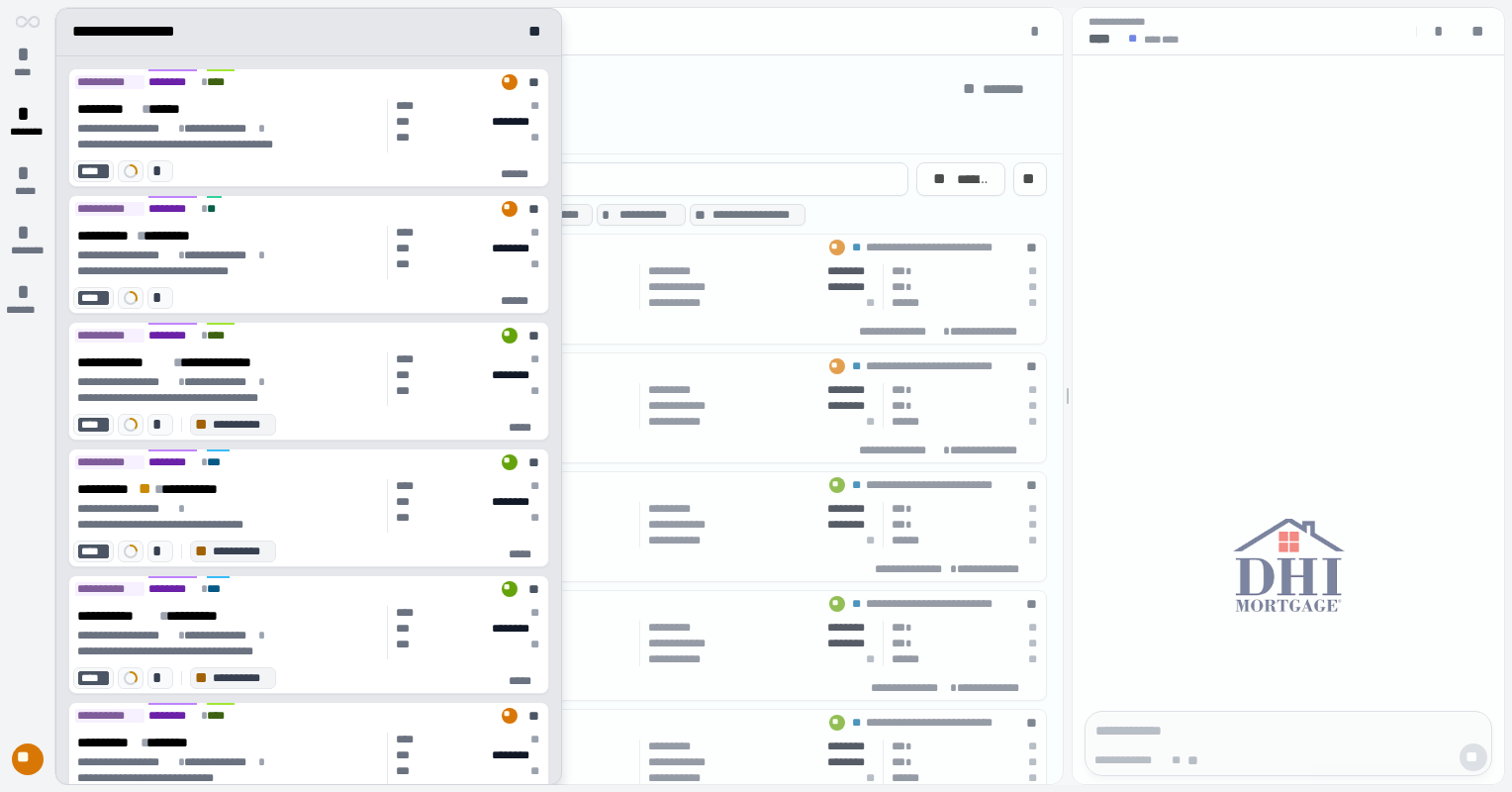 click at bounding box center [780, 396] 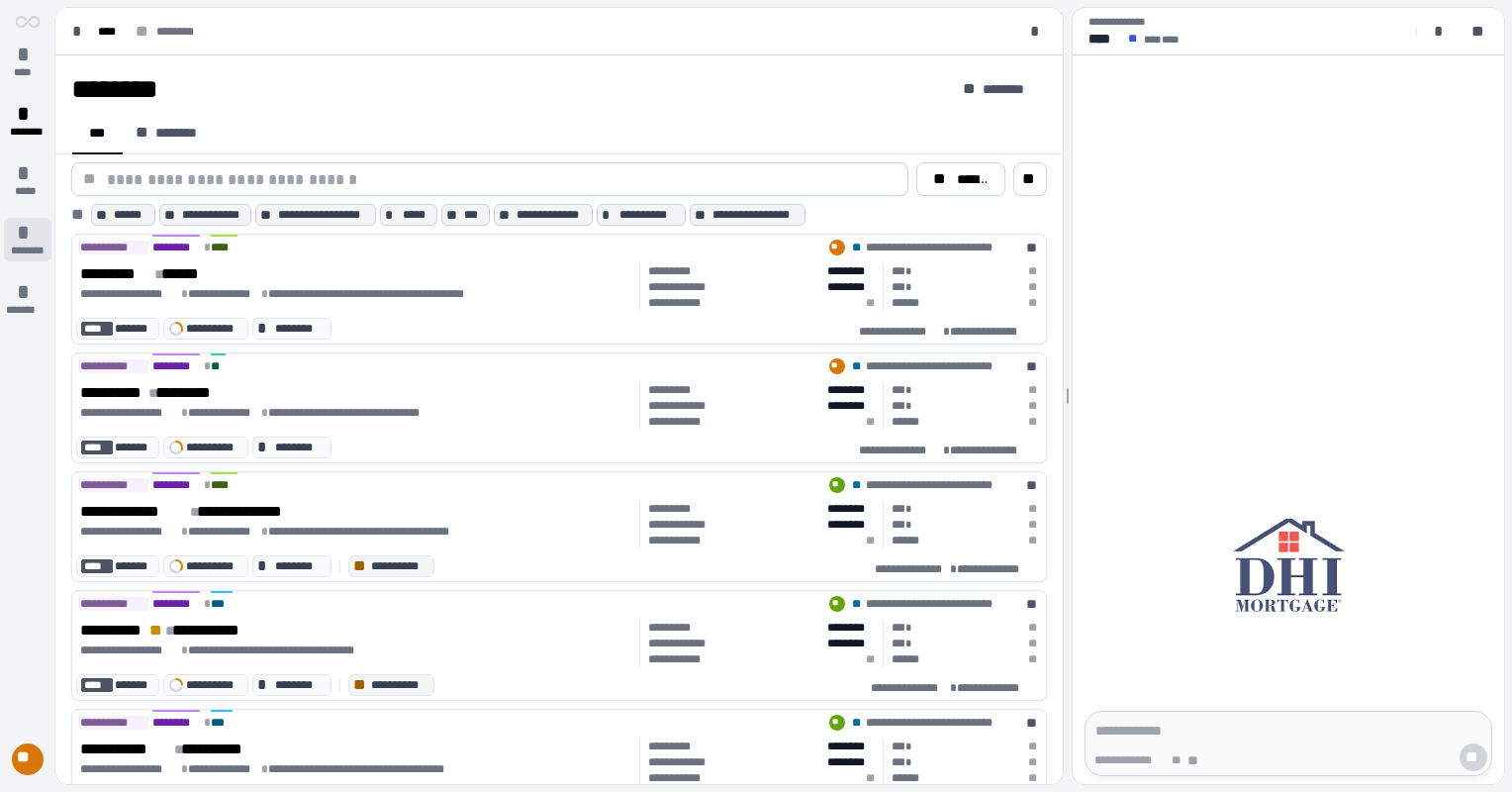 click on "*" at bounding box center (28, 233) 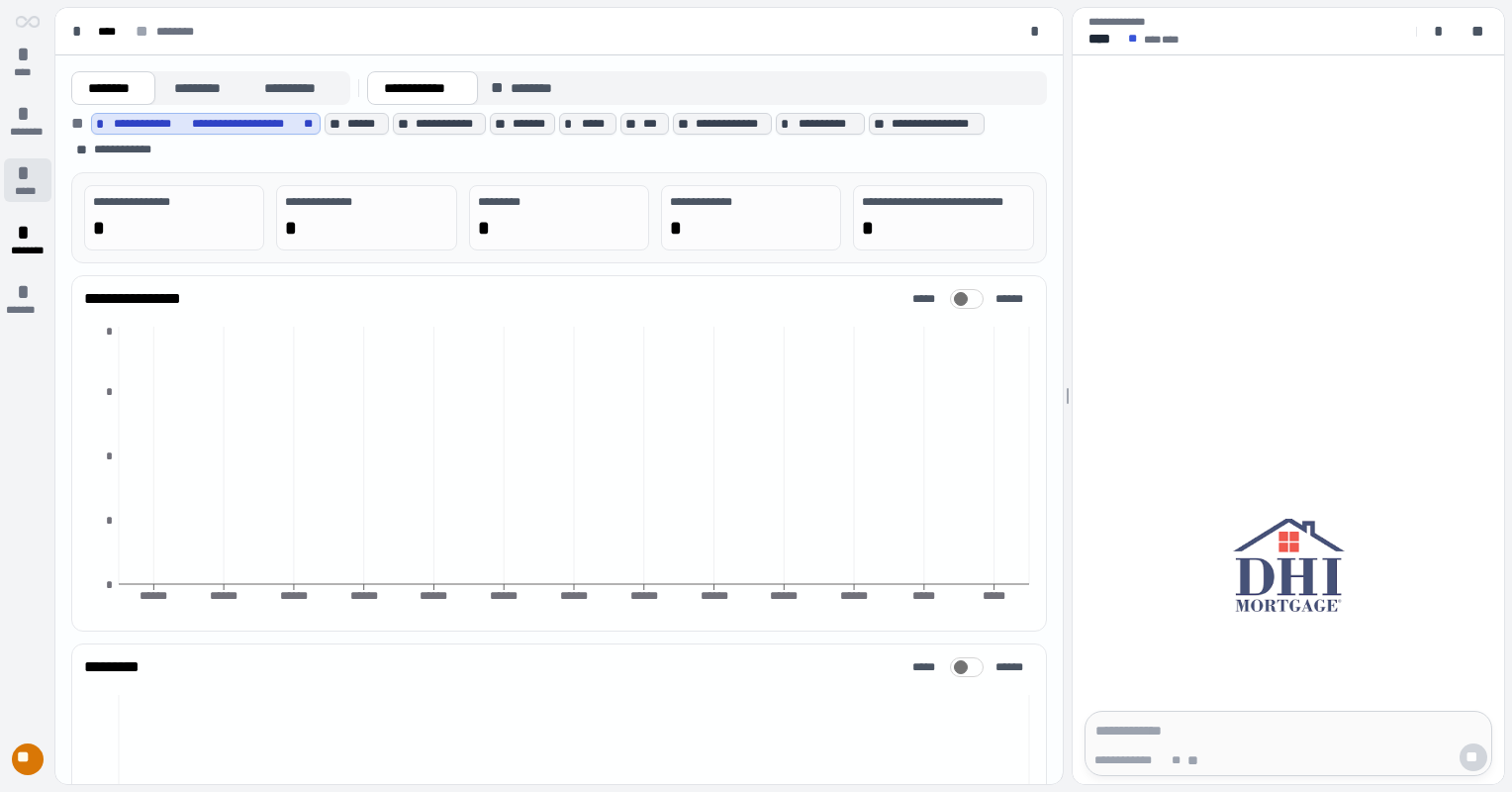 click on "*****" at bounding box center [27, 191] 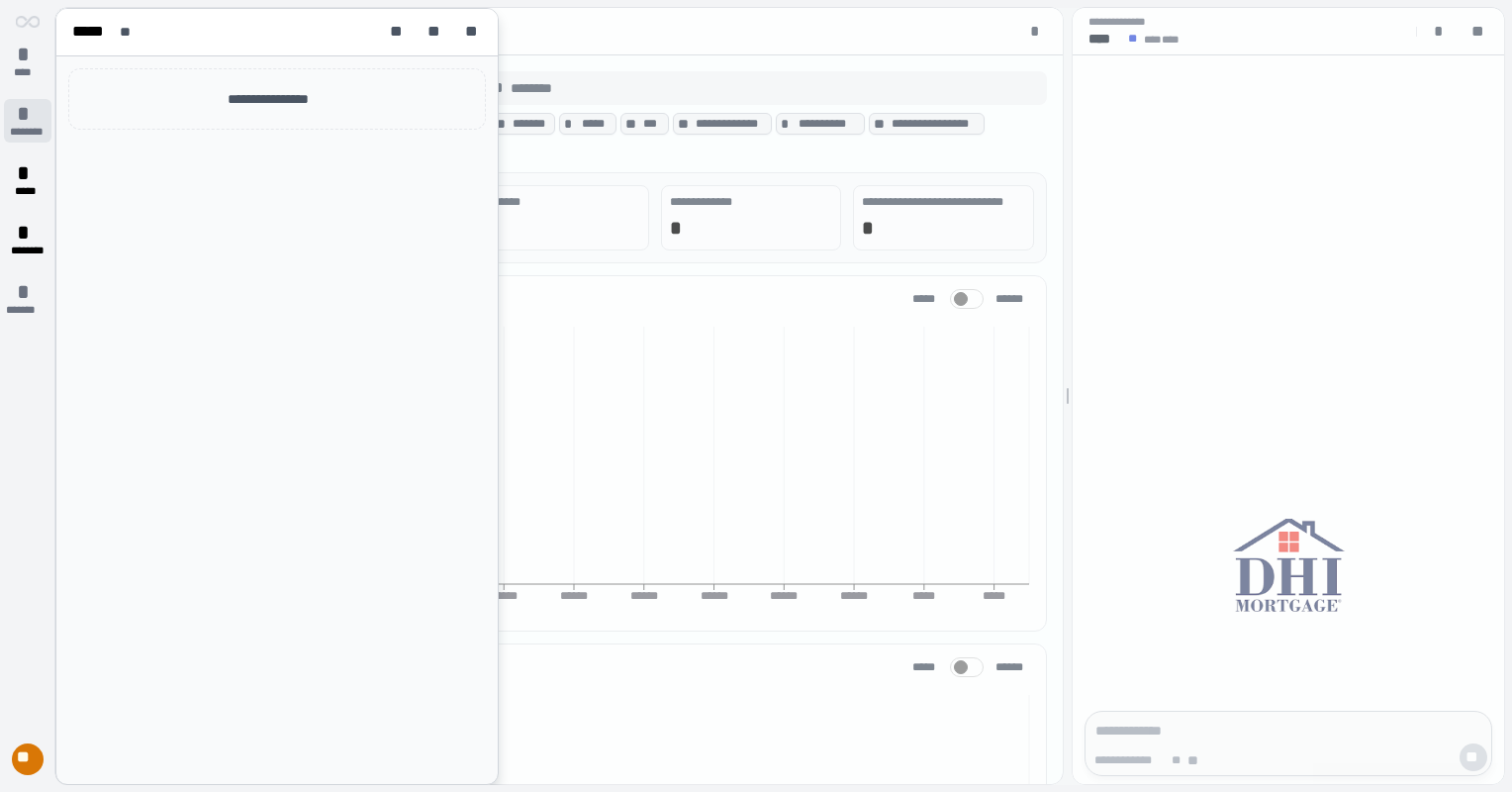 click on "* ********" at bounding box center (28, 121) 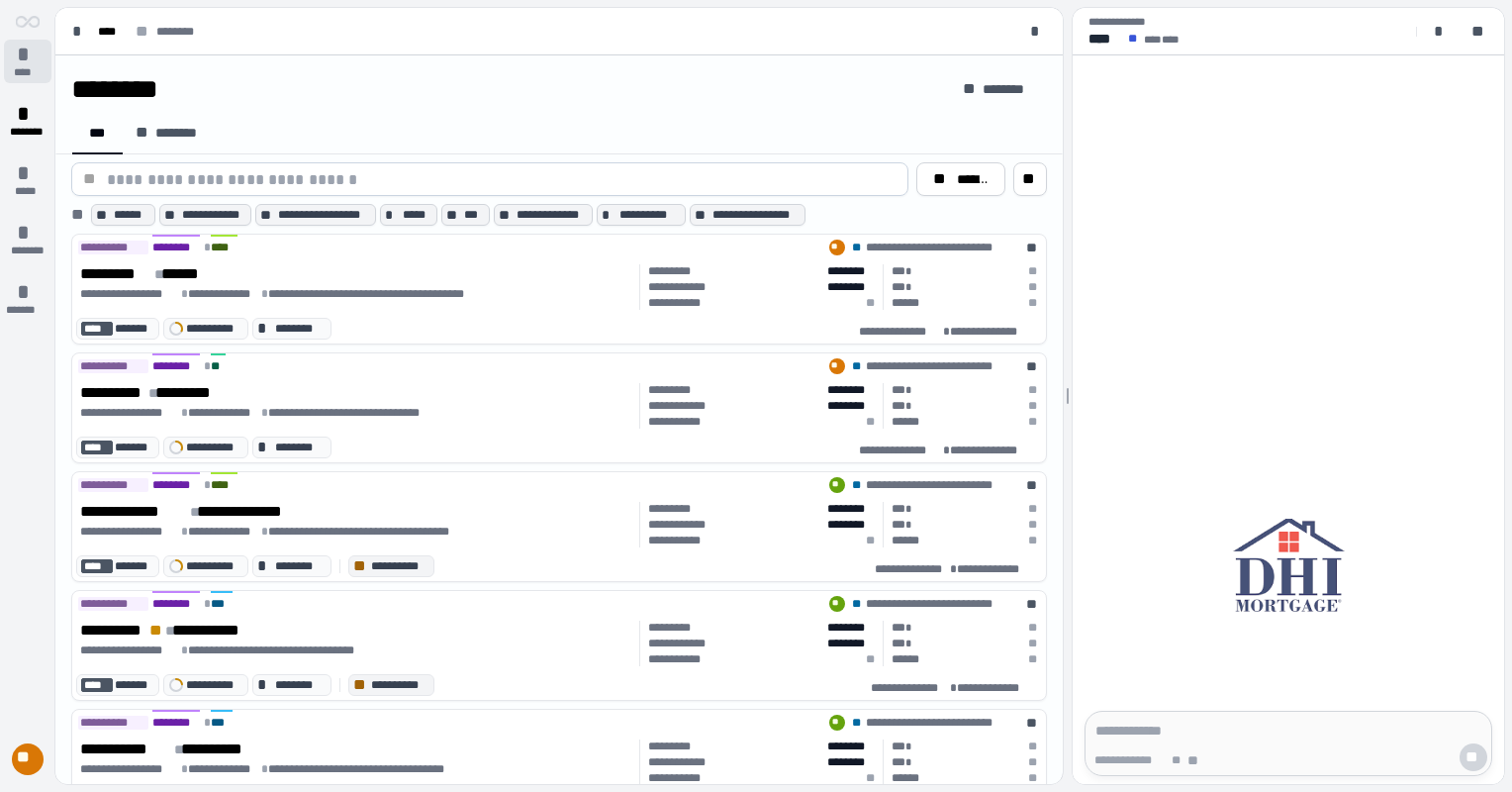 click on "****" at bounding box center [28, 72] 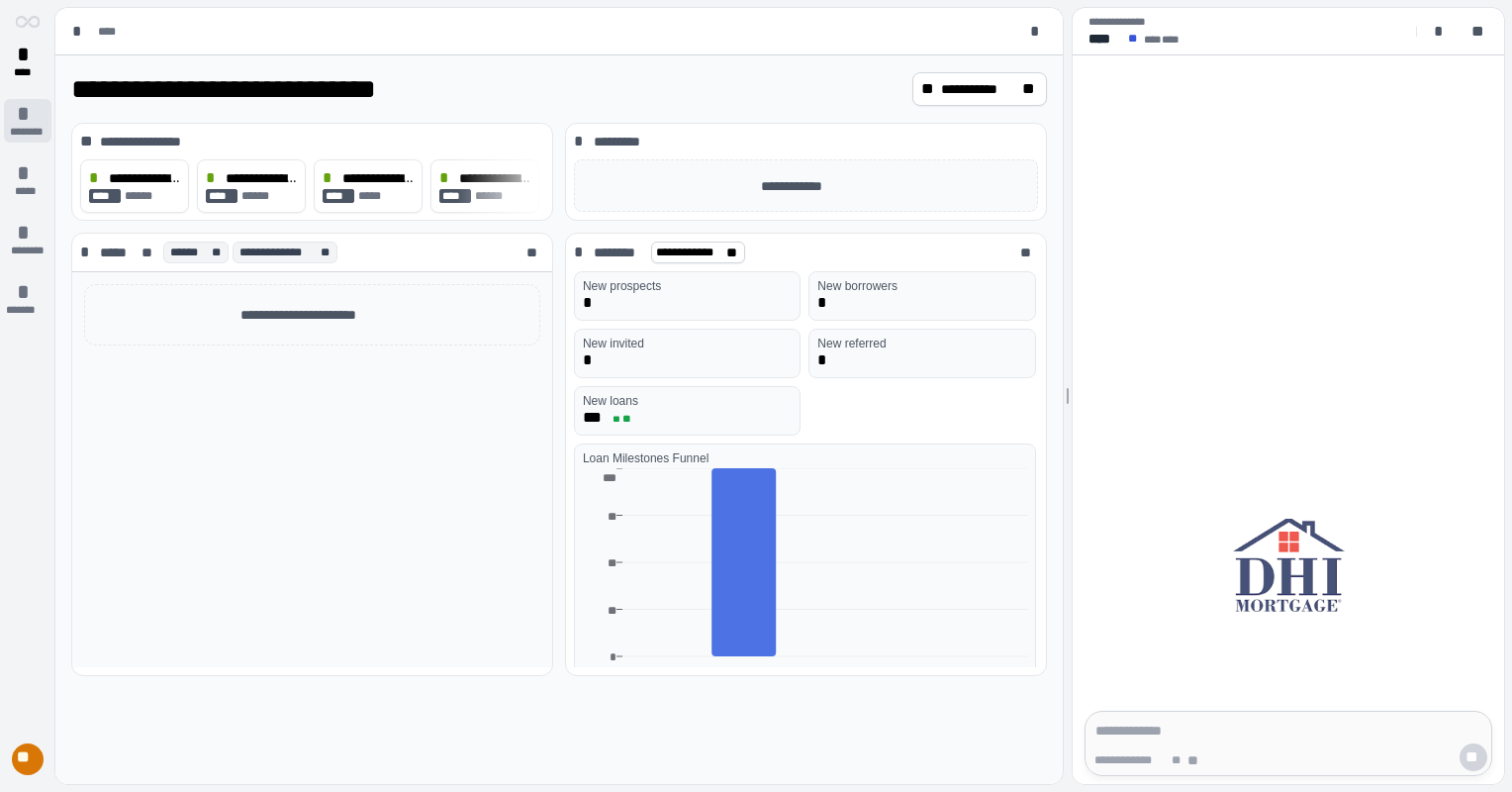 click on "*" at bounding box center (28, 114) 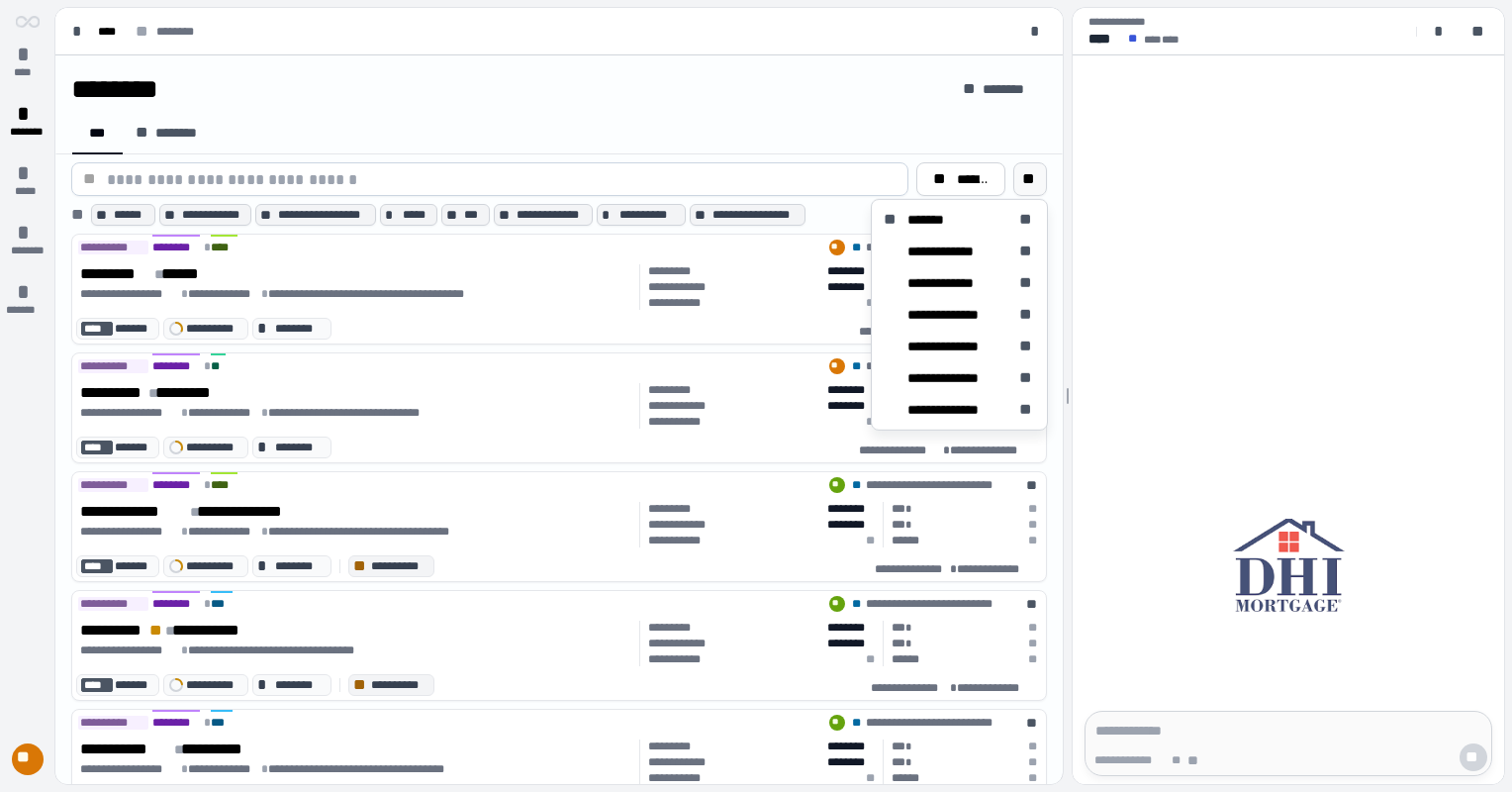 click on "**" at bounding box center [1030, 179] 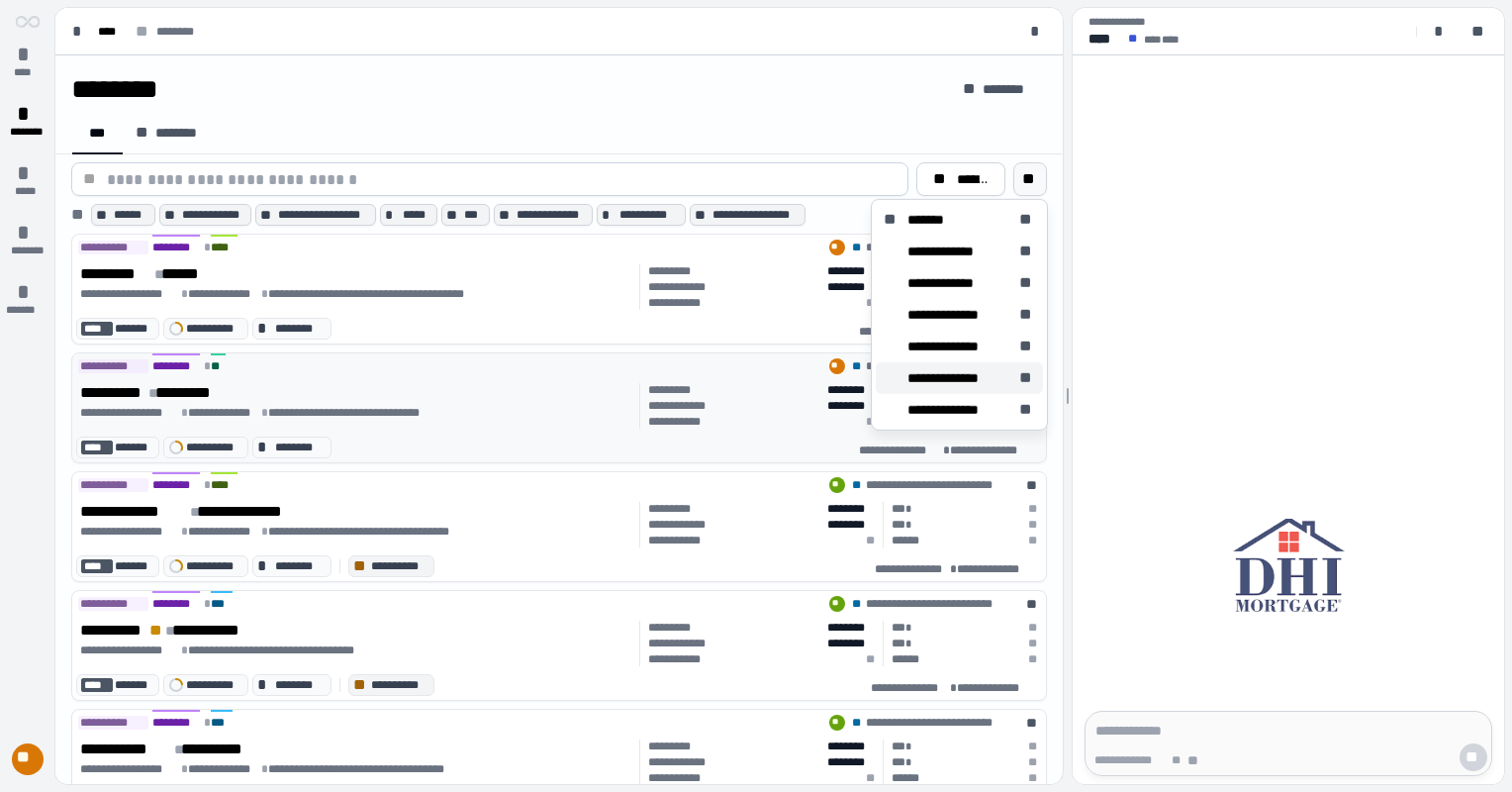 click on "**********" at bounding box center [959, 378] 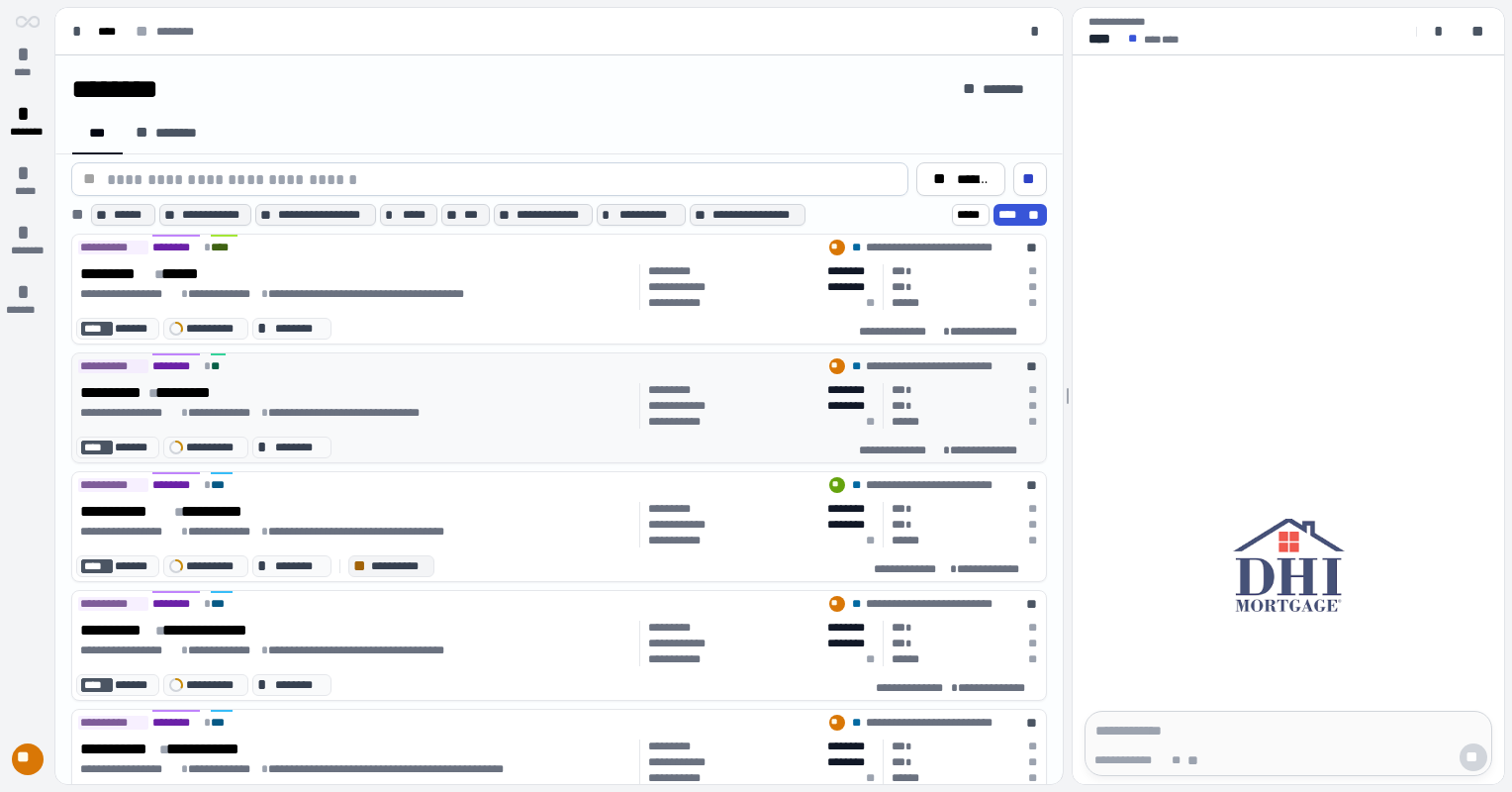 click on "**********" at bounding box center [559, 449] 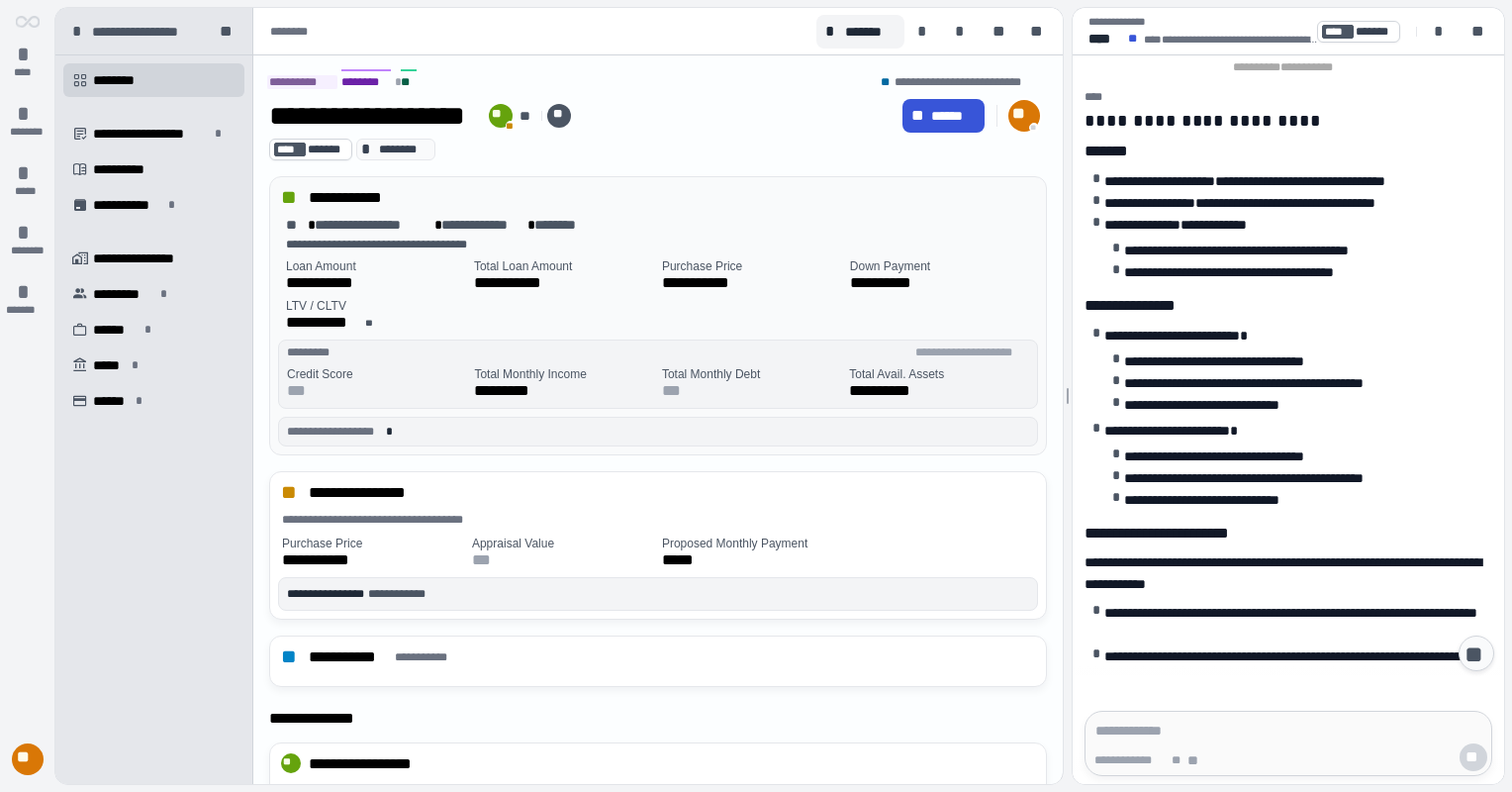 scroll, scrollTop: 3069, scrollLeft: 0, axis: vertical 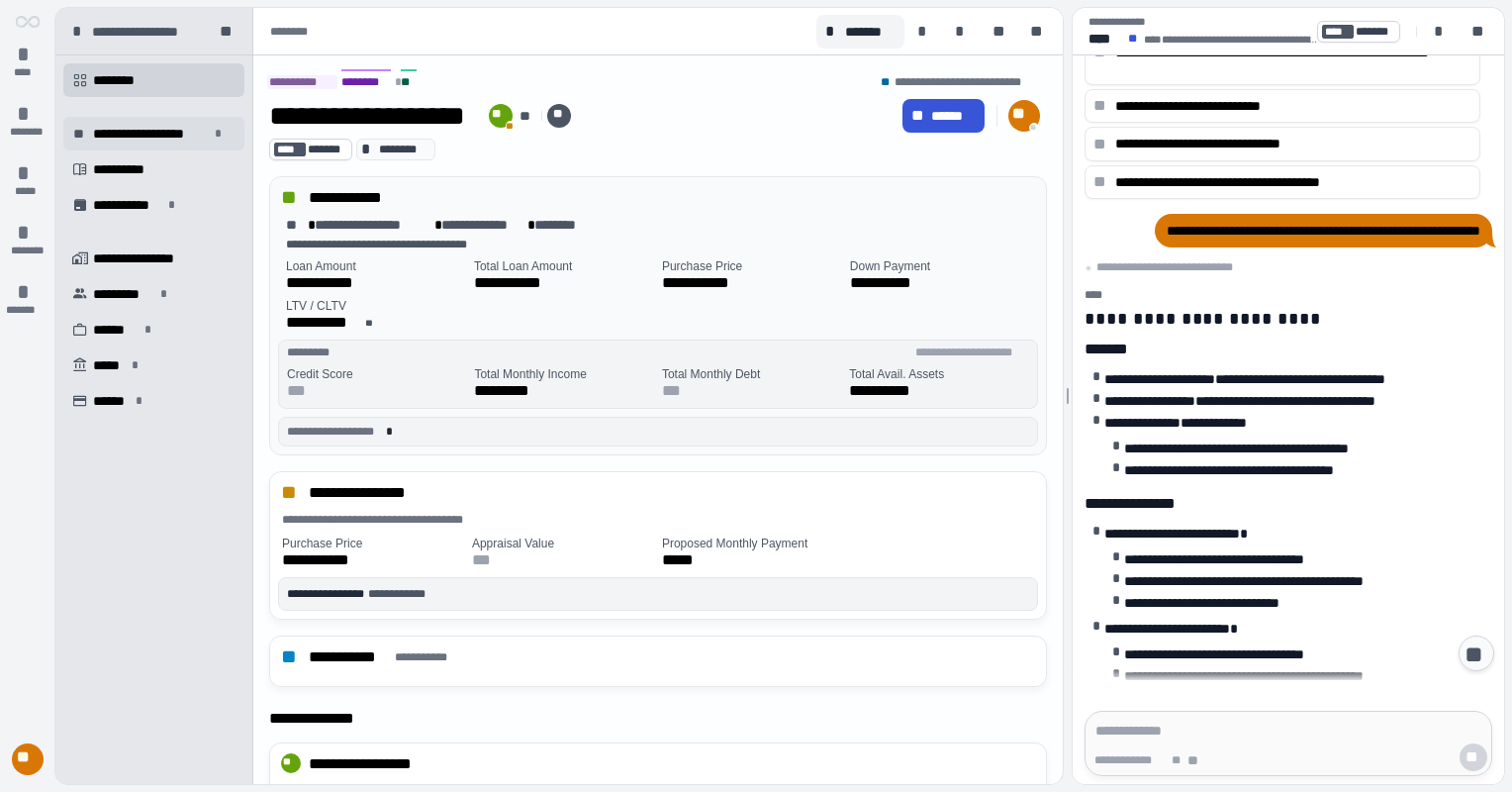 click on "**********" at bounding box center (150, 134) 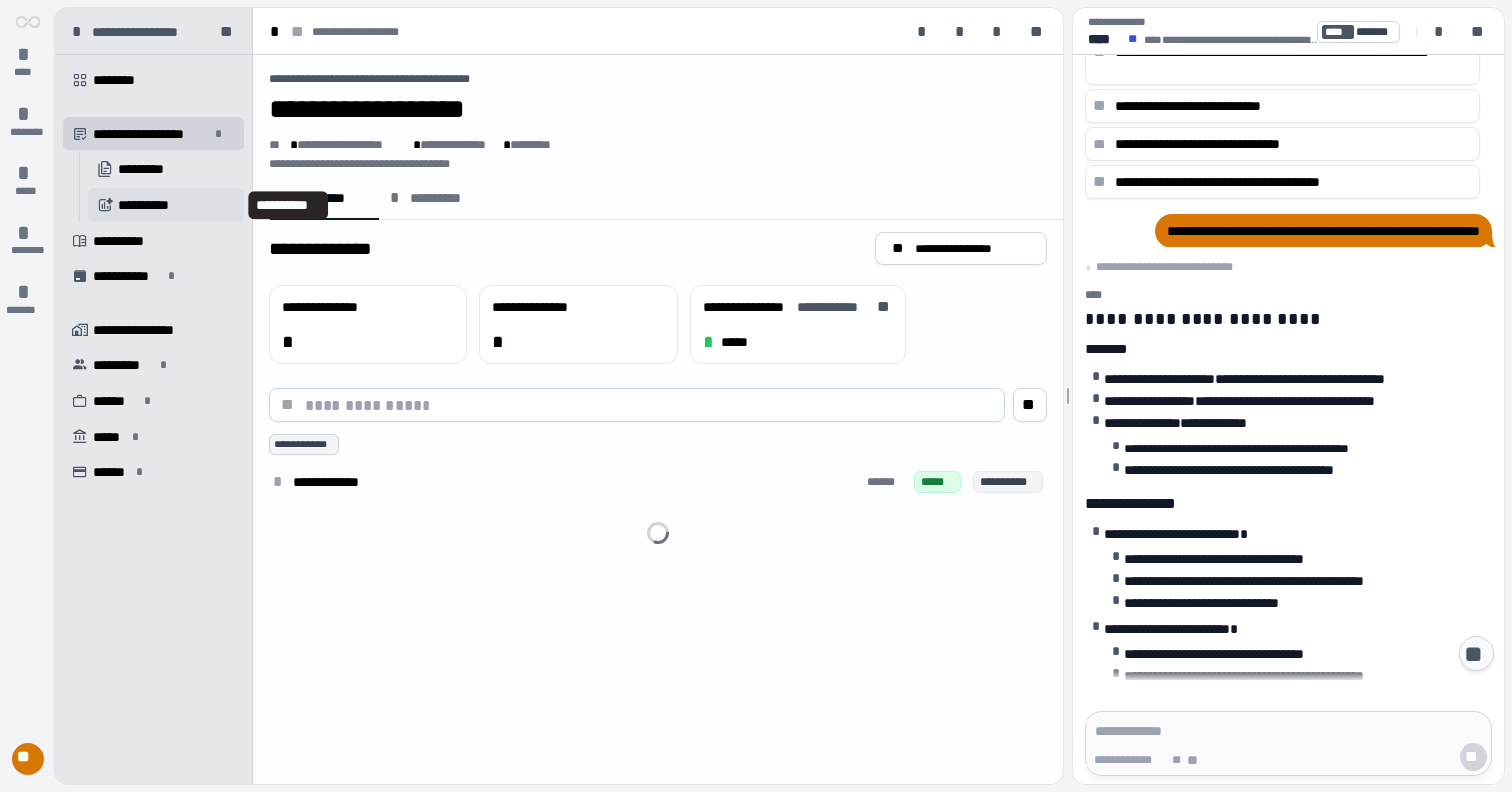 click on "**********" at bounding box center [149, 205] 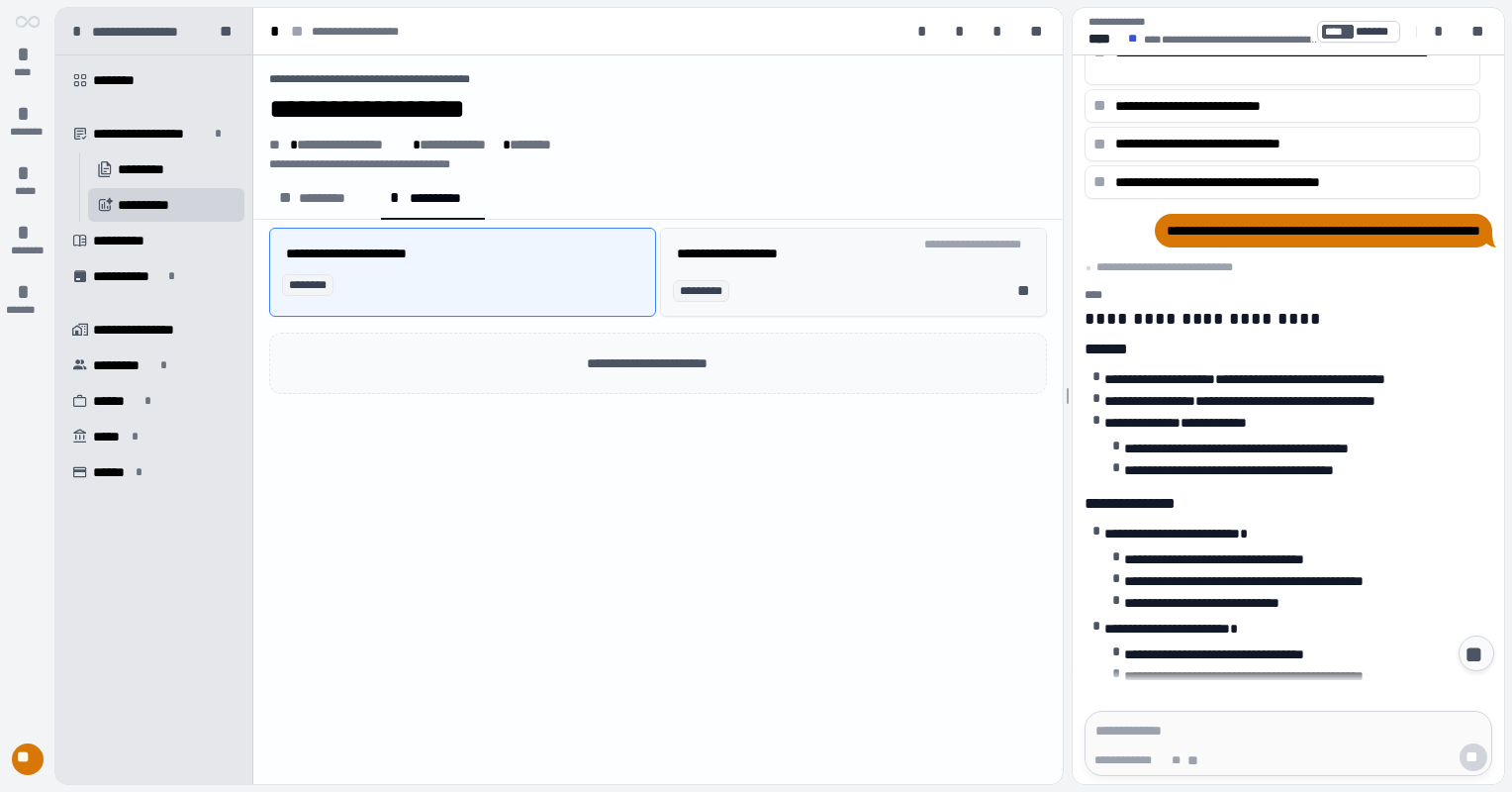 click on "*********" at bounding box center (701, 291) 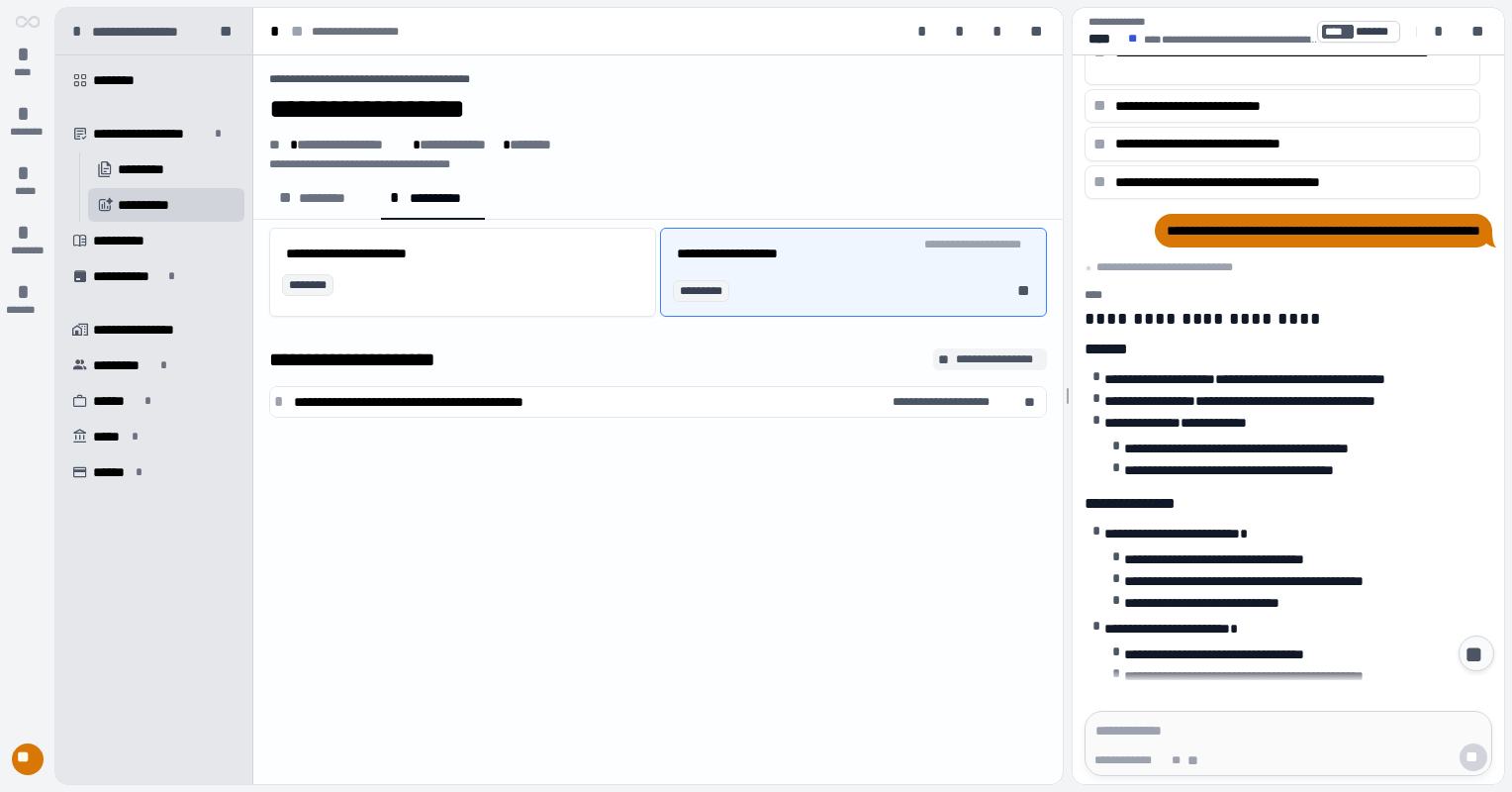 click on "**********" at bounding box center (998, 359) 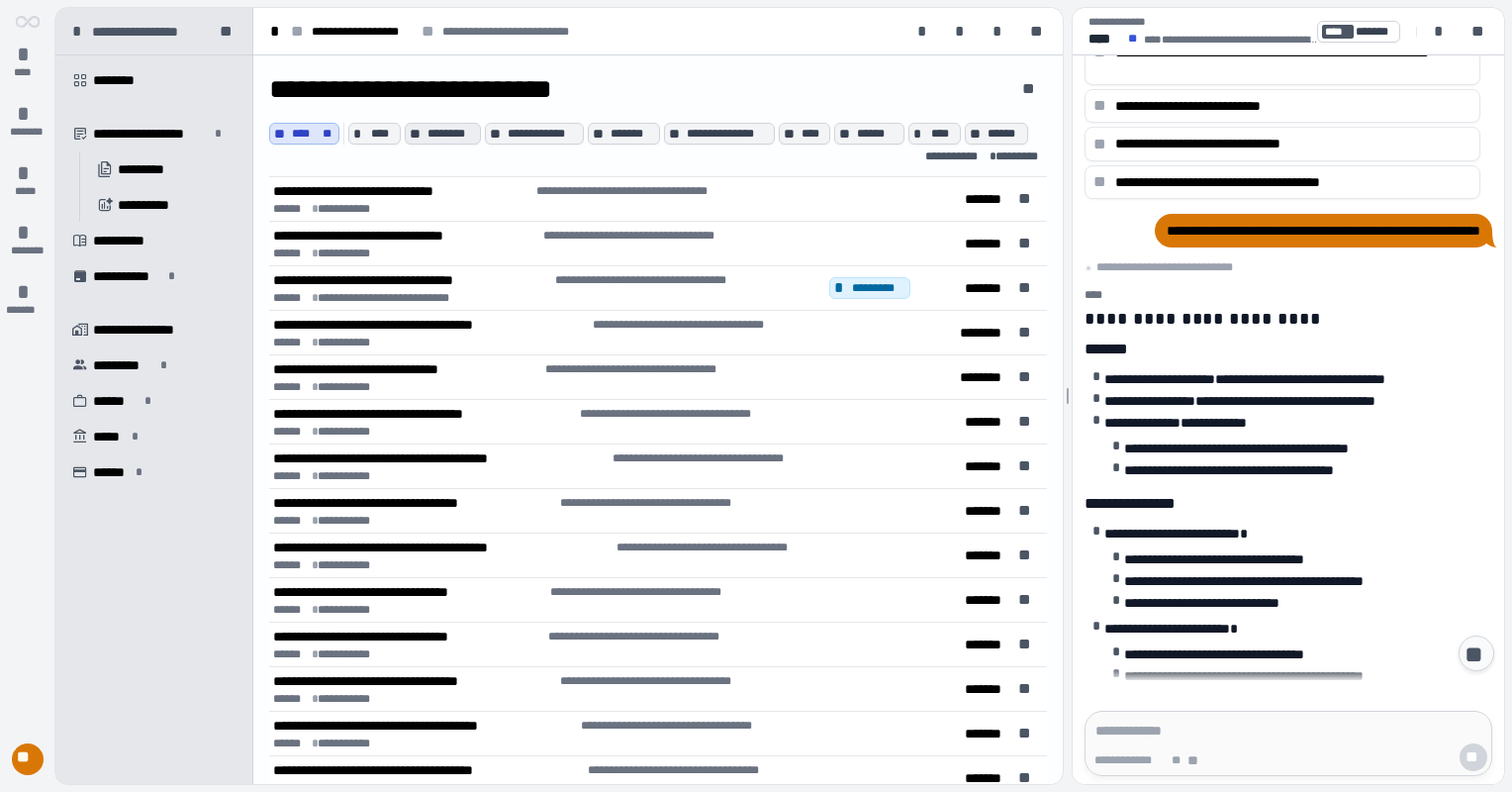 click on "********" at bounding box center (451, 134) 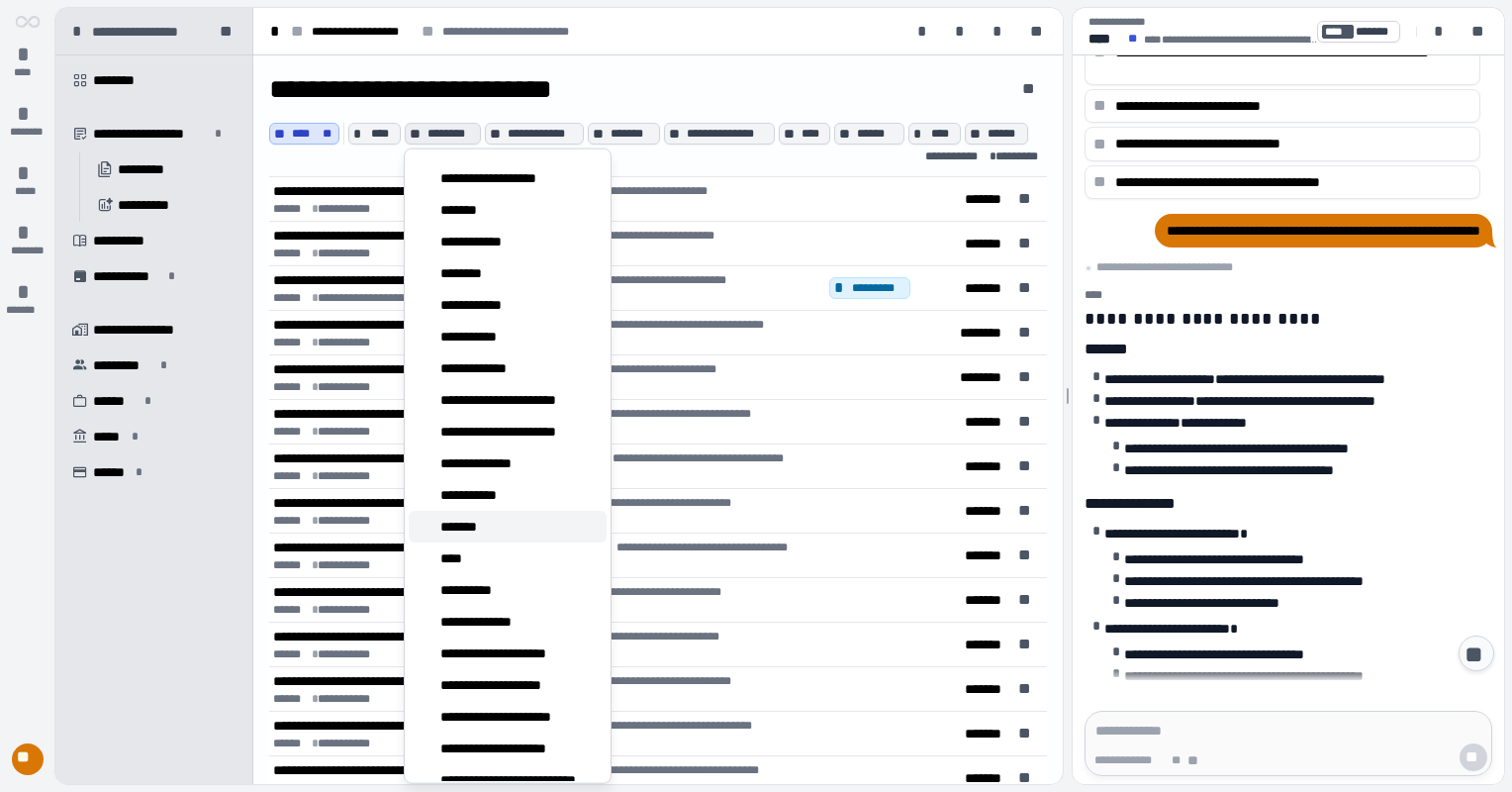 scroll, scrollTop: 101, scrollLeft: 0, axis: vertical 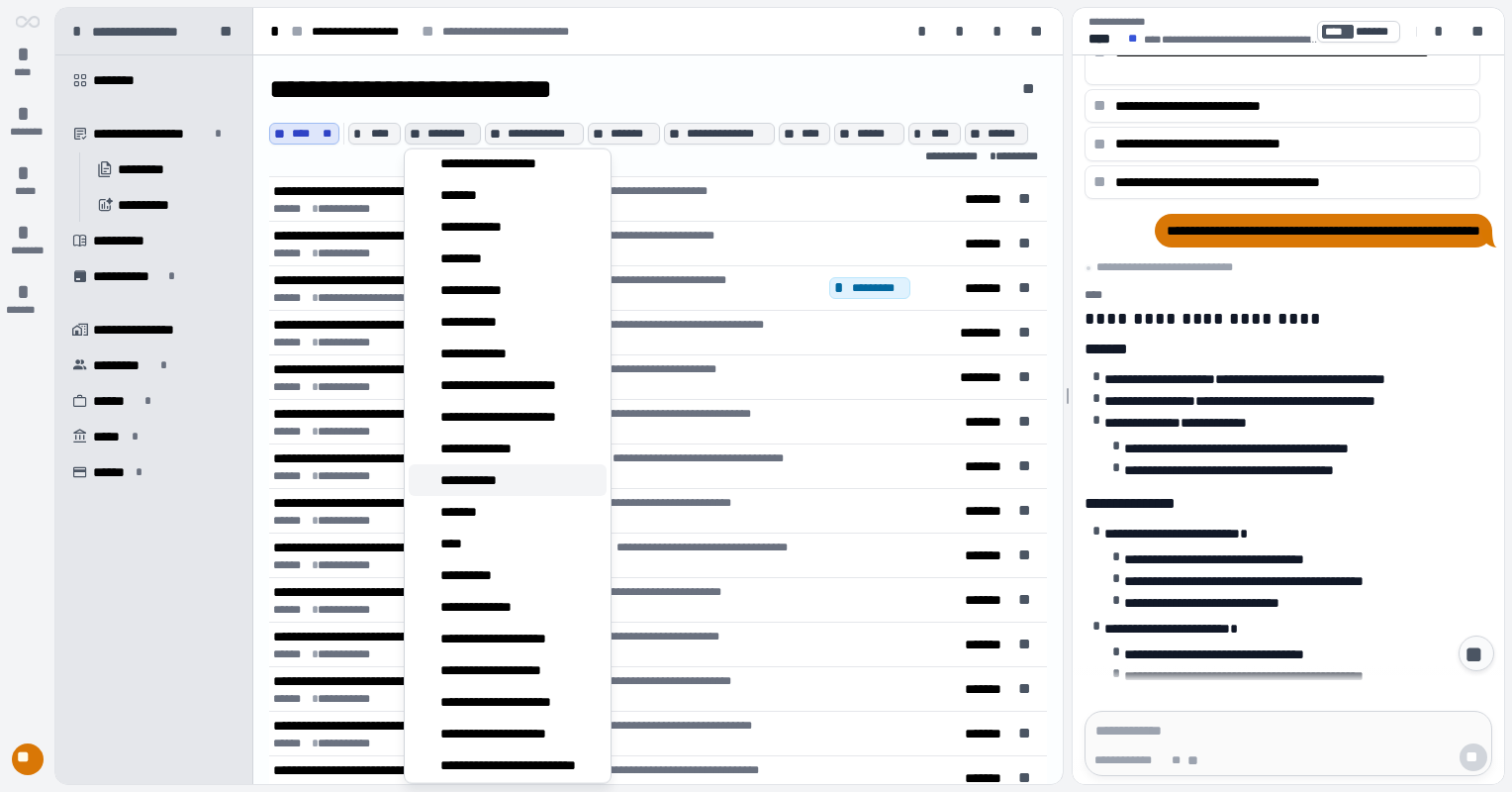 click on "**********" at bounding box center [478, 480] 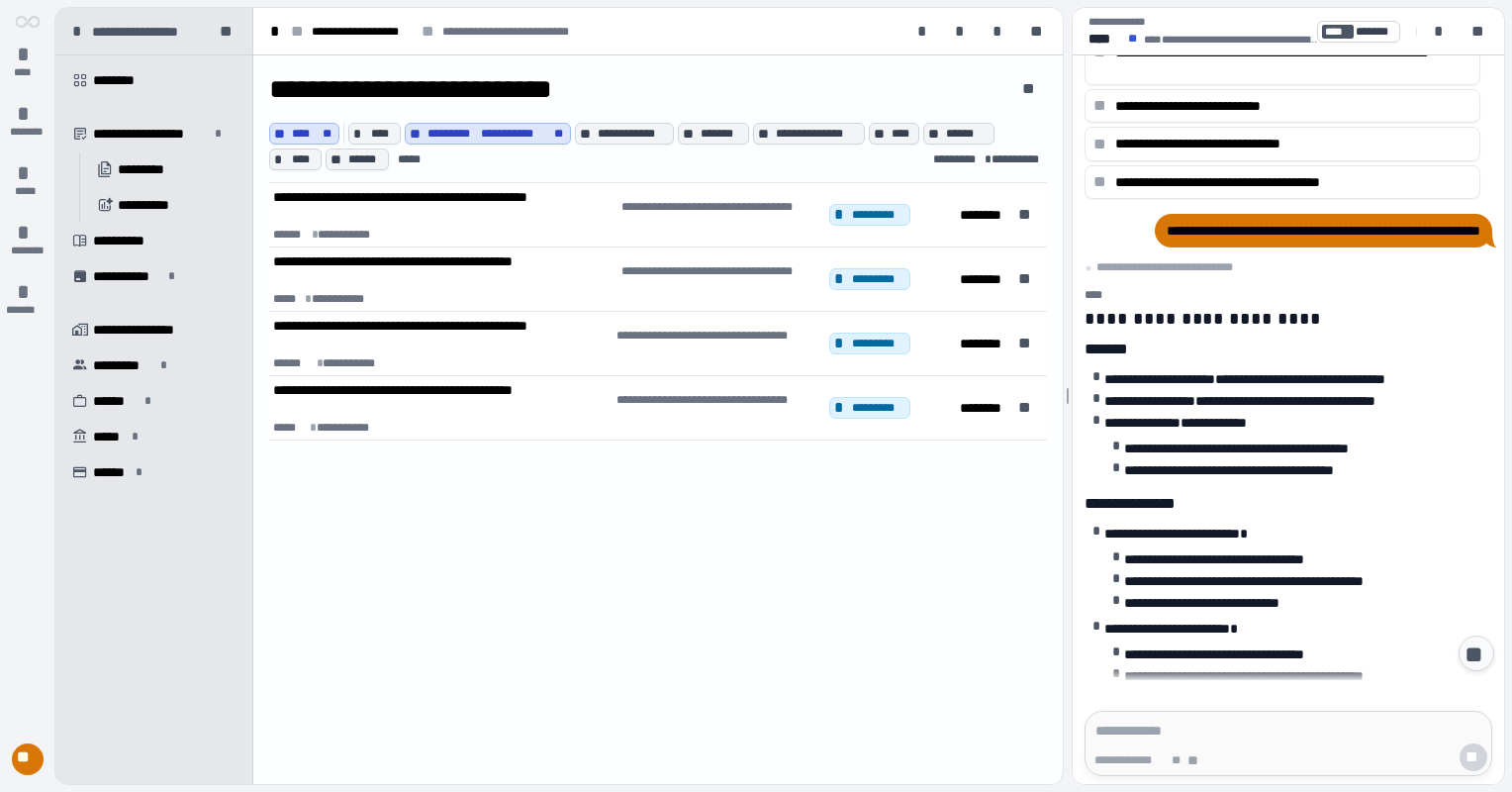 click at bounding box center (1288, 731) 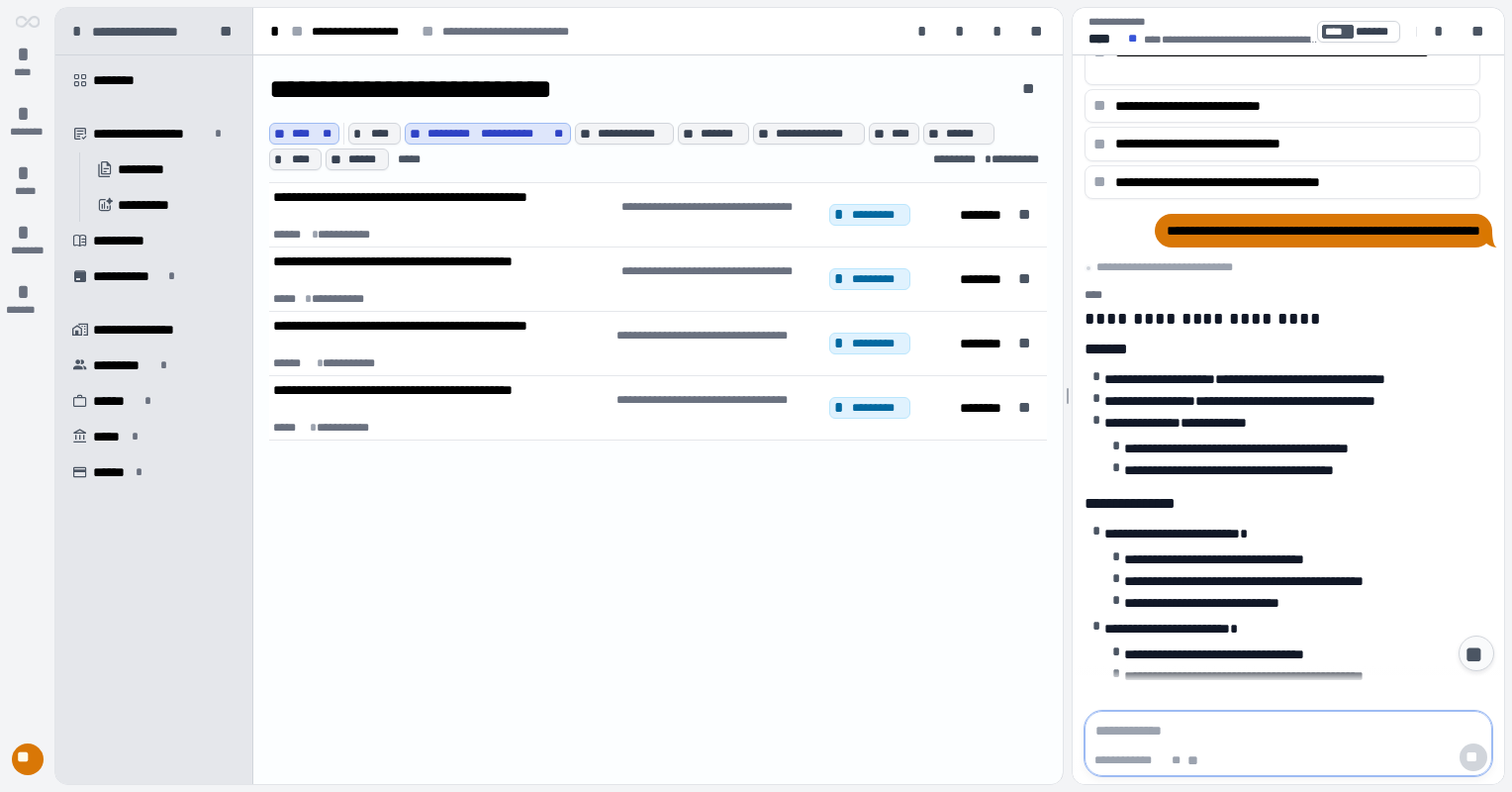 click at bounding box center [1288, 731] 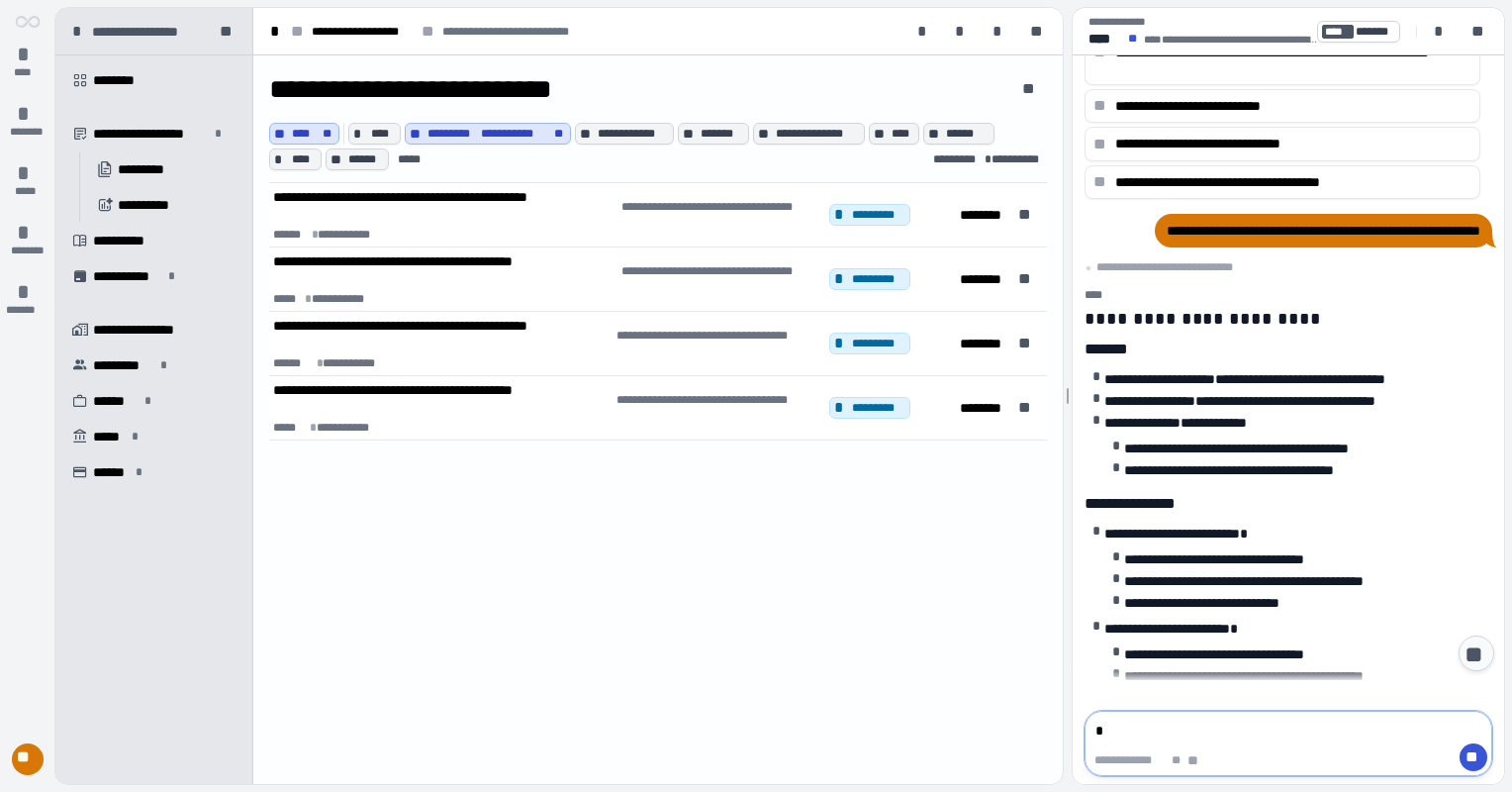 type on "**" 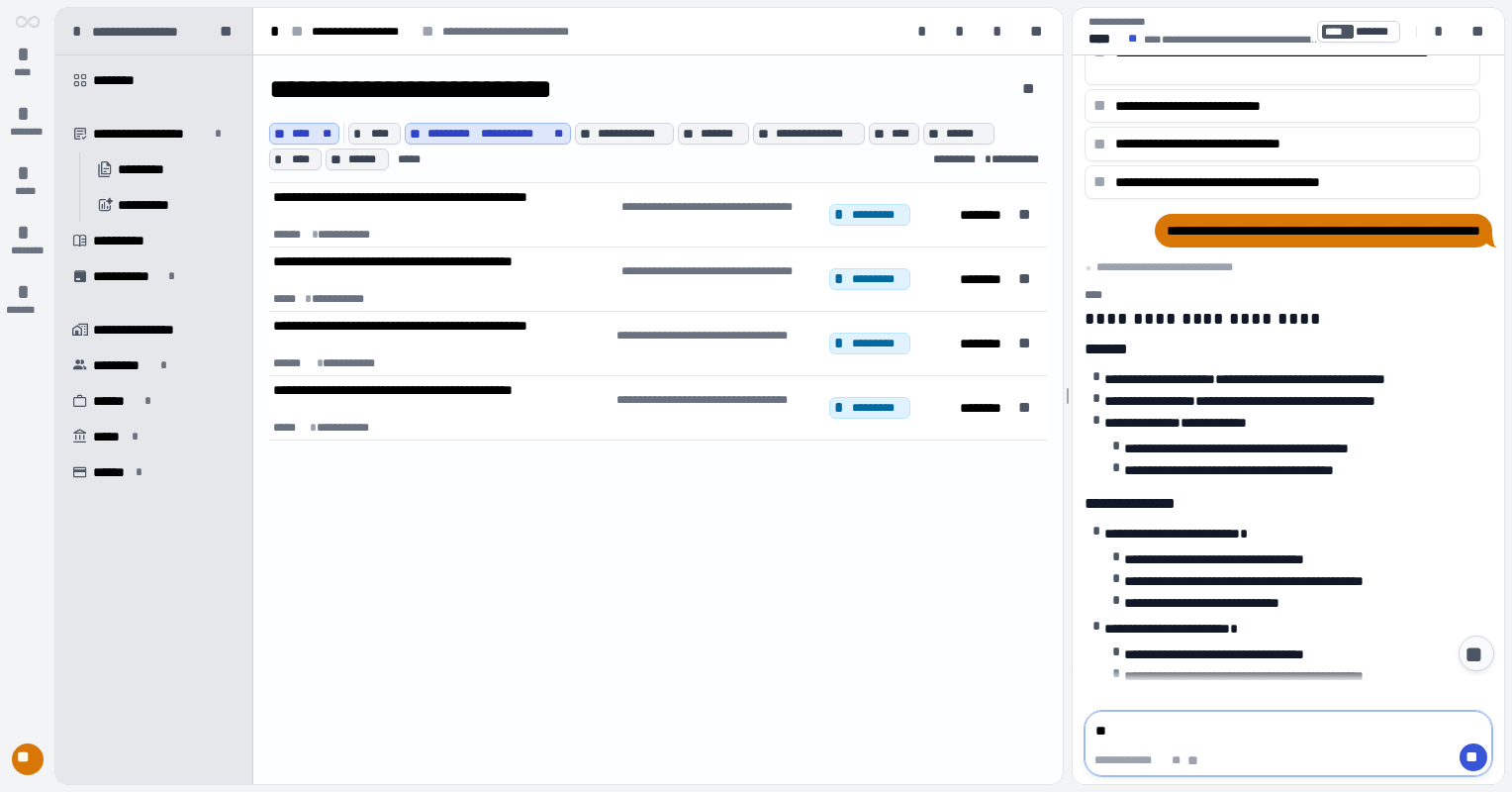 type on "***" 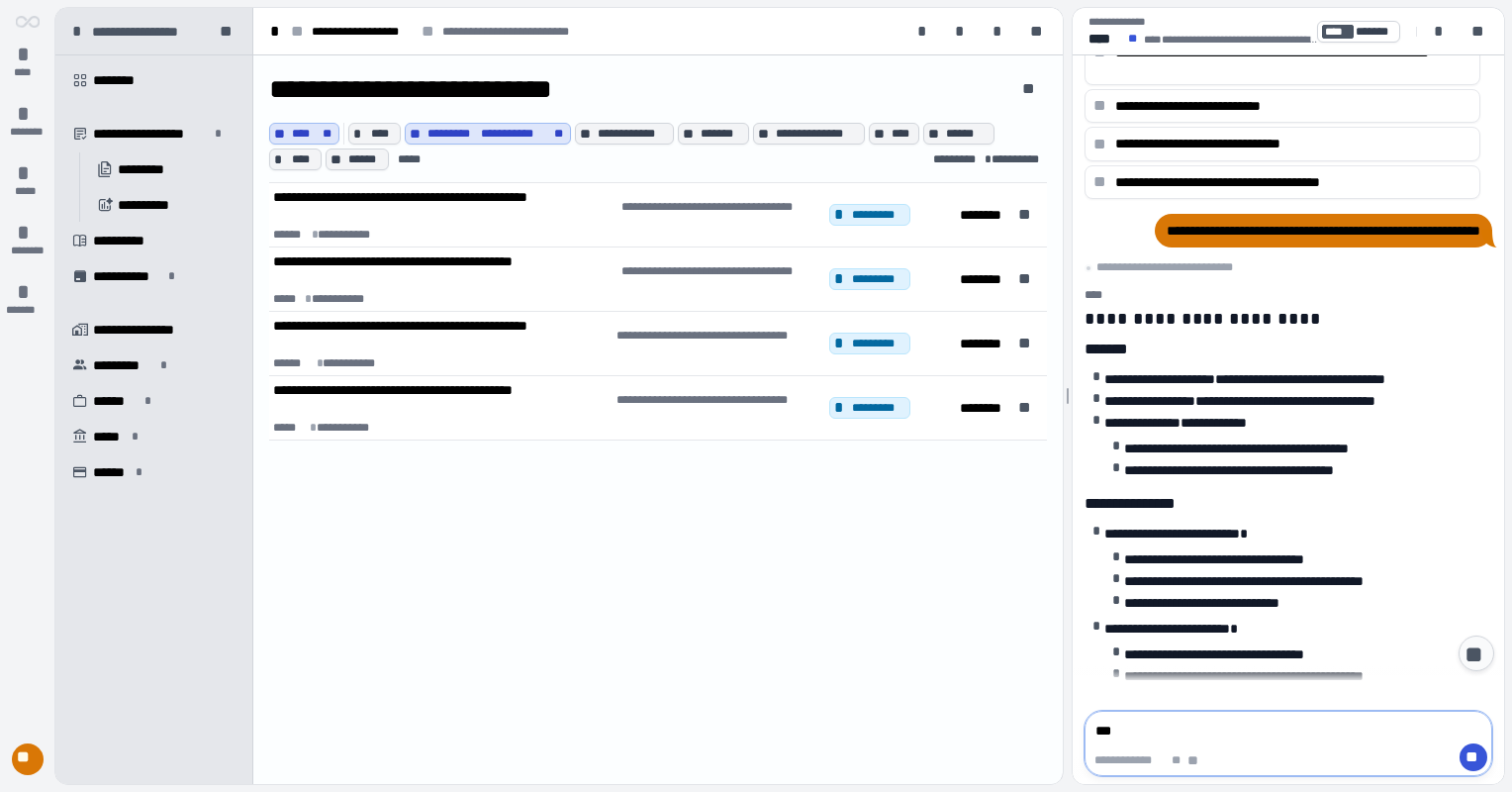type on "***" 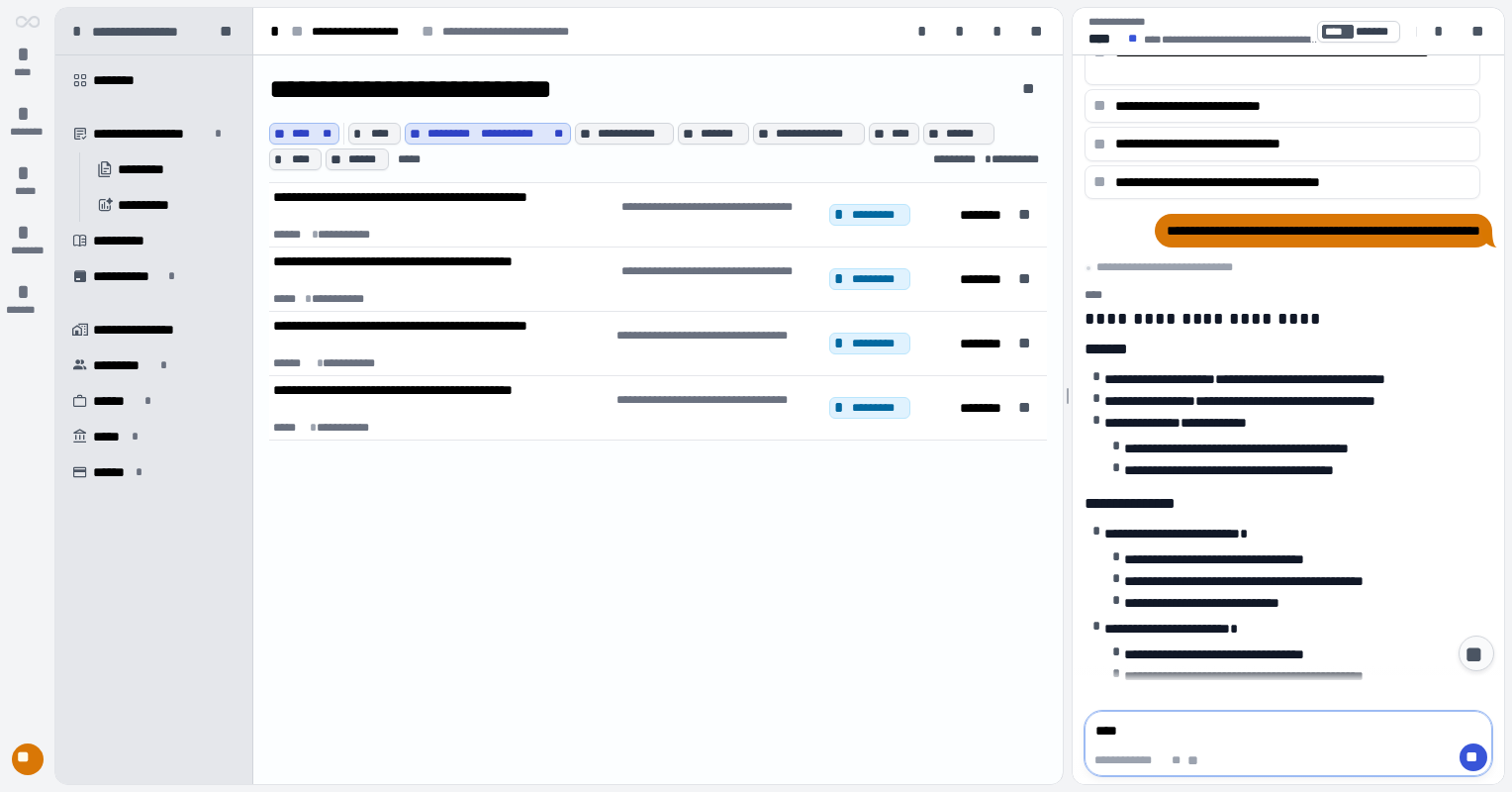 type on "*****" 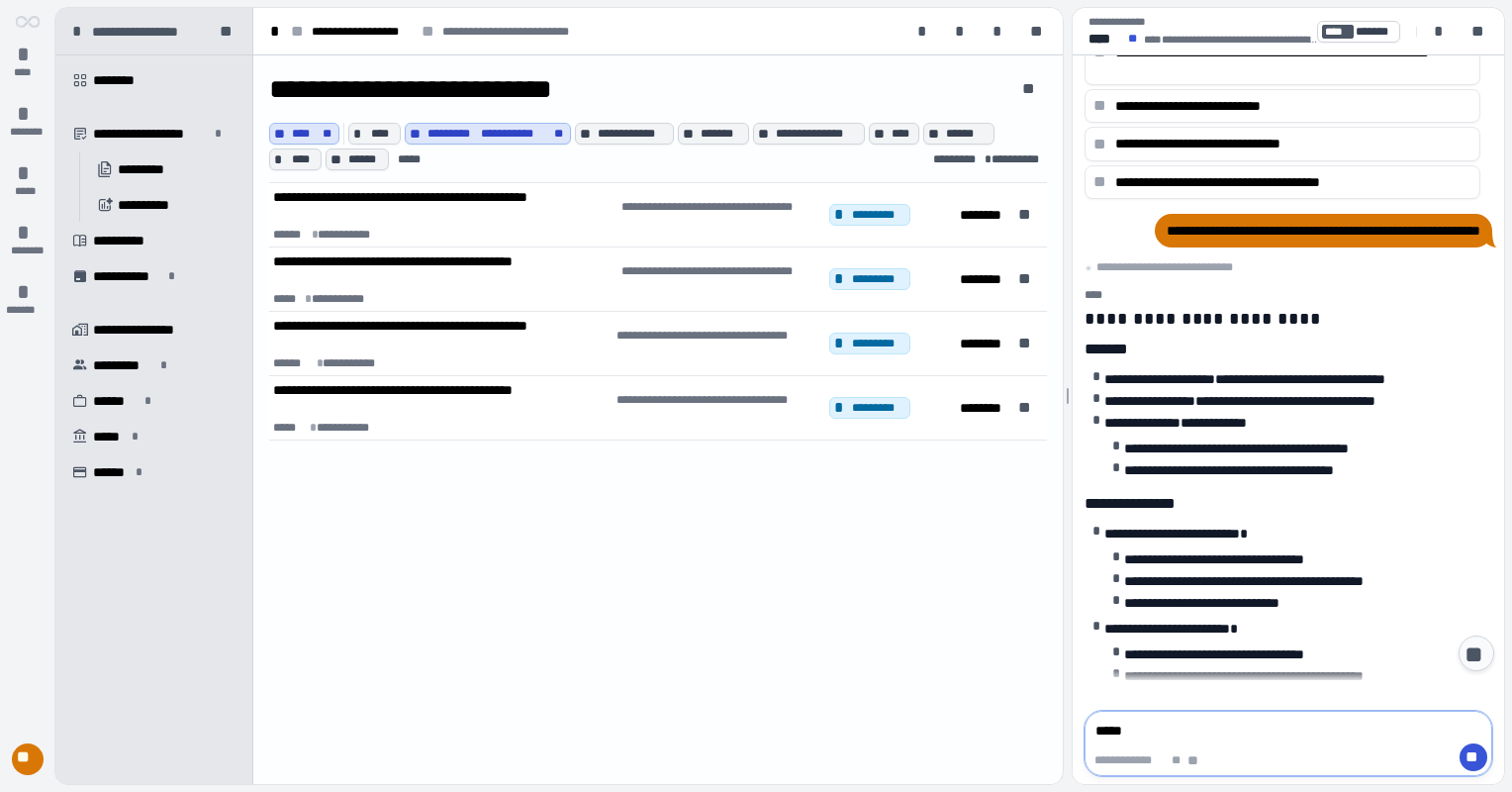 type on "*****" 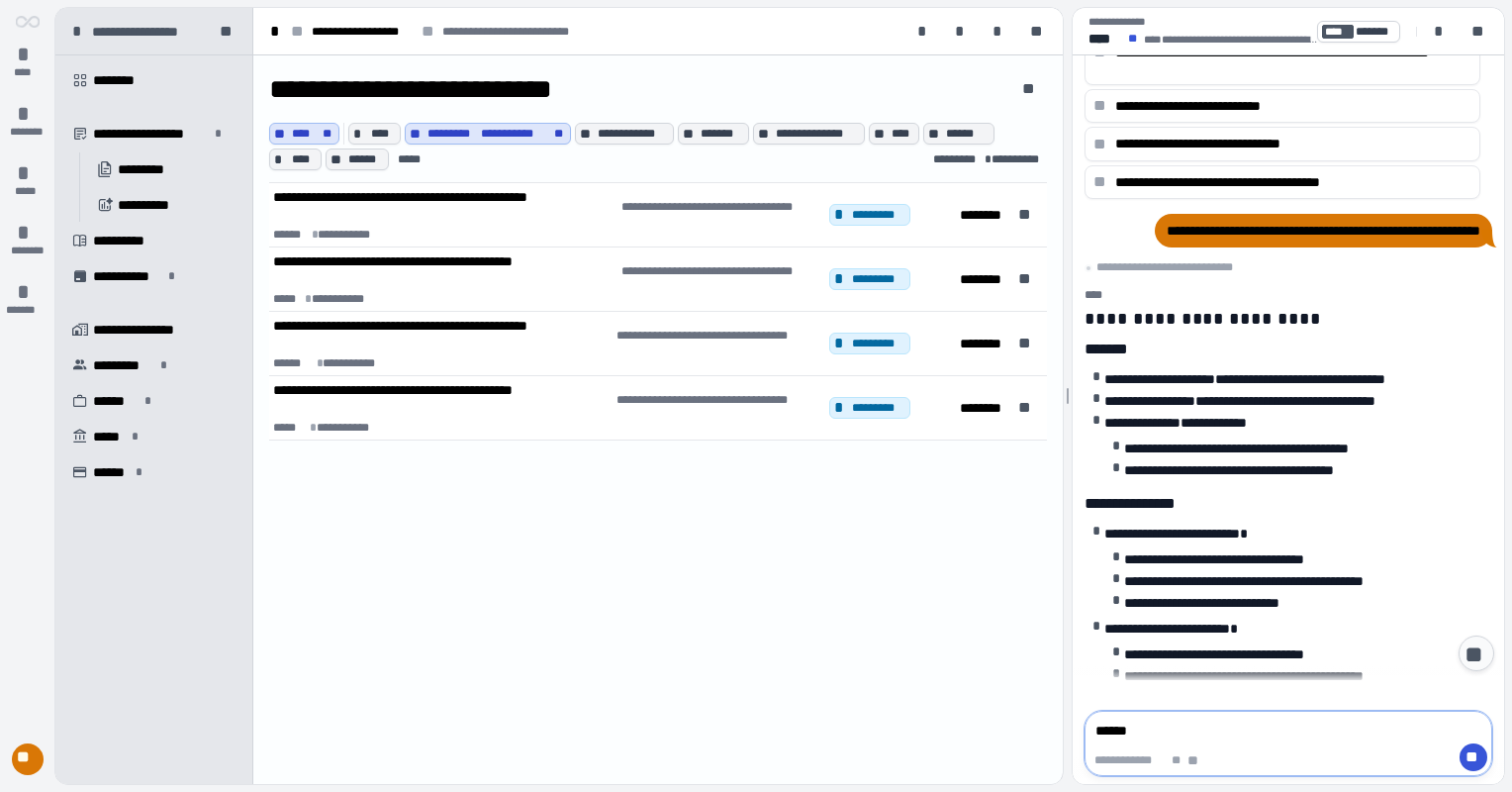type on "*******" 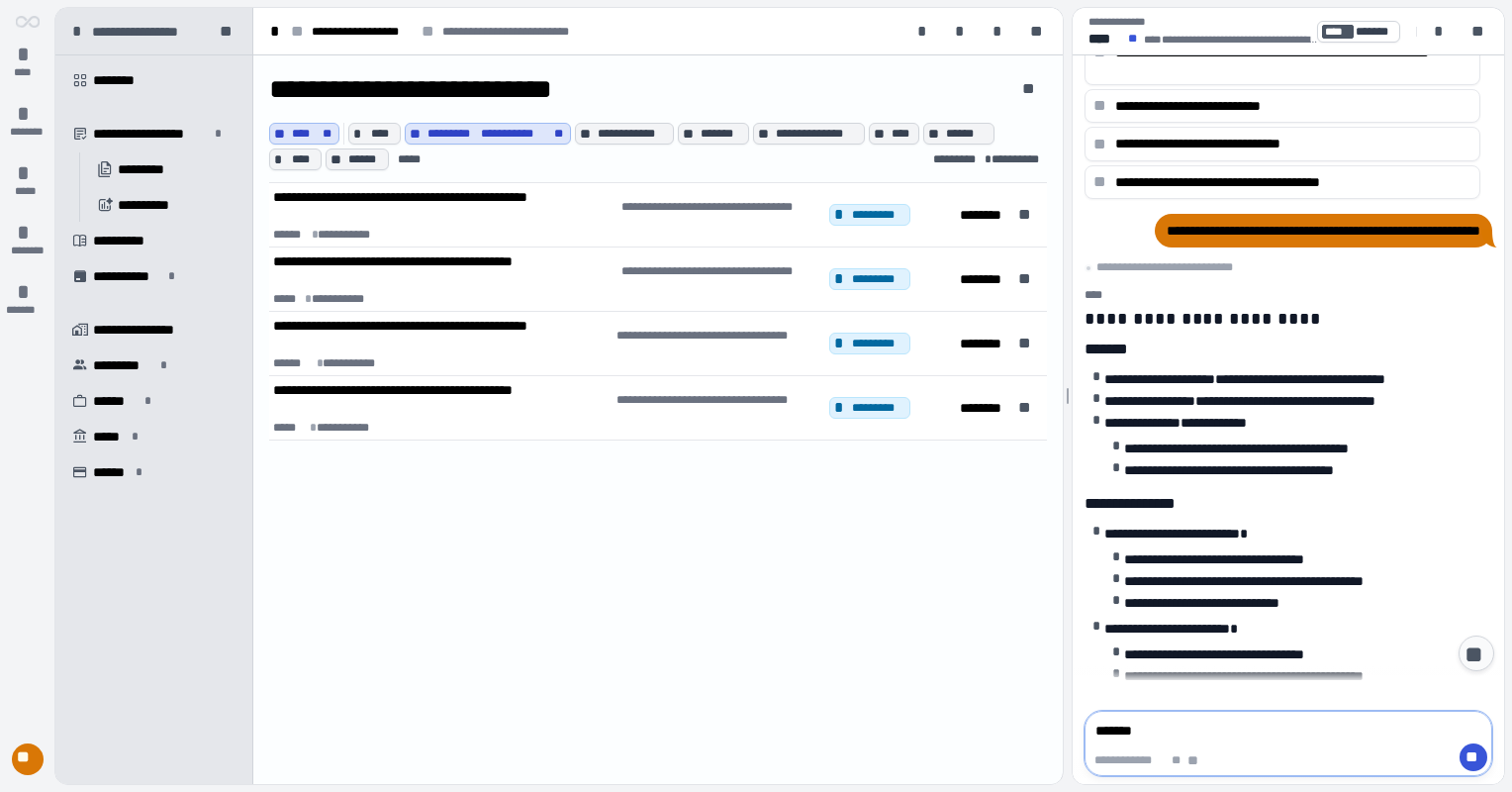 type on "********" 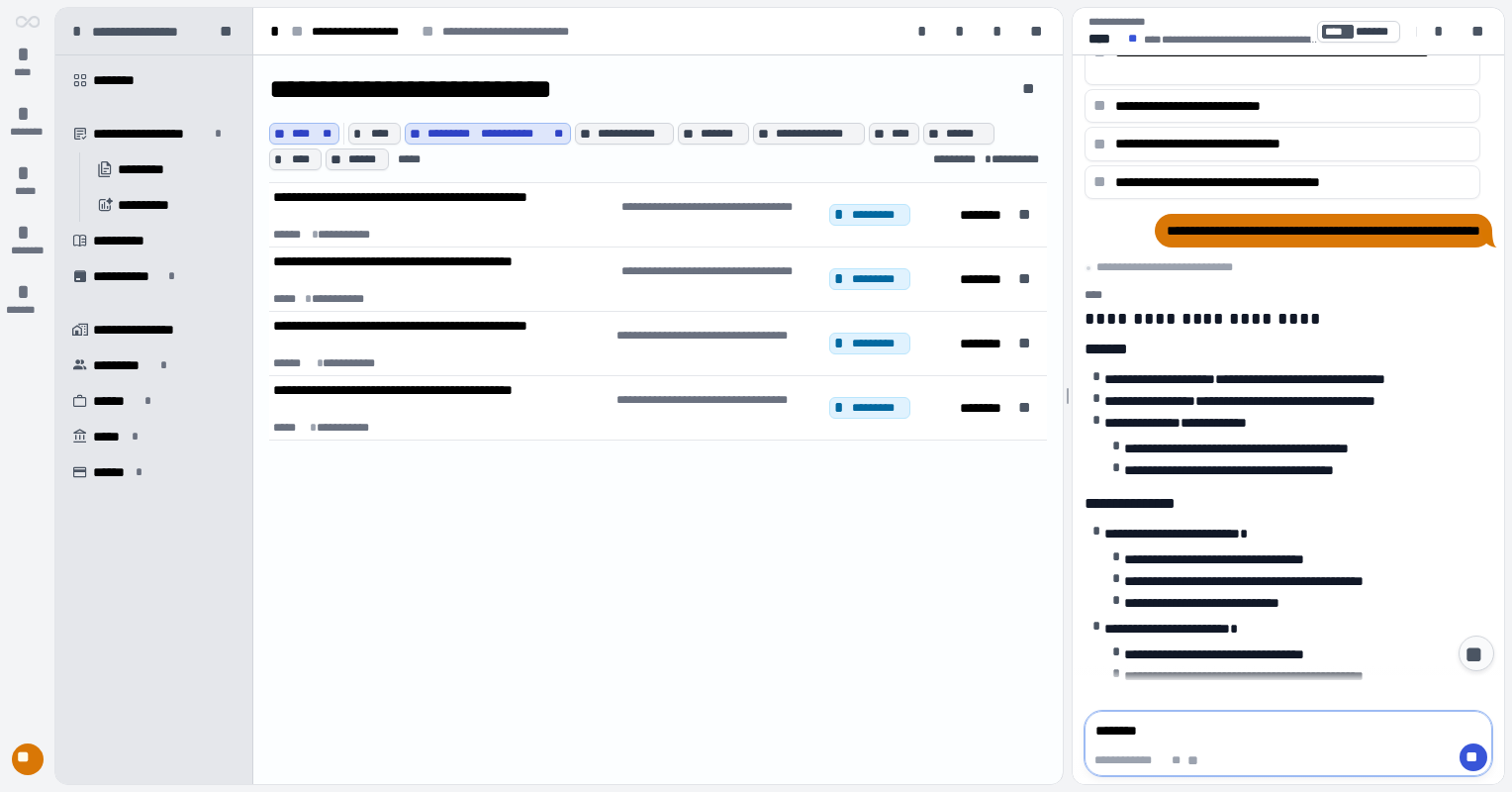 type on "*******" 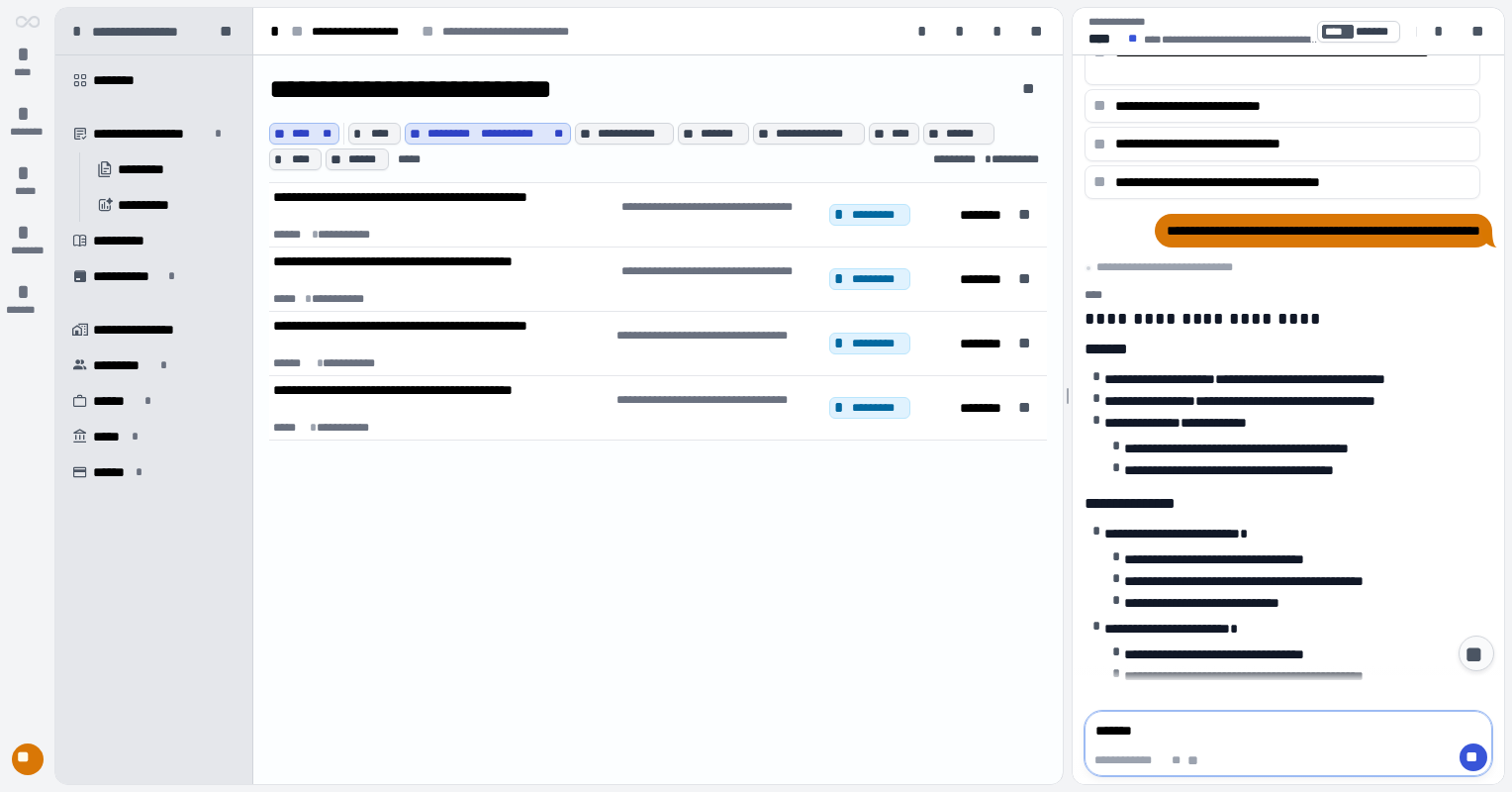 type on "*****" 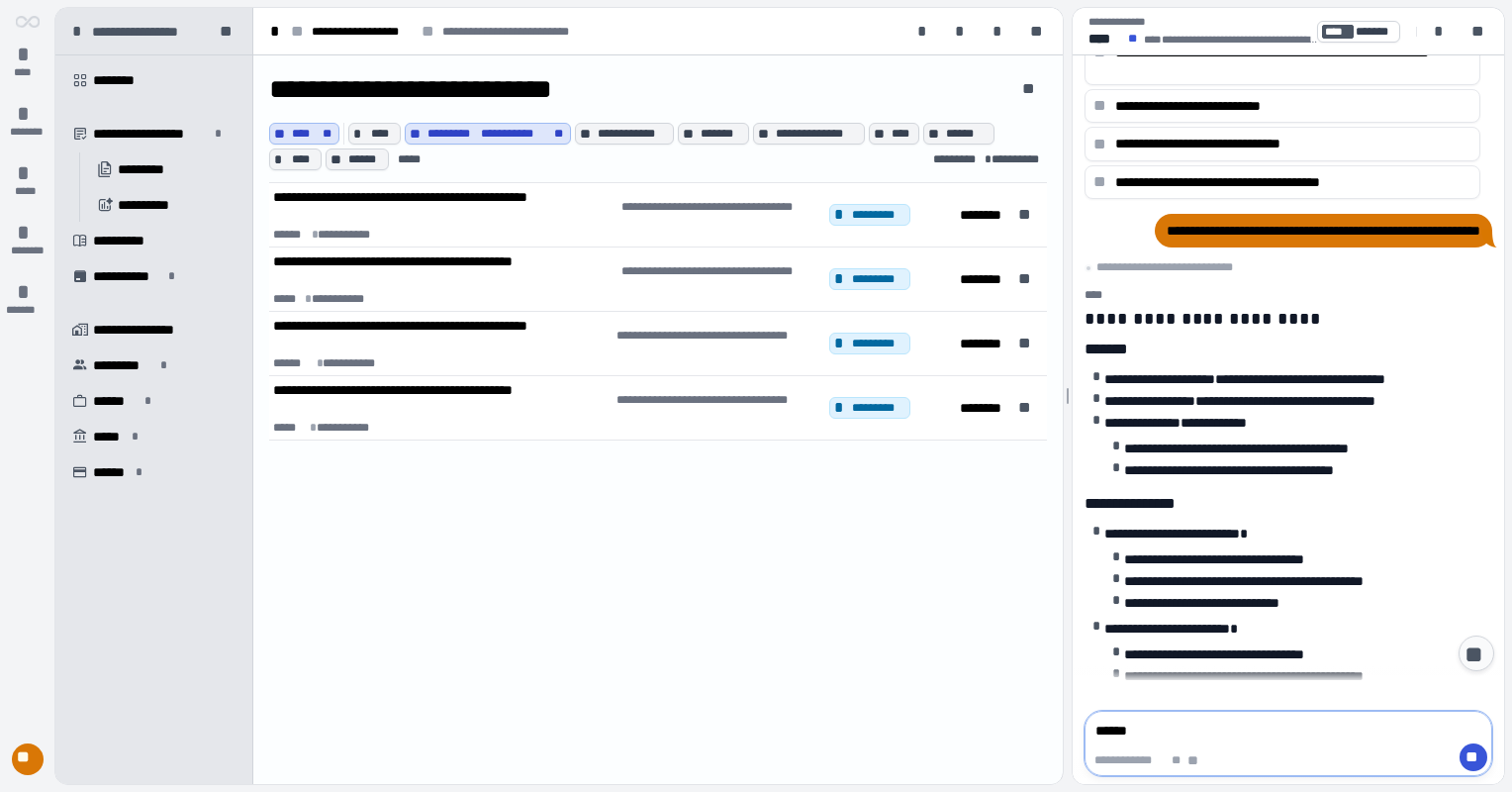 type on "*******" 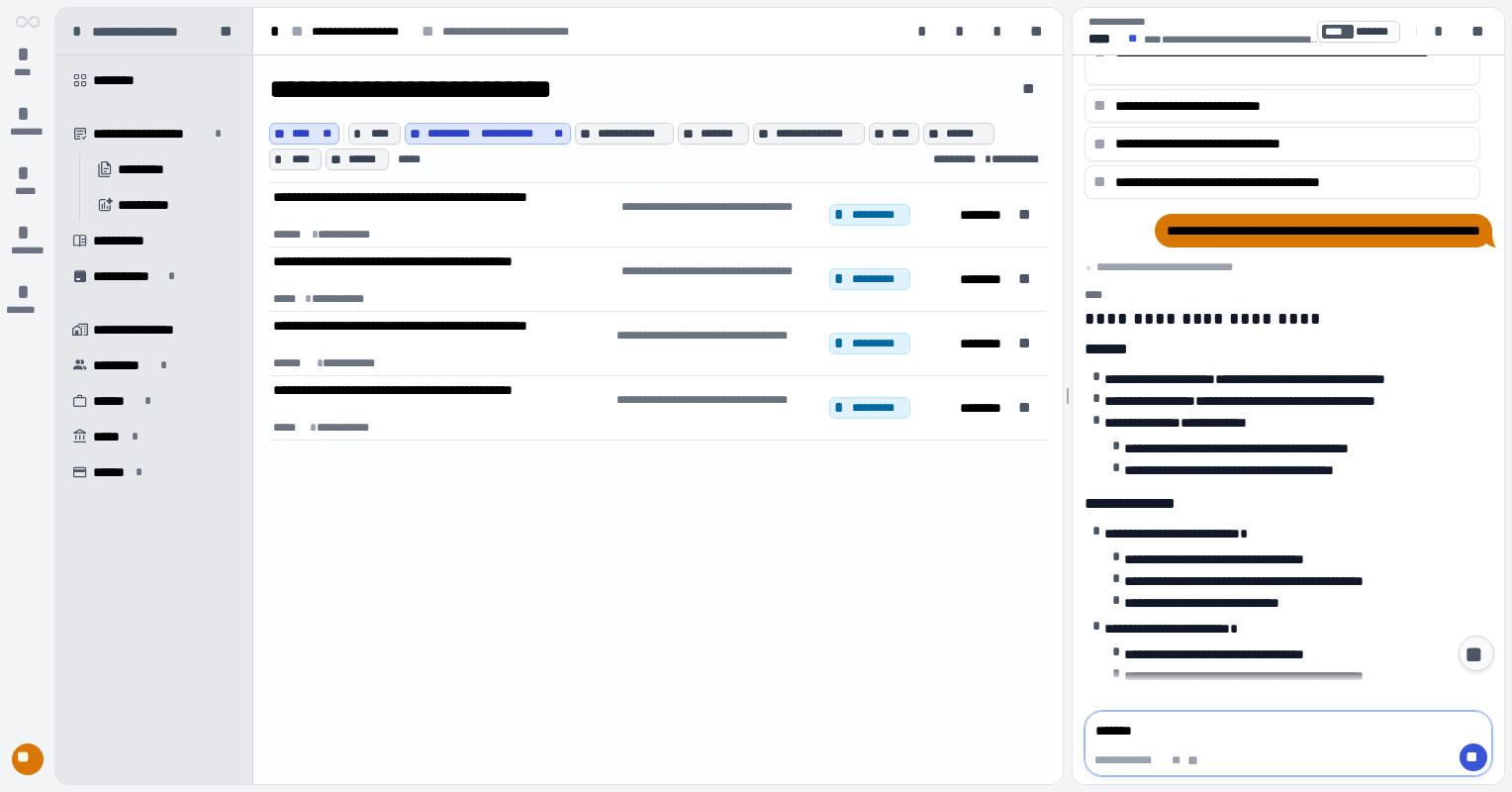 type on "*******" 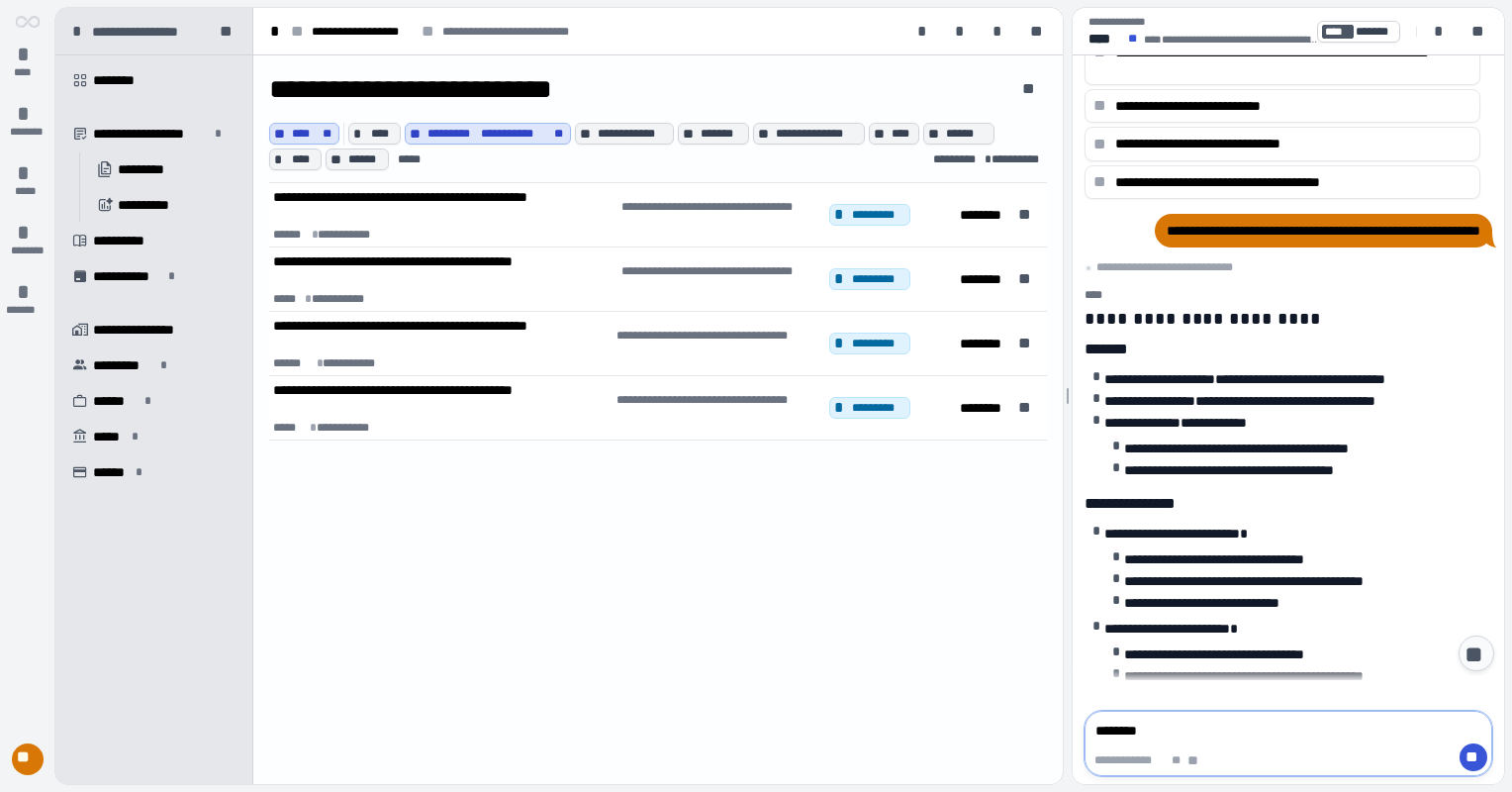 type on "*********" 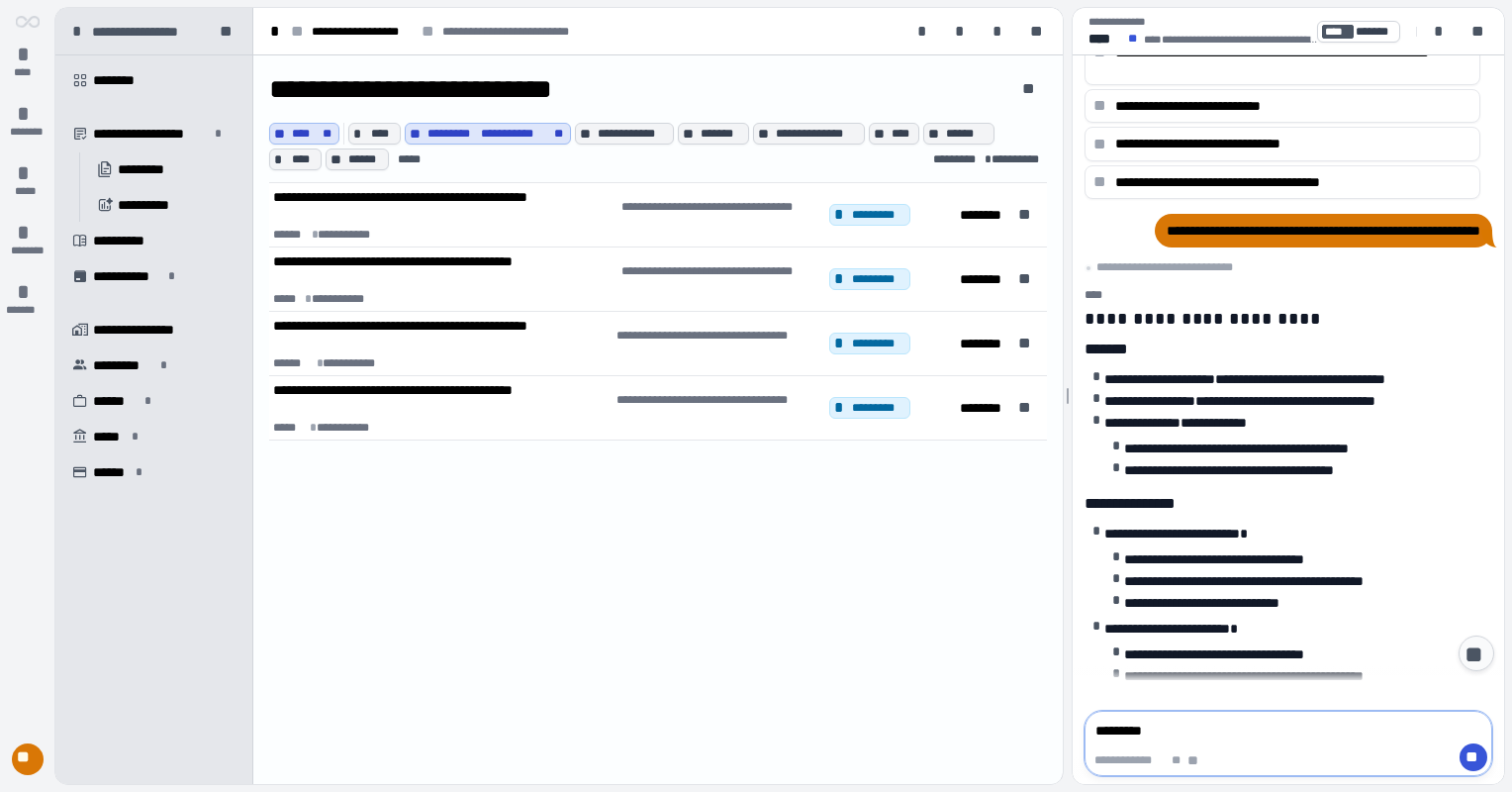 type on "**********" 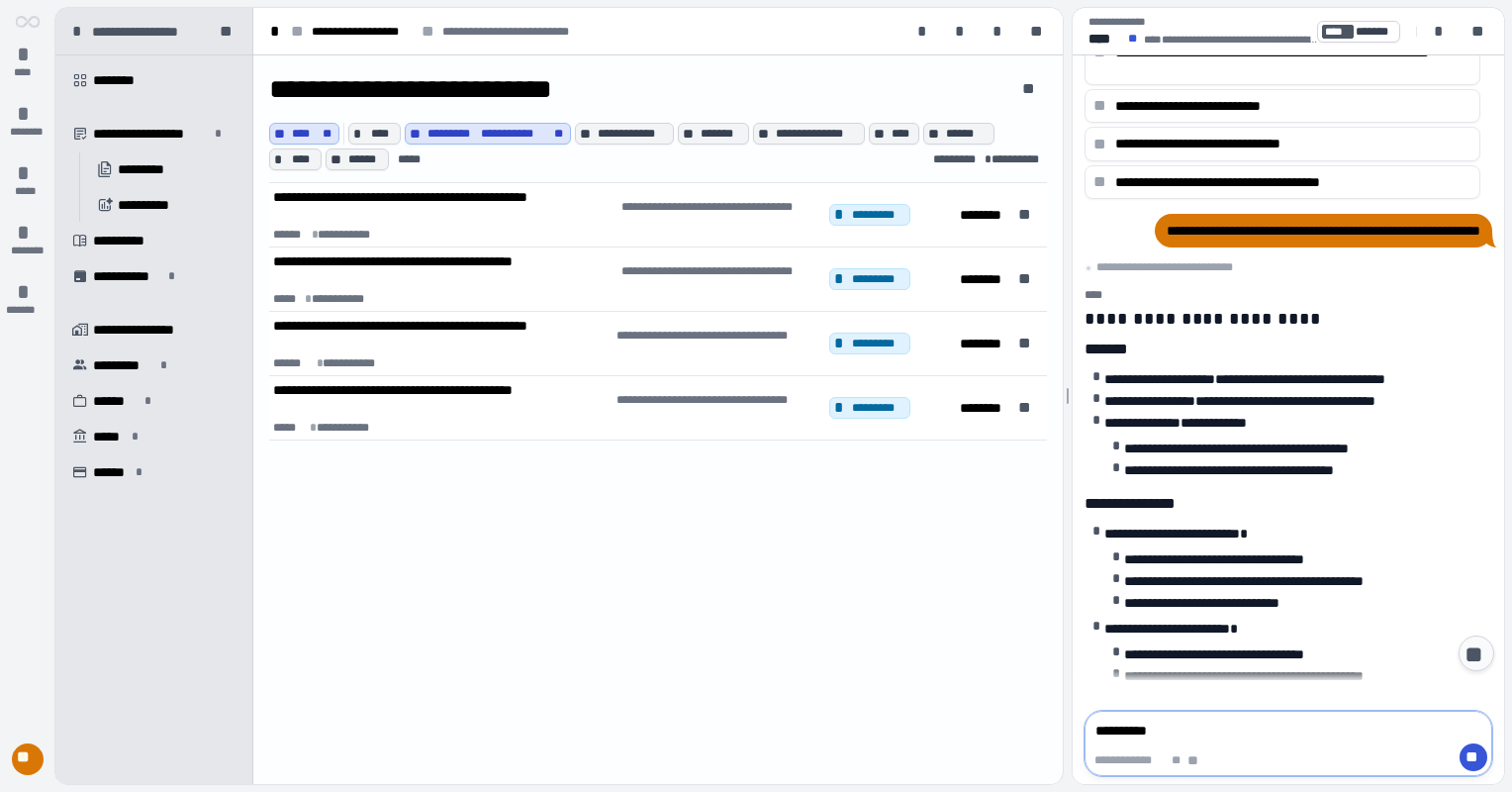 type on "**********" 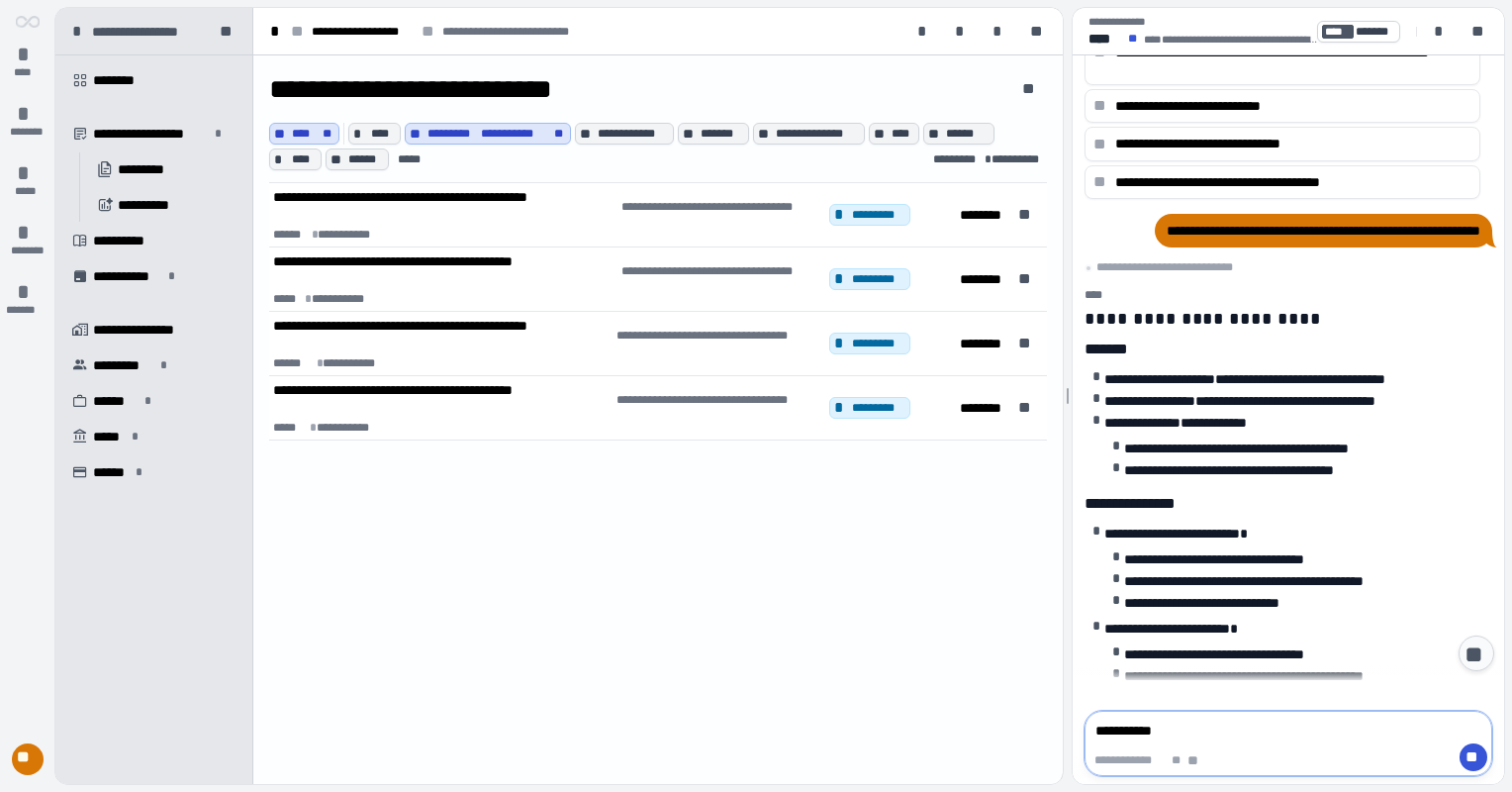 type on "**********" 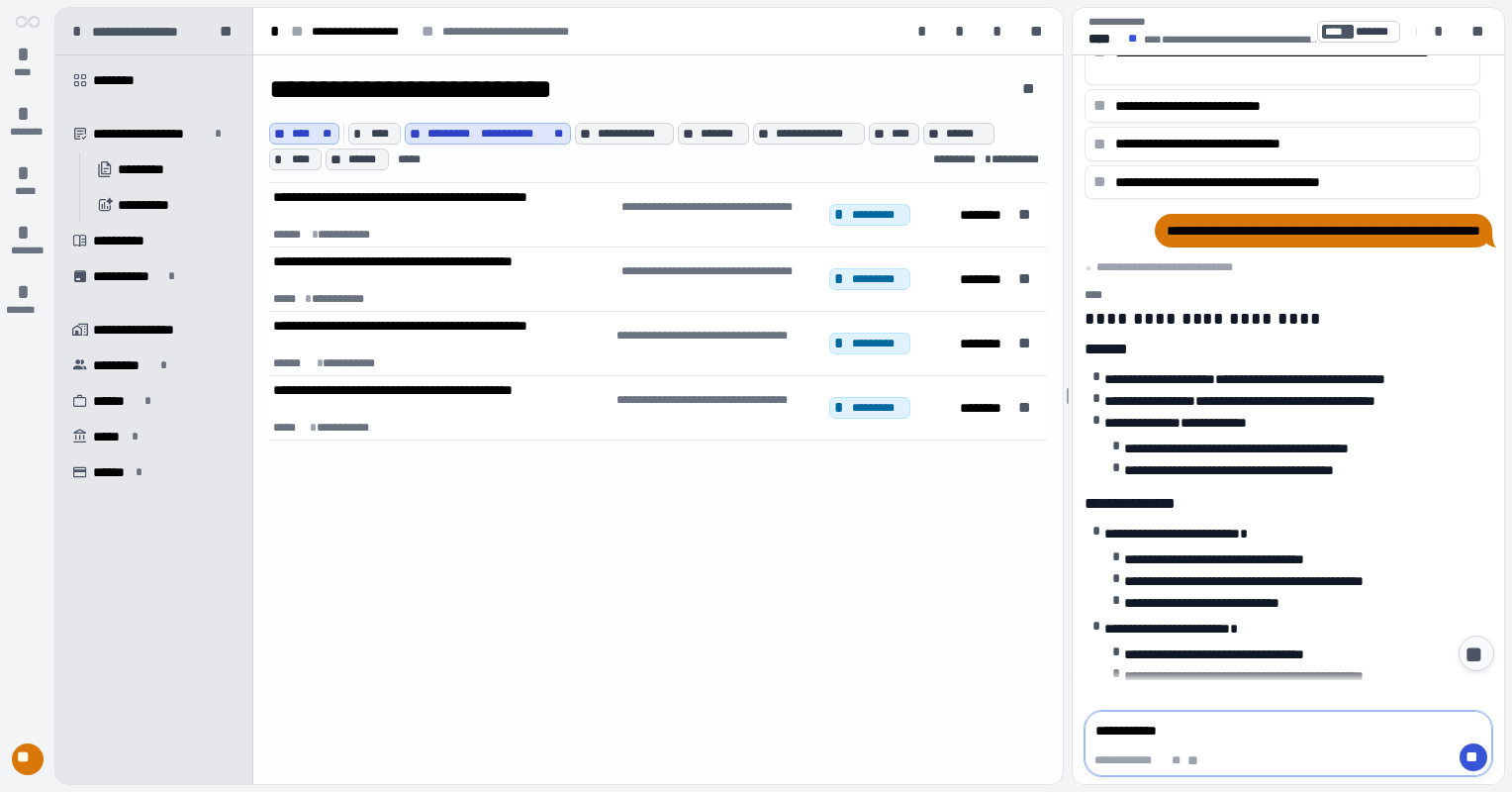 type on "**********" 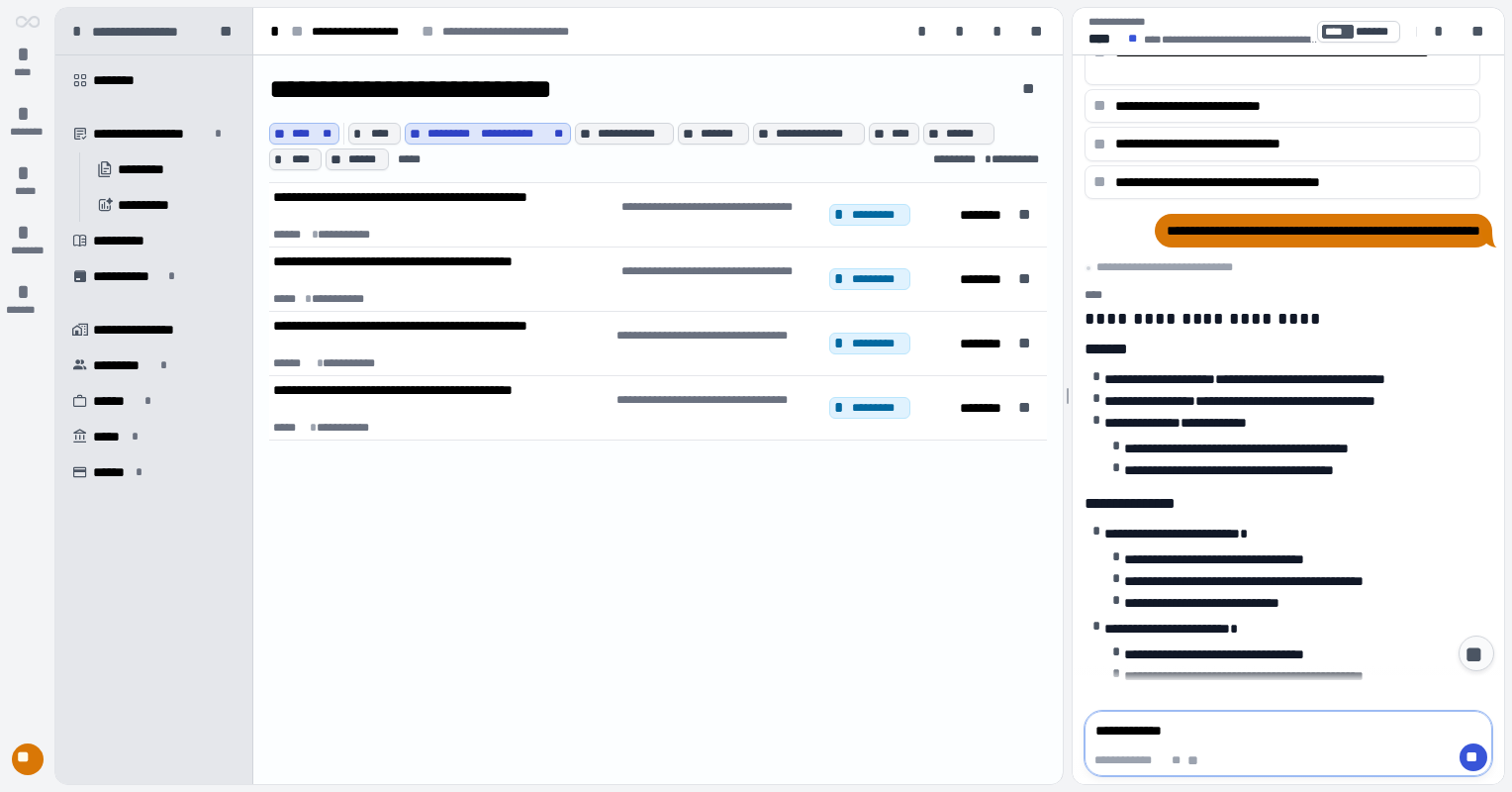 type on "**********" 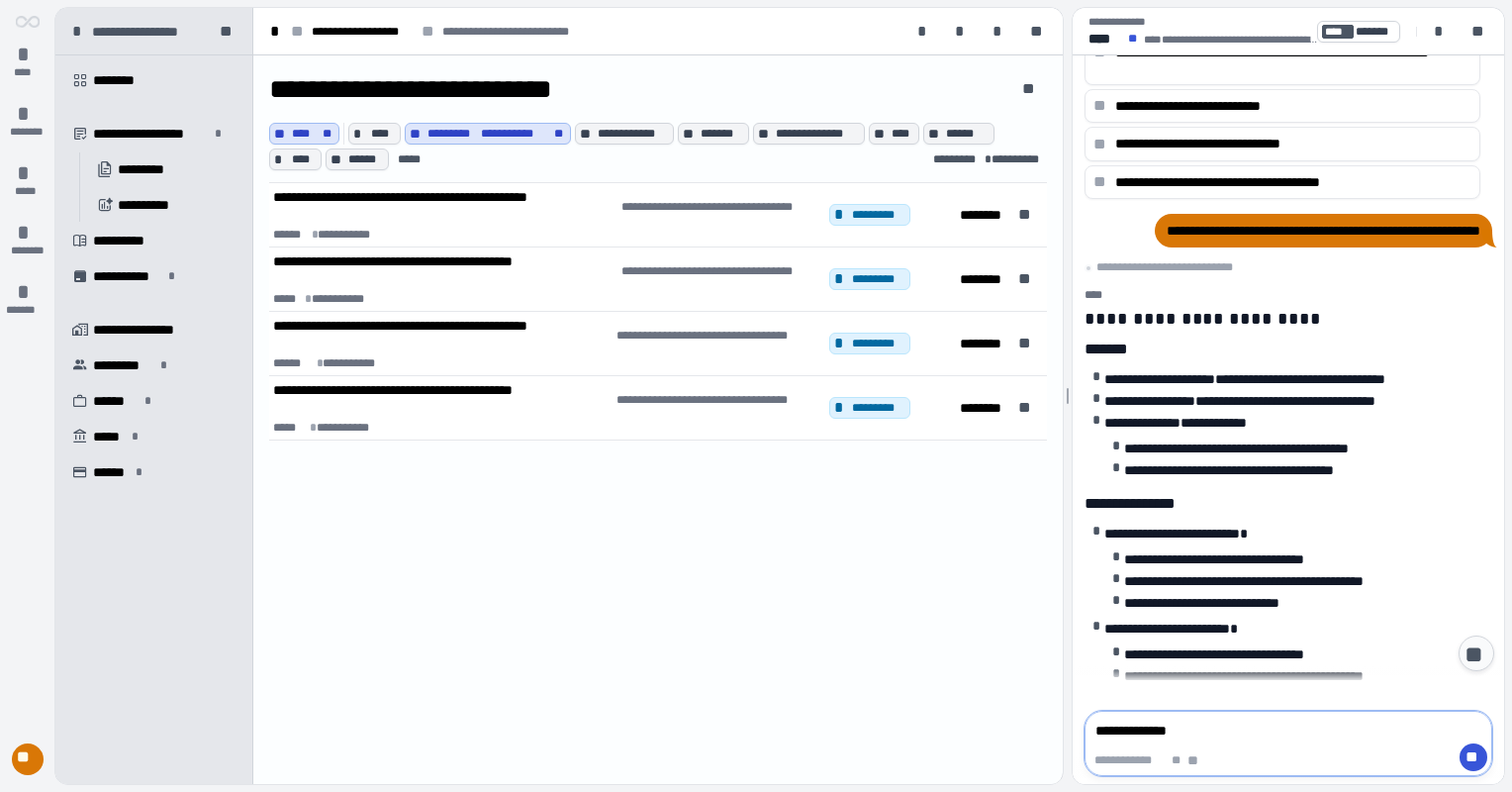 type on "**********" 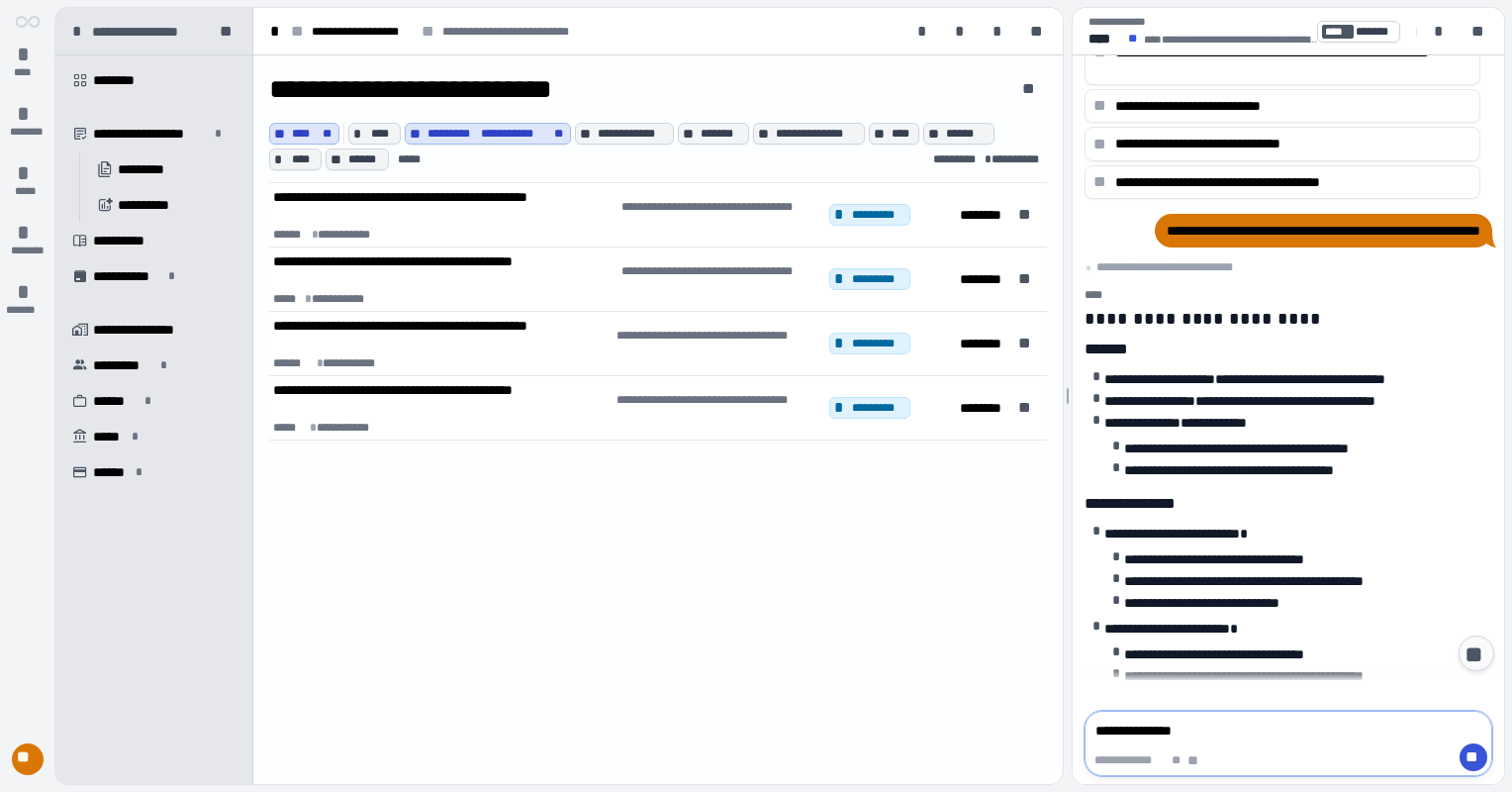 type on "**********" 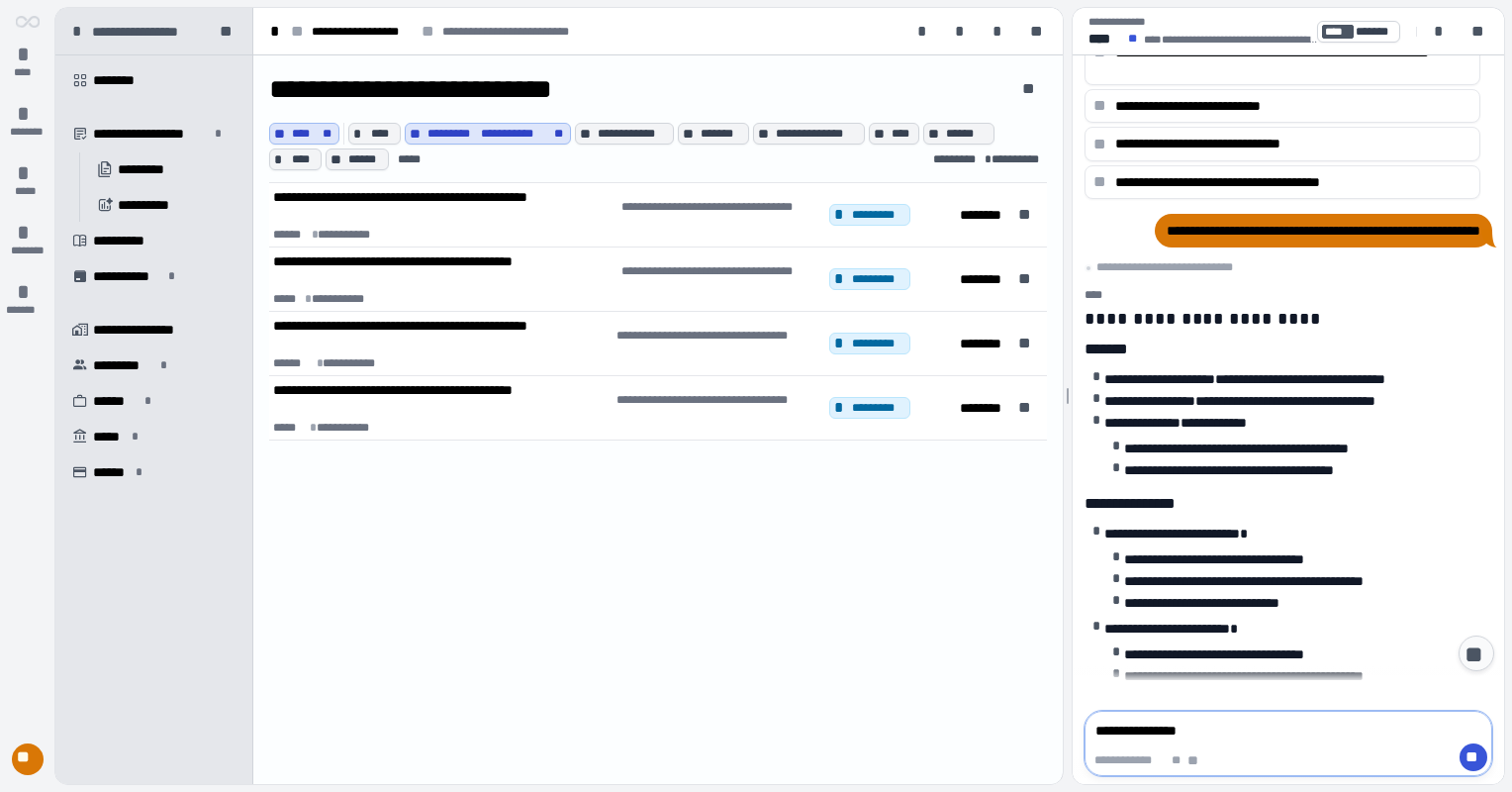 type on "**********" 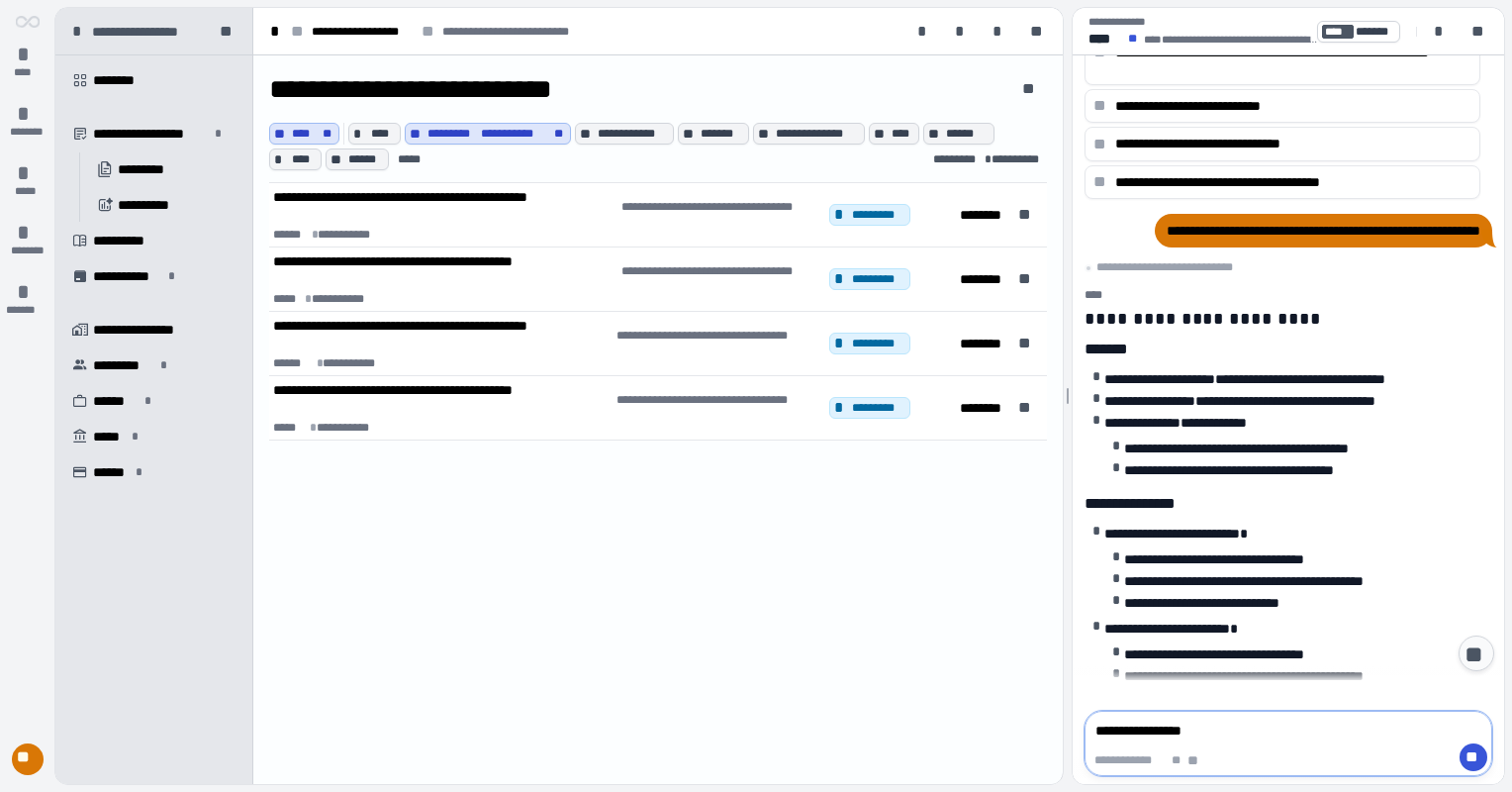 type on "**********" 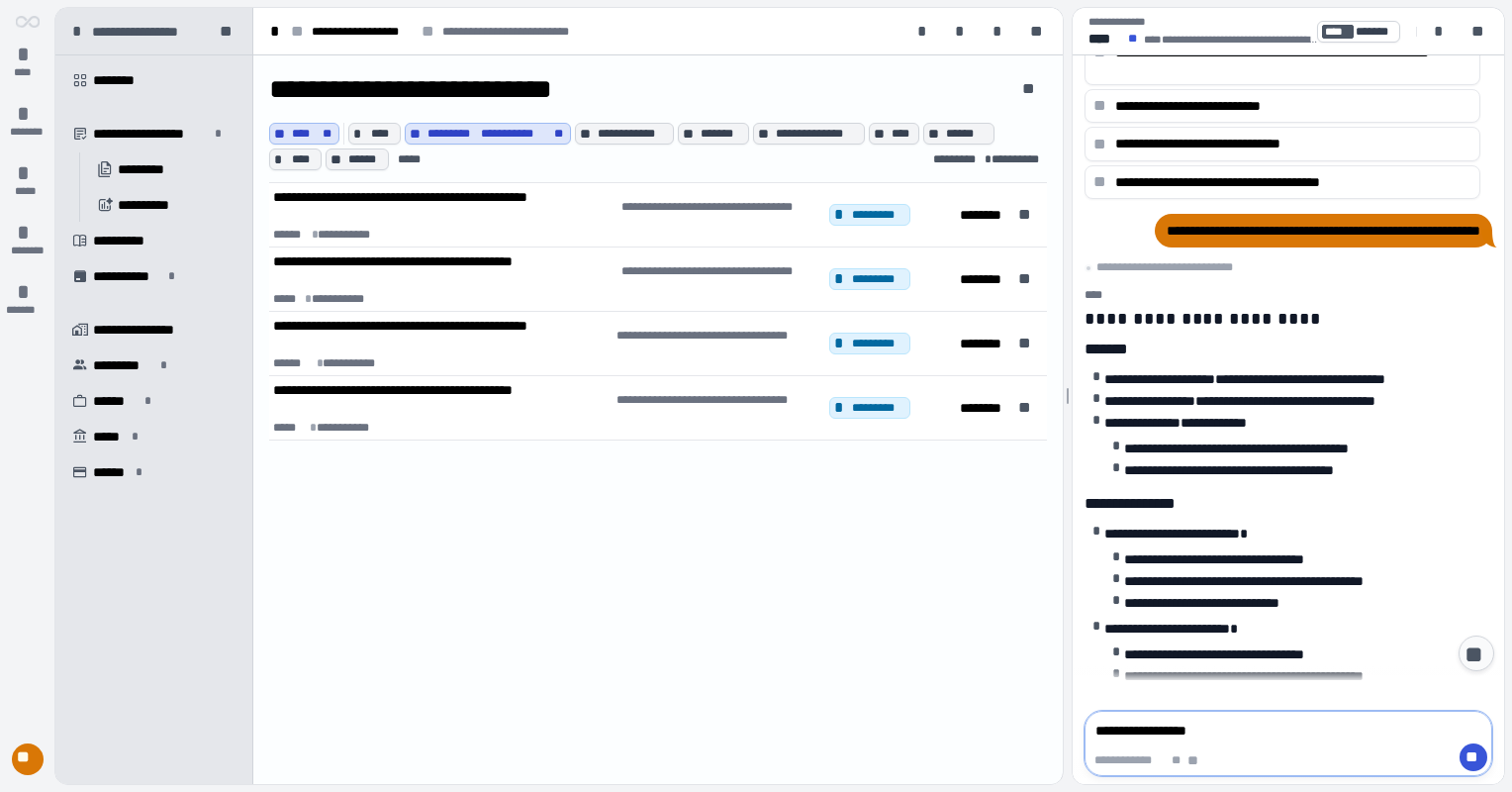 type on "**********" 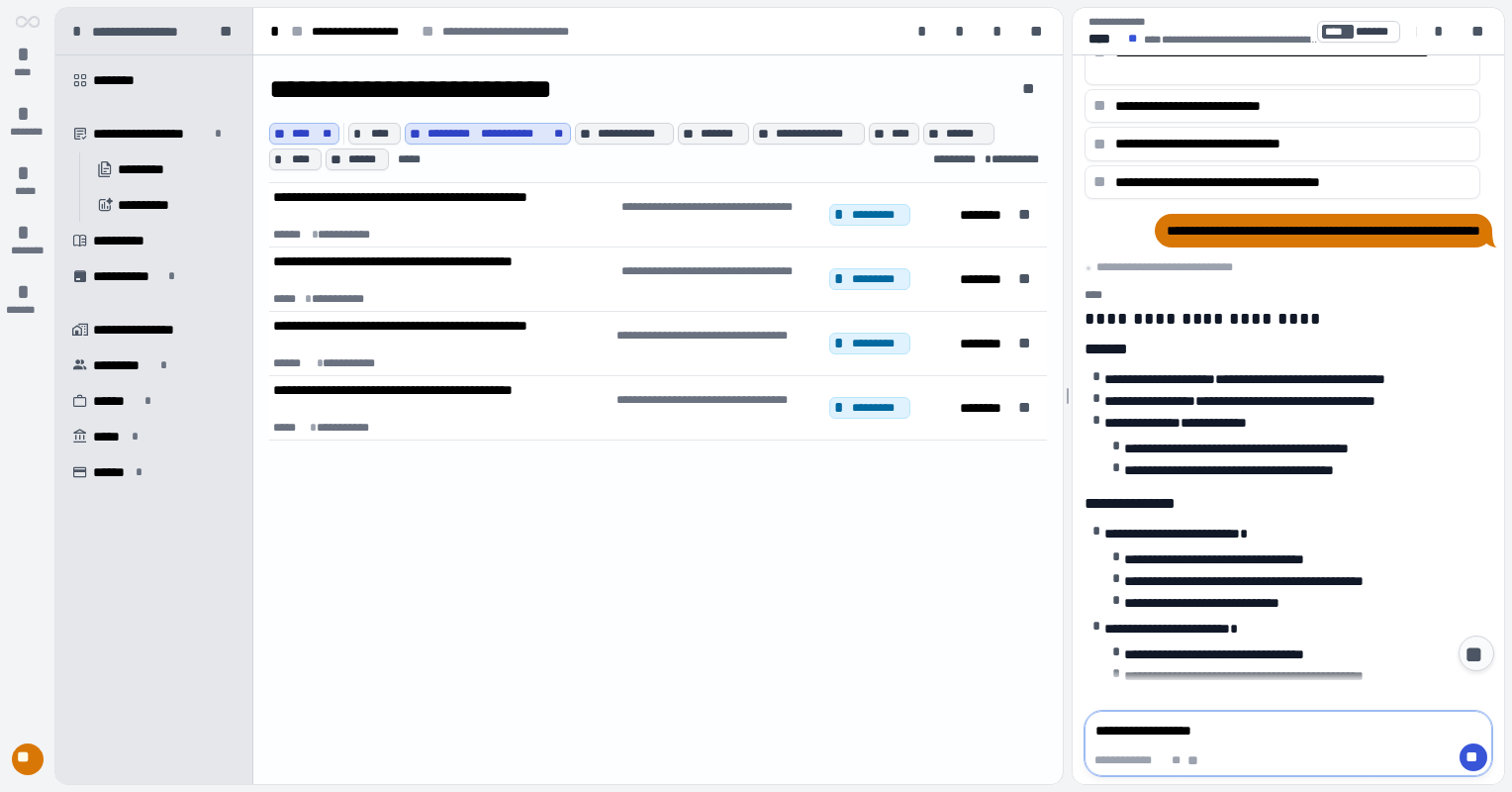 type on "**********" 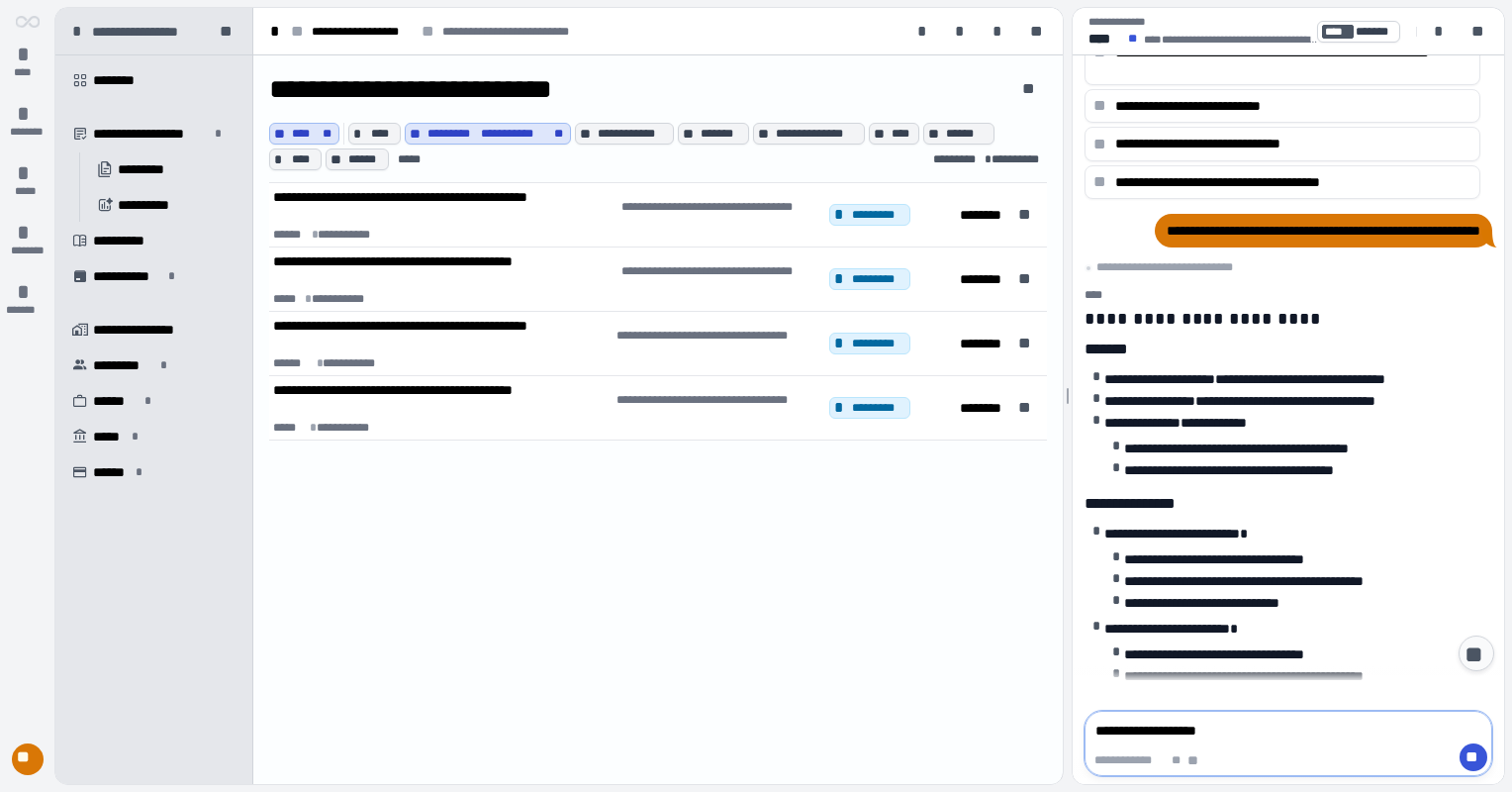 type on "**********" 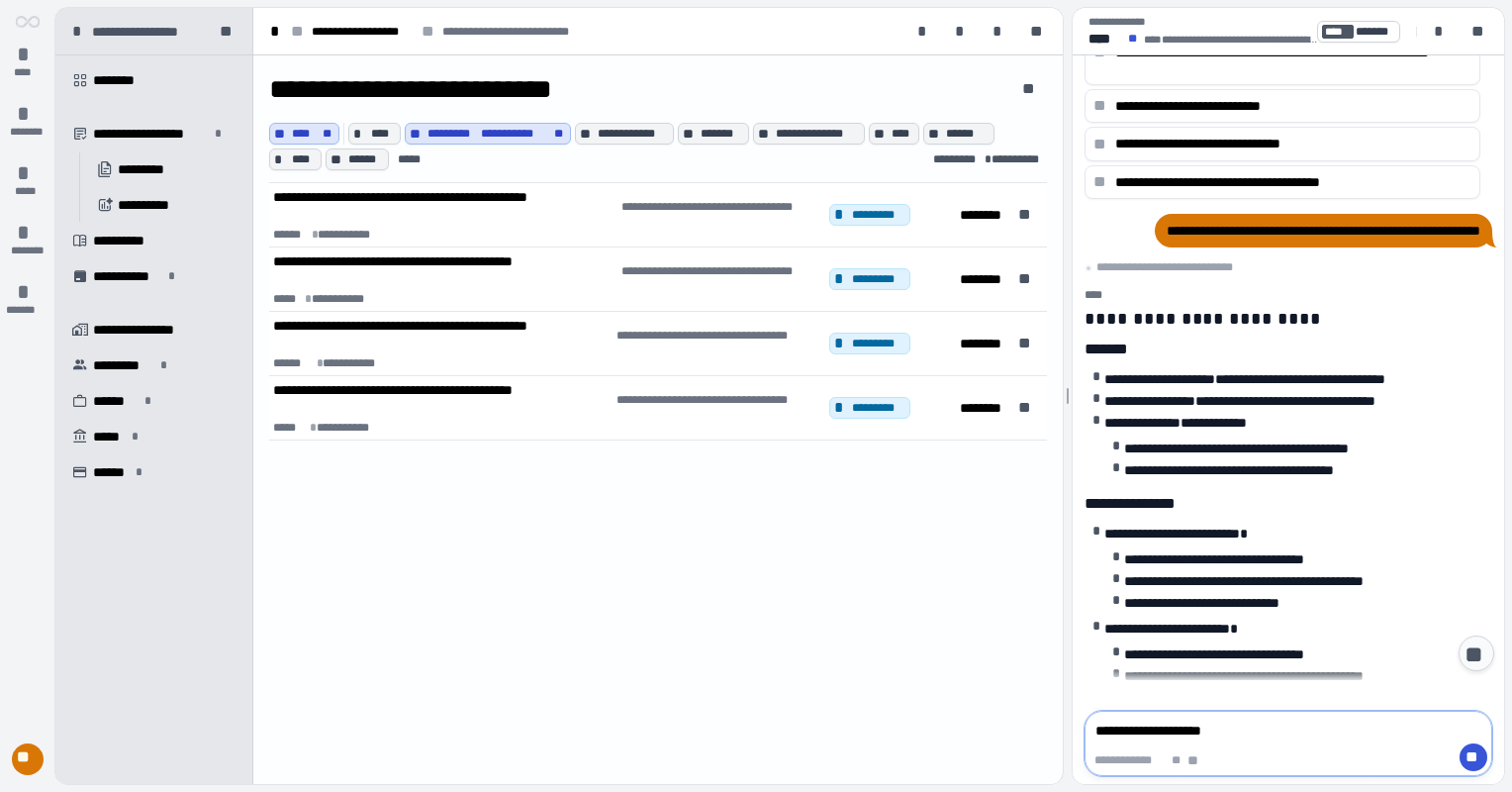 type on "**********" 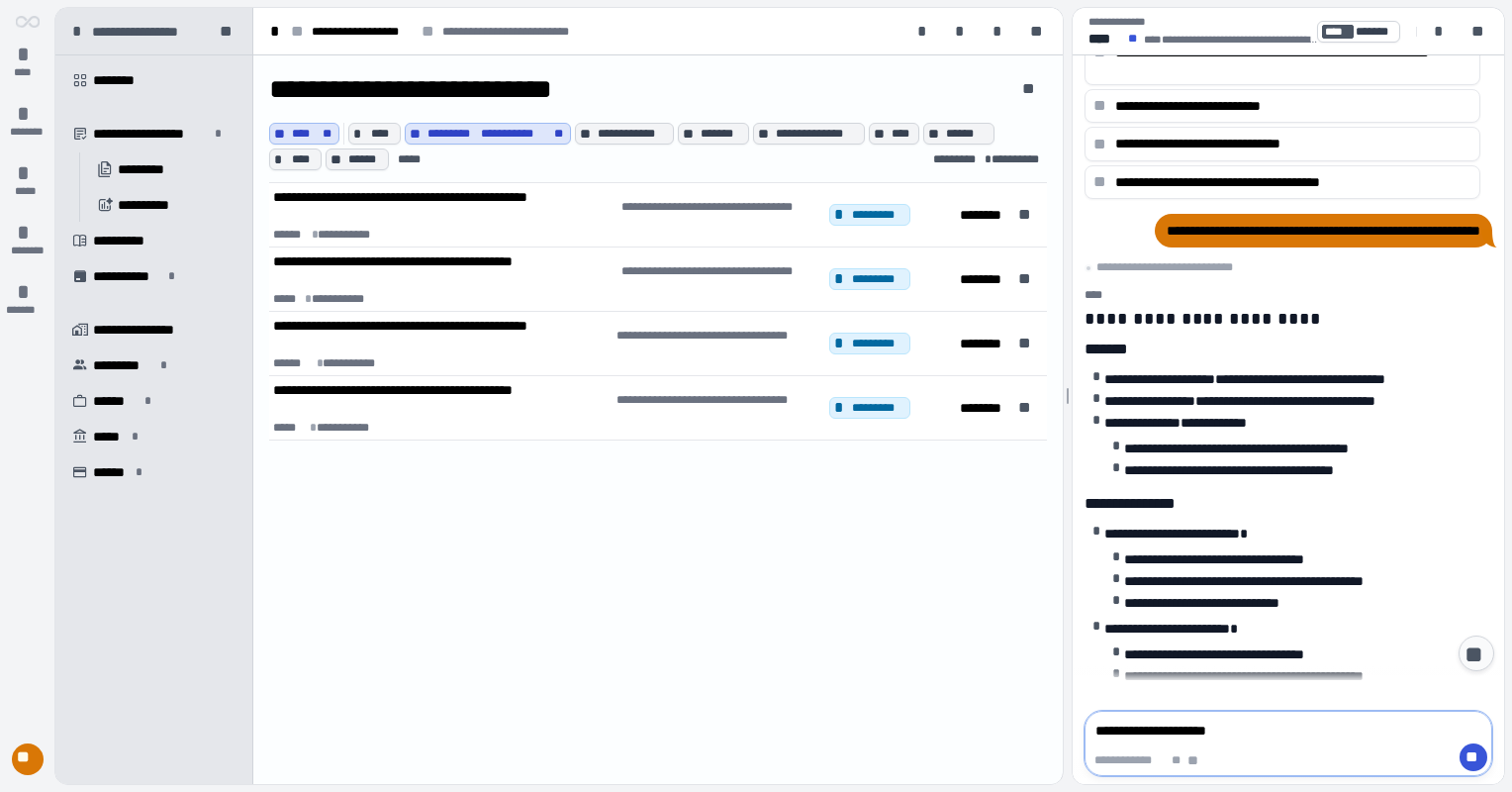 type on "**********" 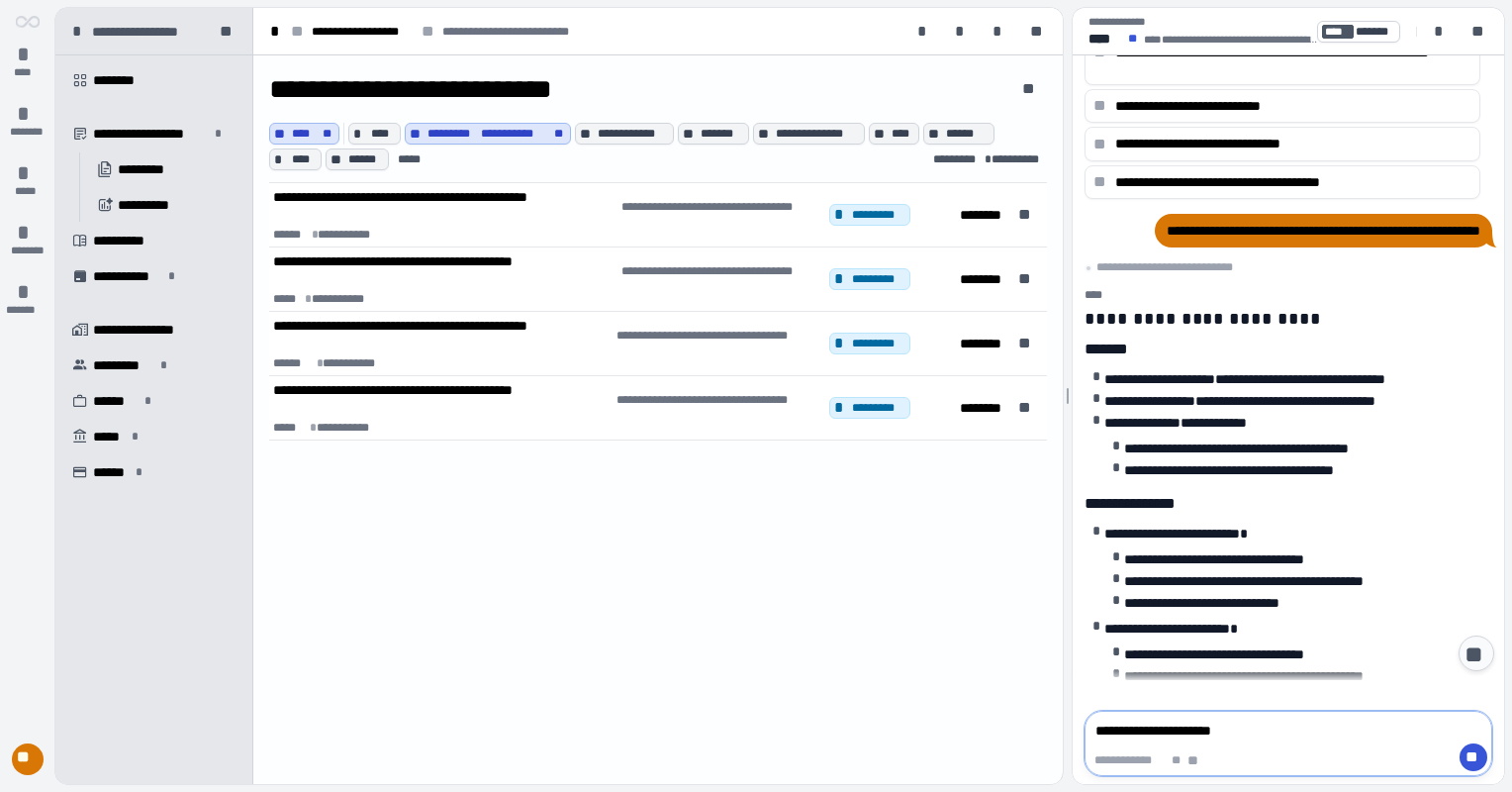 type on "**********" 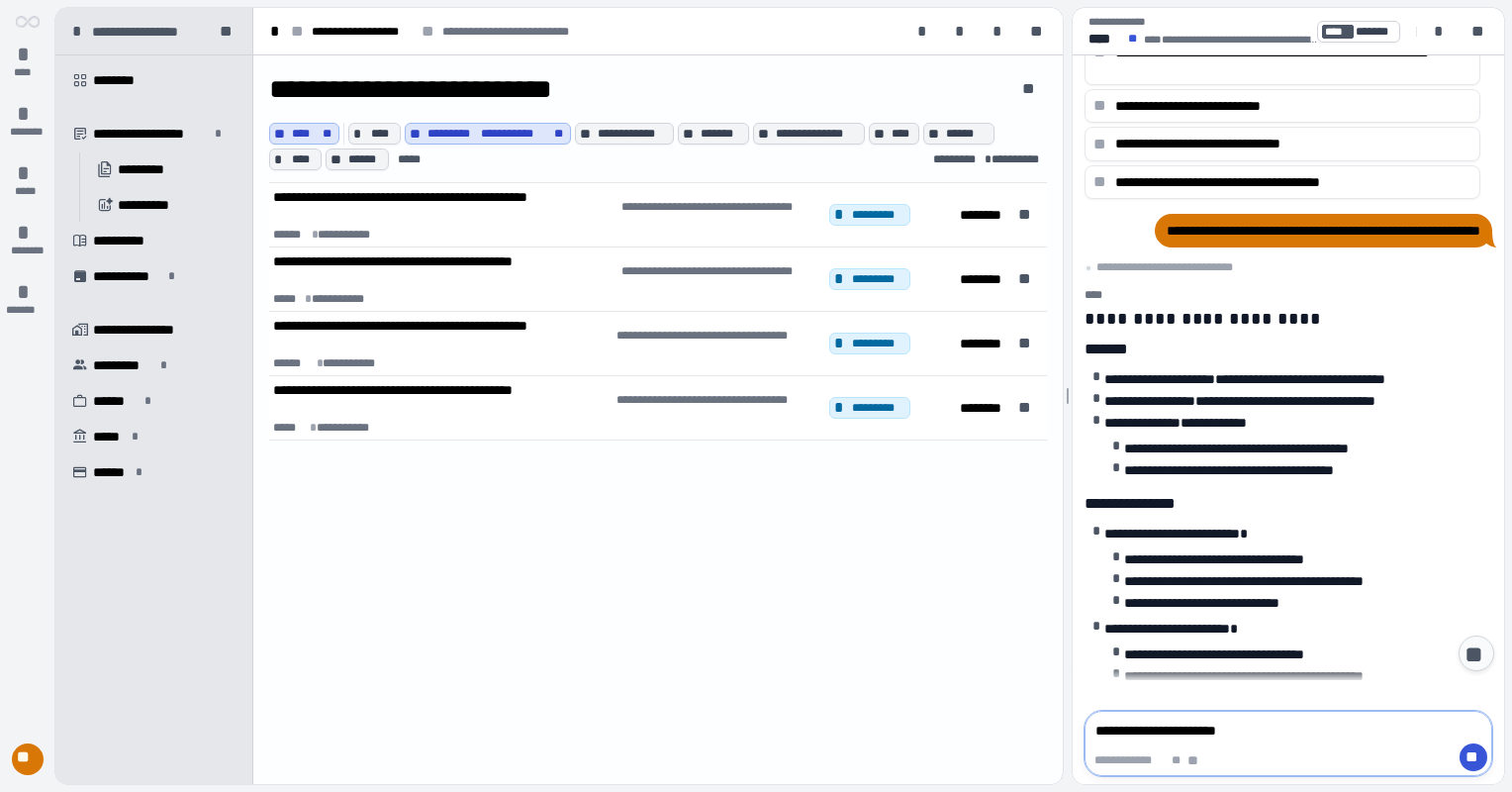 type on "**********" 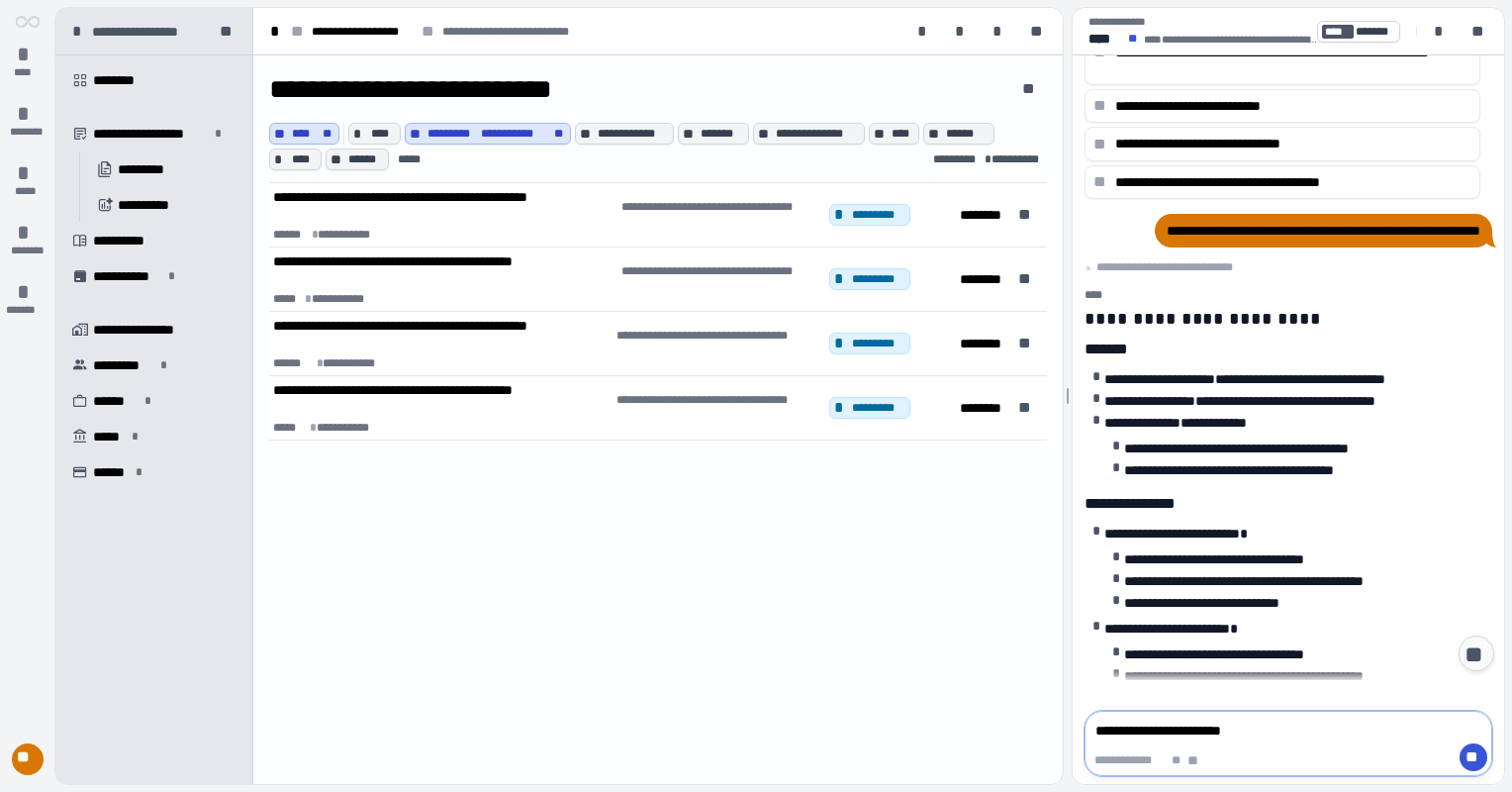 type on "**********" 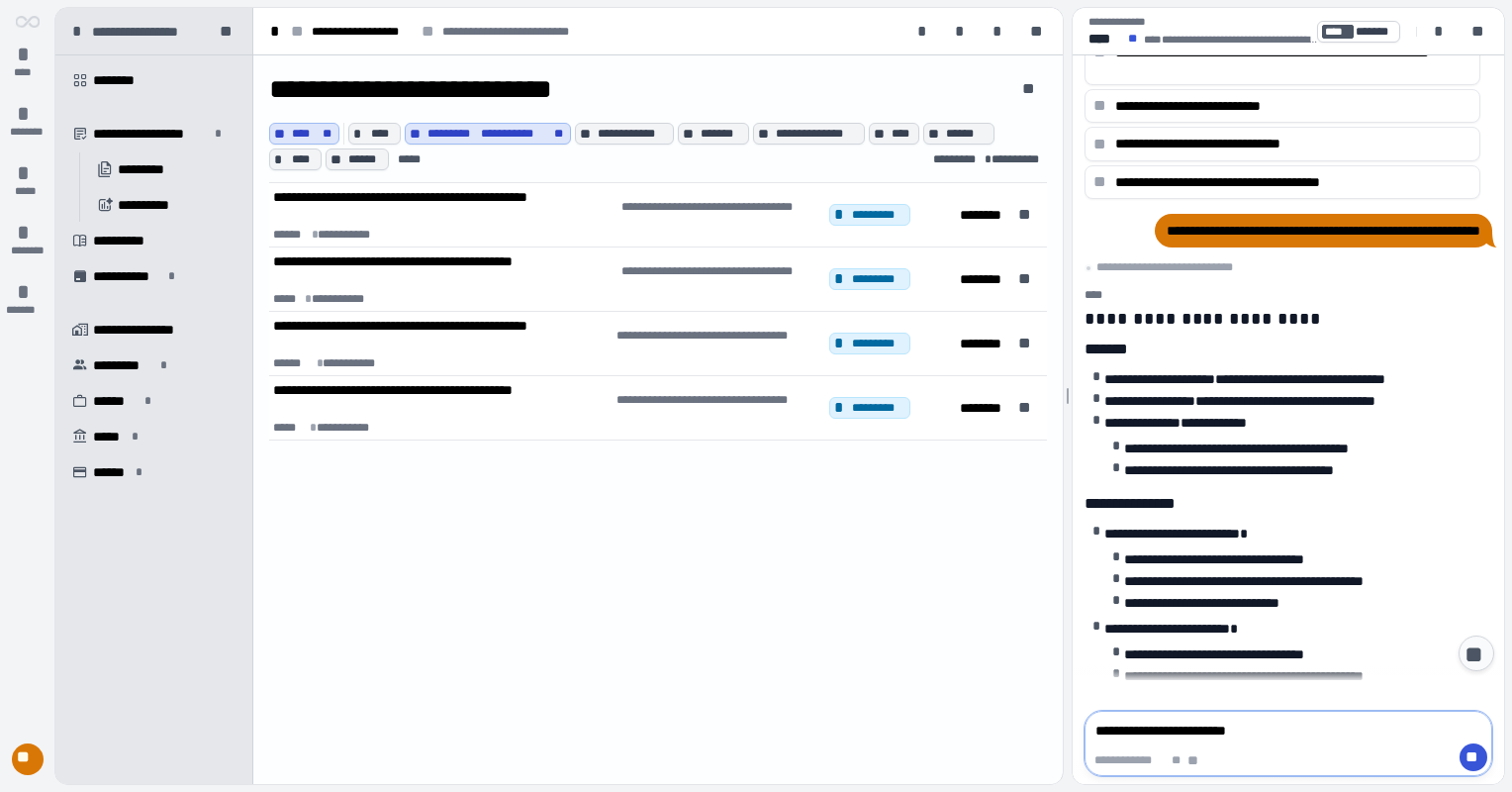 type on "**********" 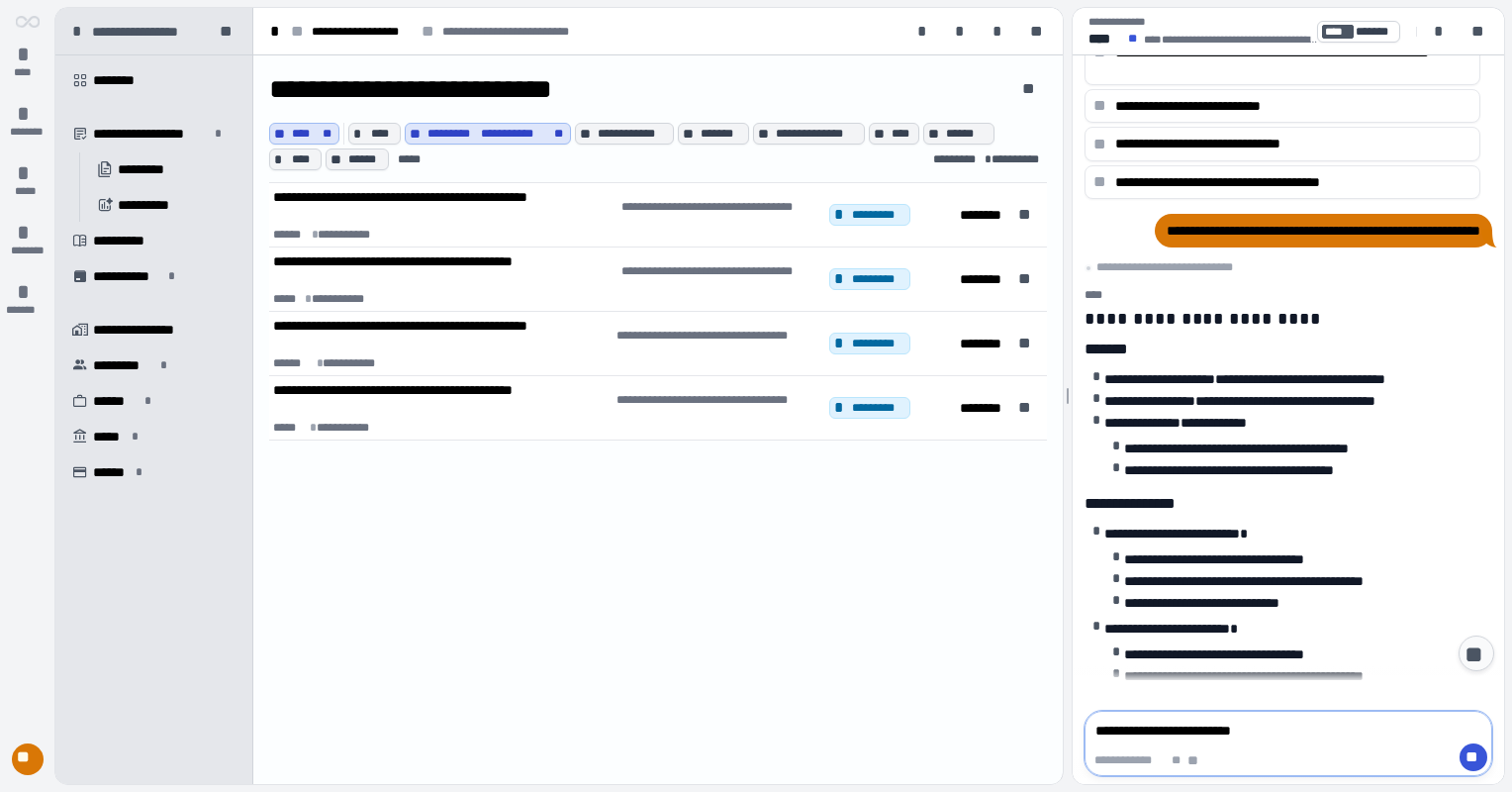 type on "**********" 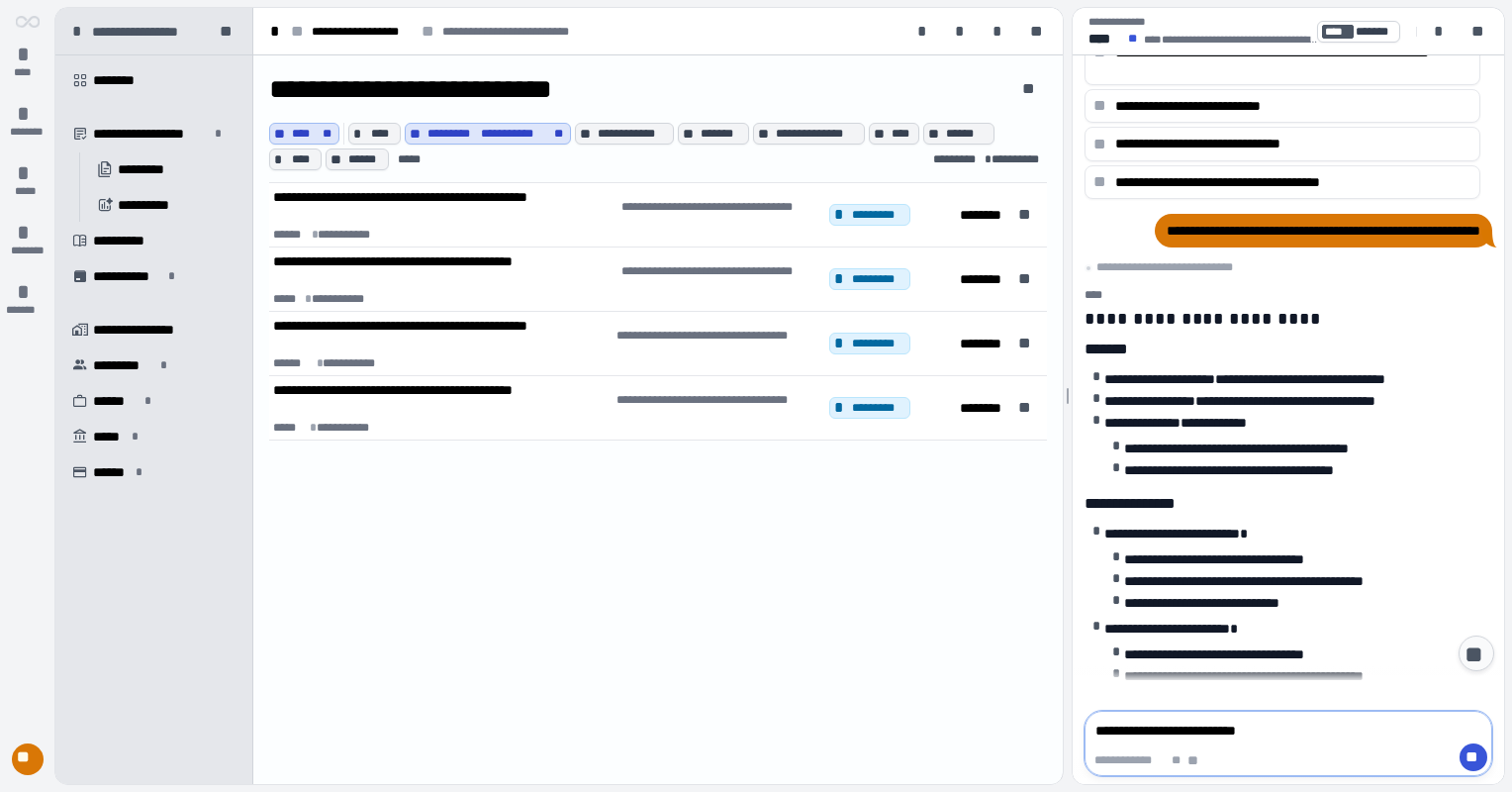 type on "**********" 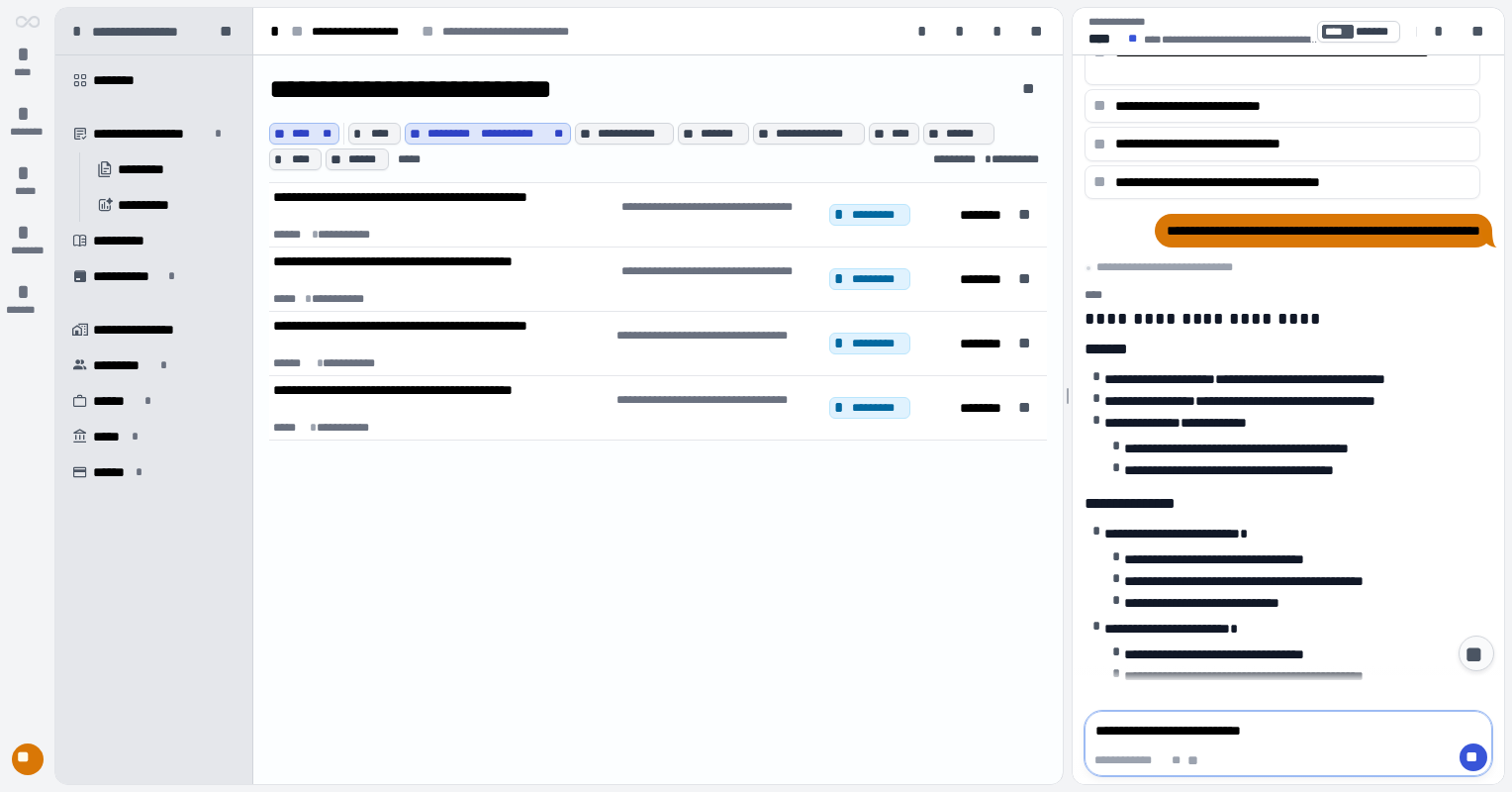 type on "**********" 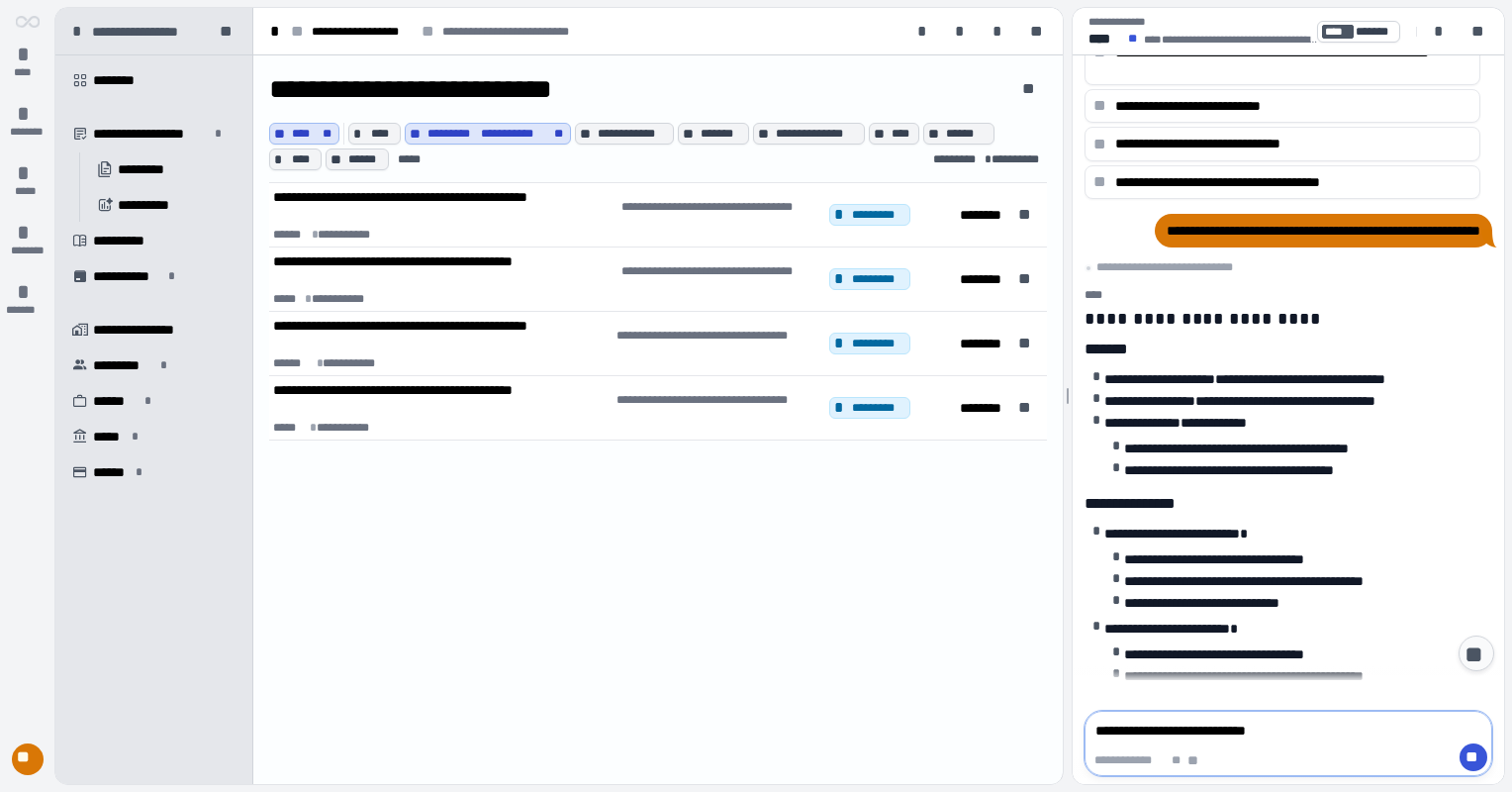 type on "**********" 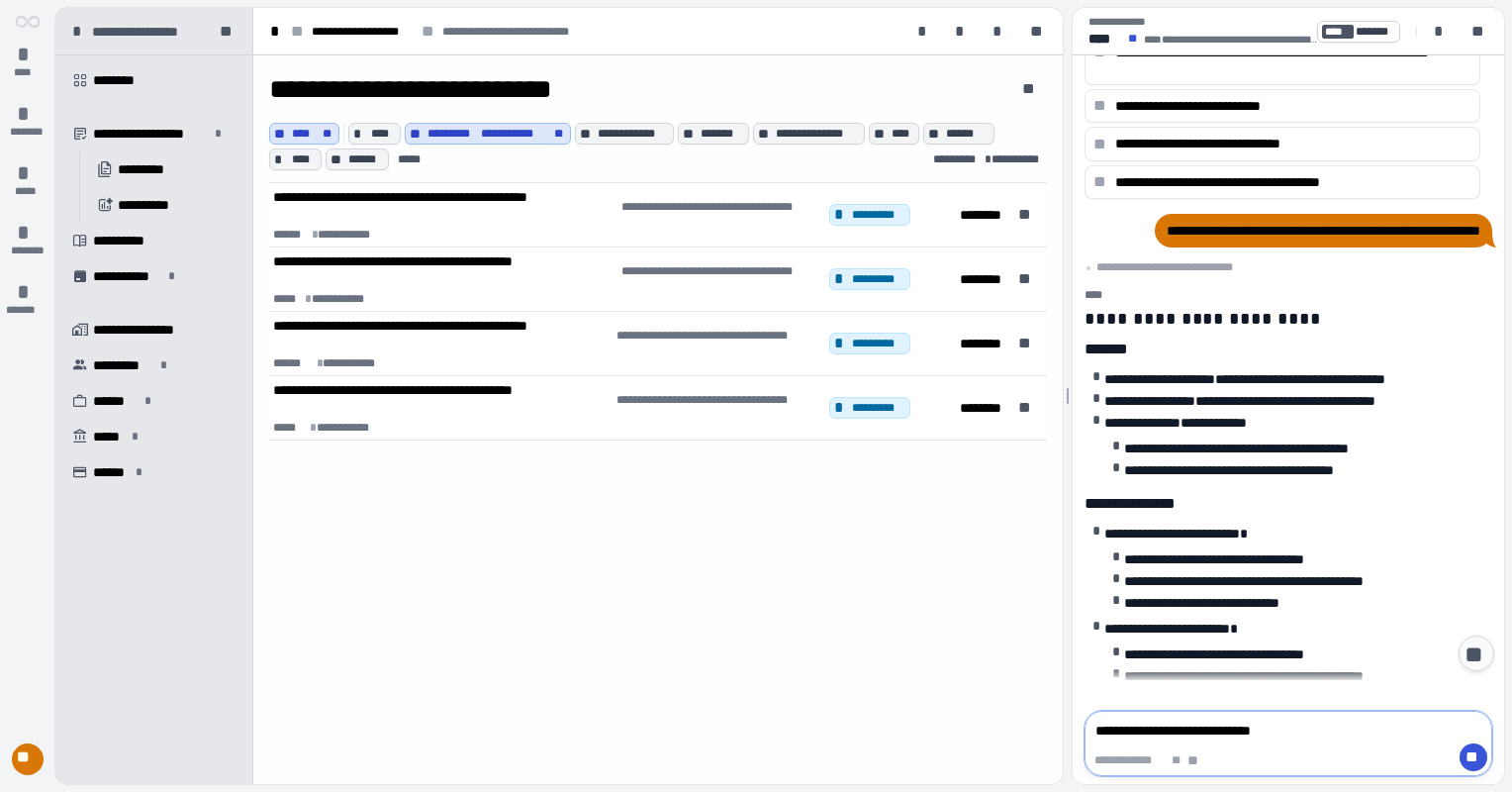 type on "**********" 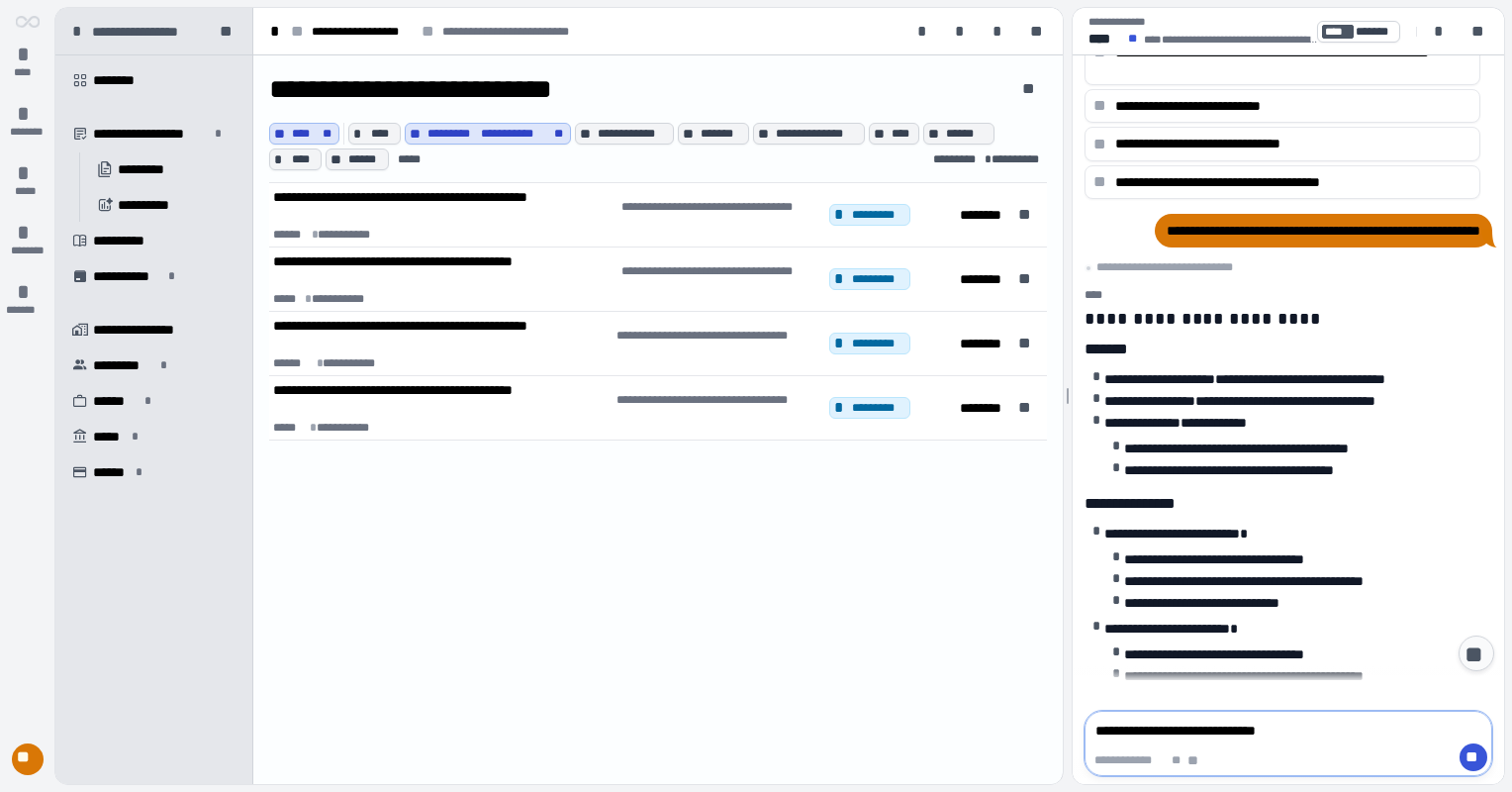 type on "**********" 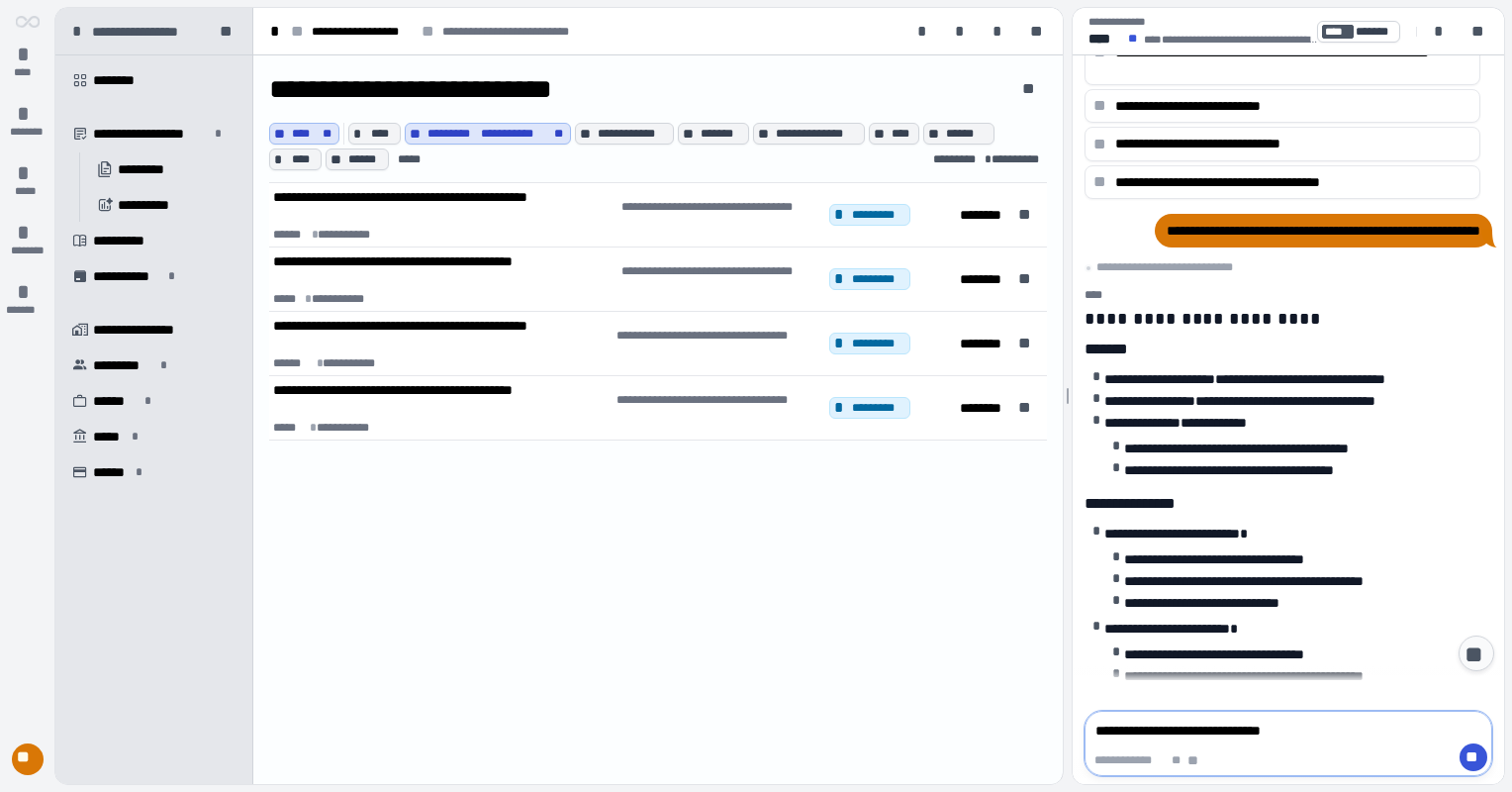 type on "**********" 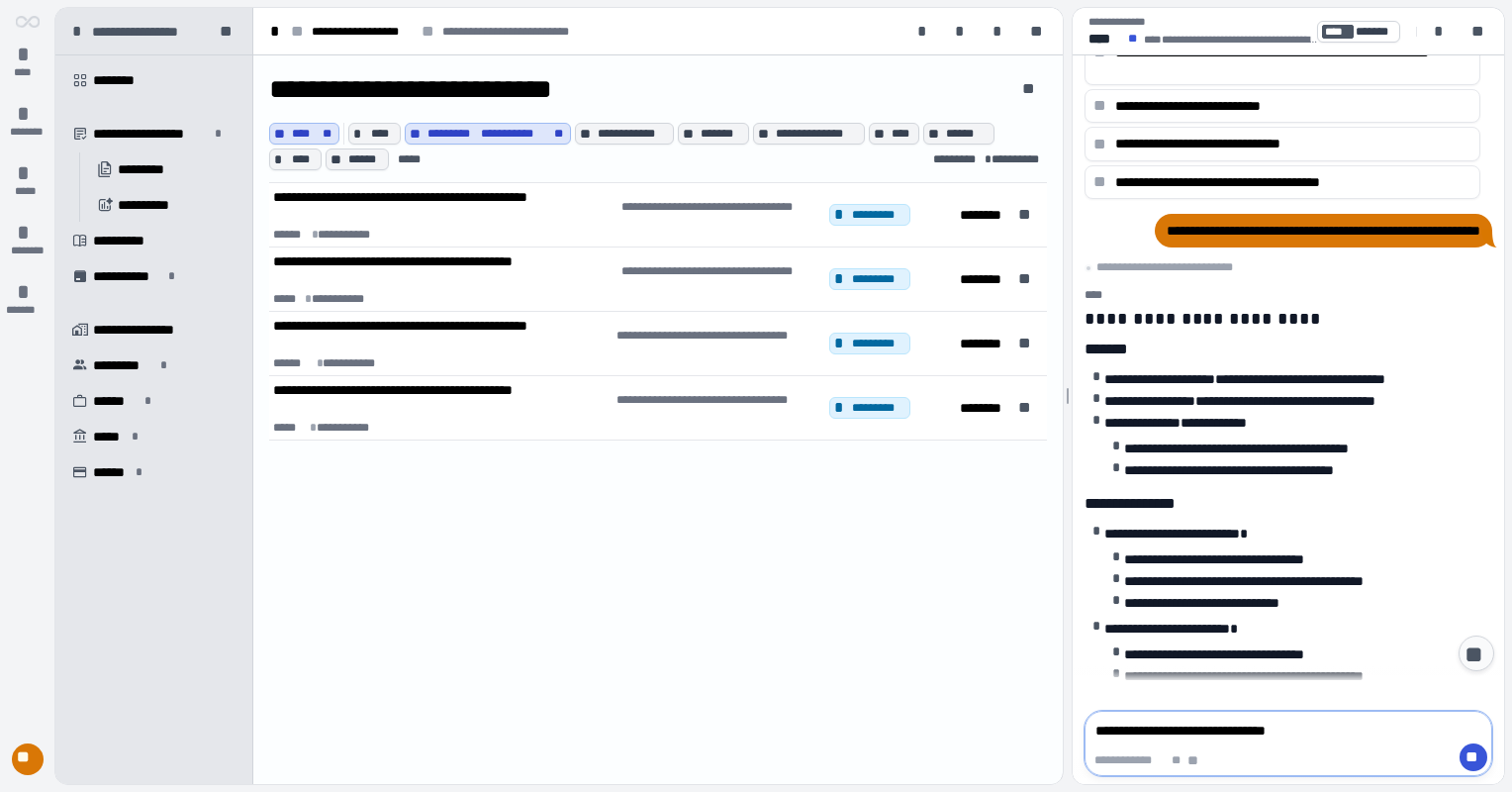 type on "**********" 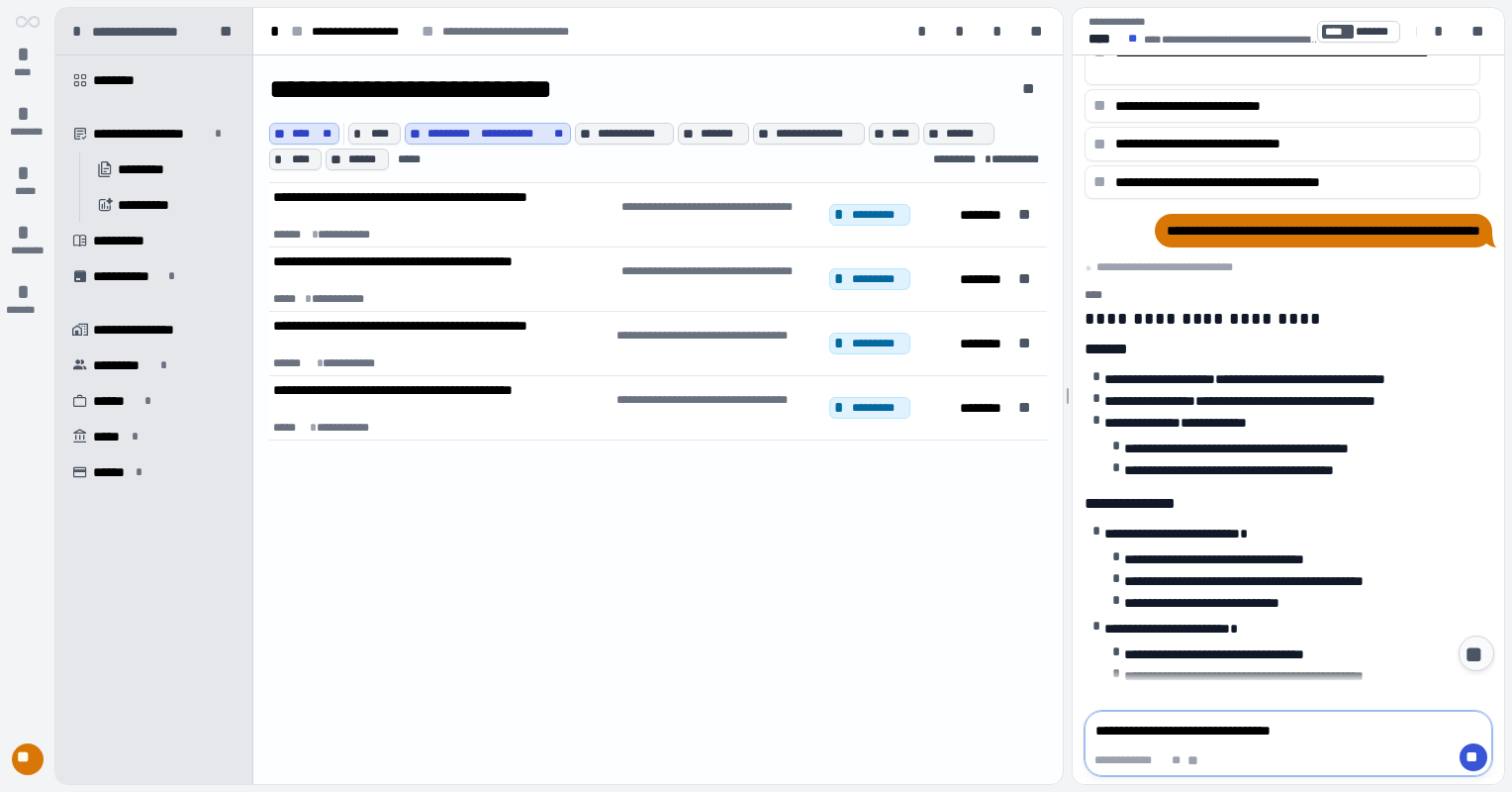 type on "**********" 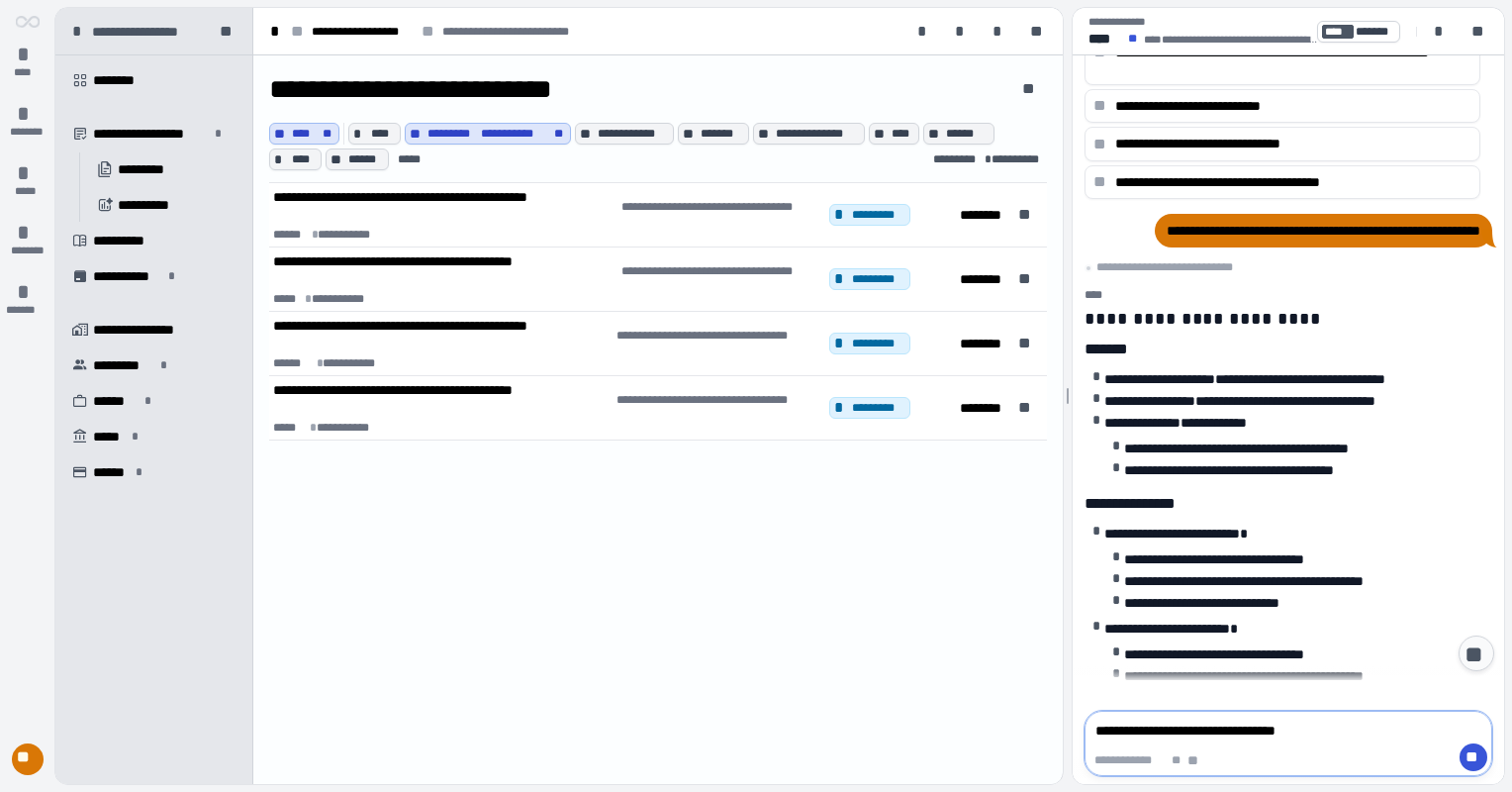 type on "**********" 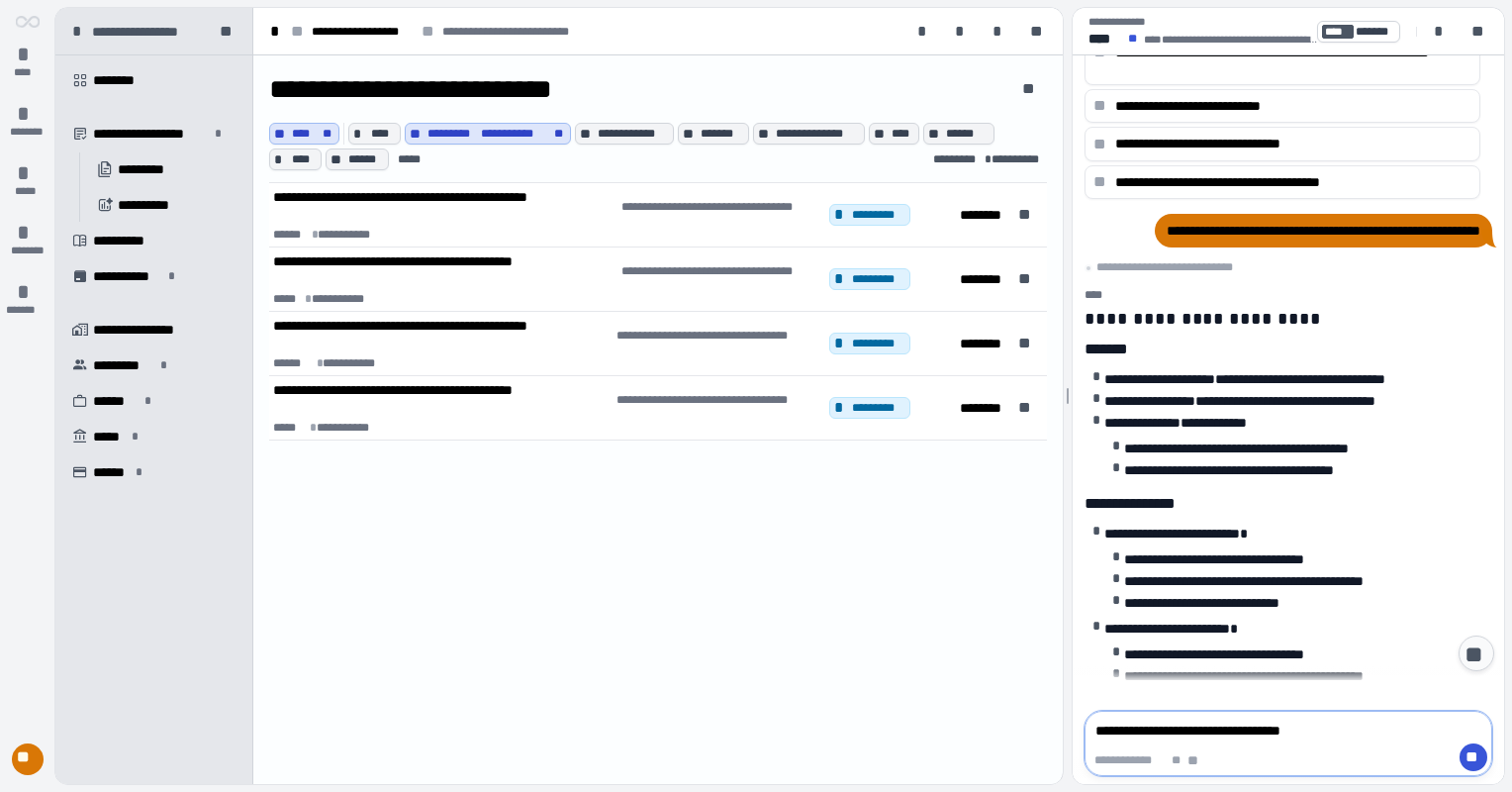 type on "**********" 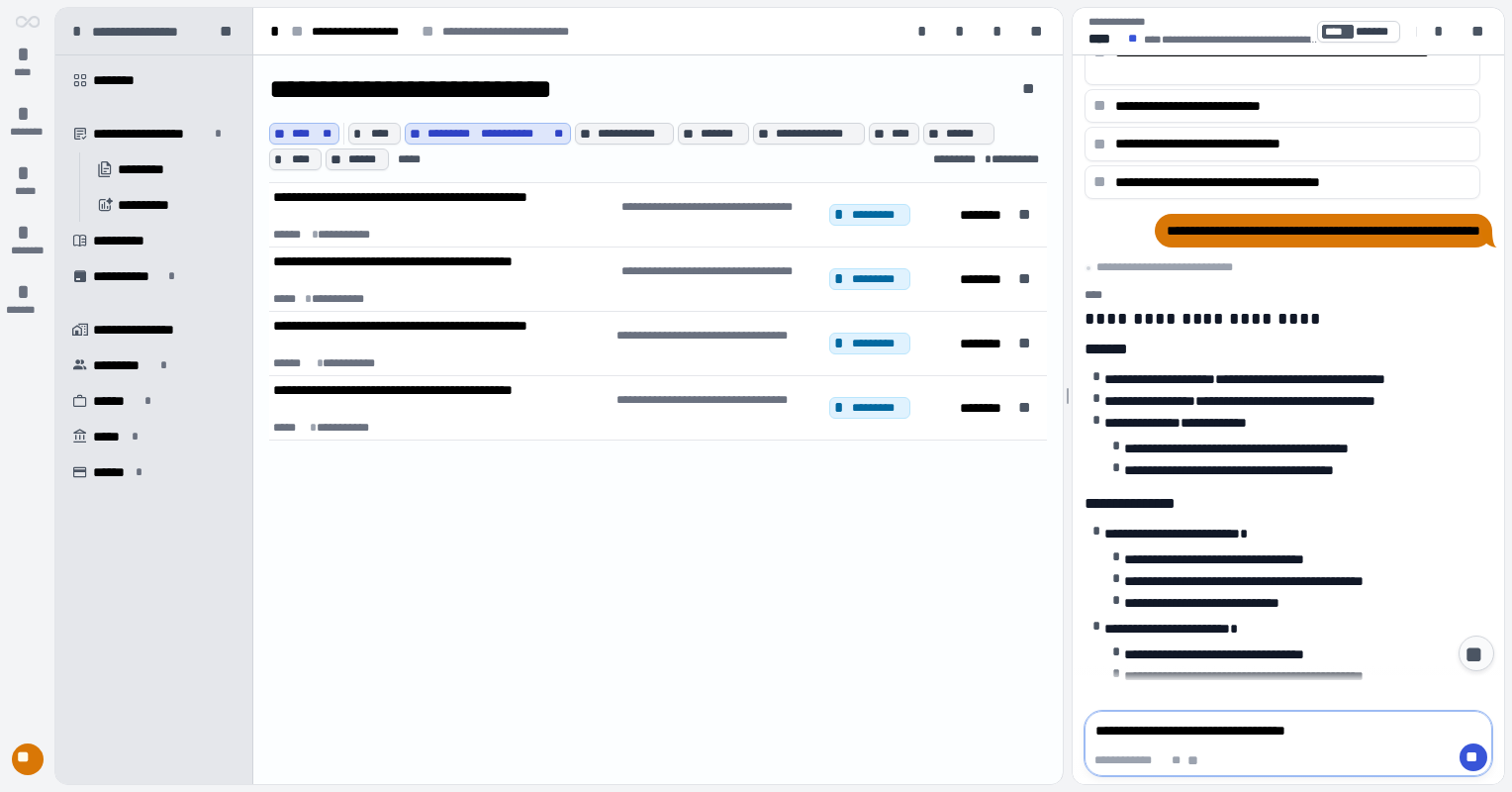 type on "**********" 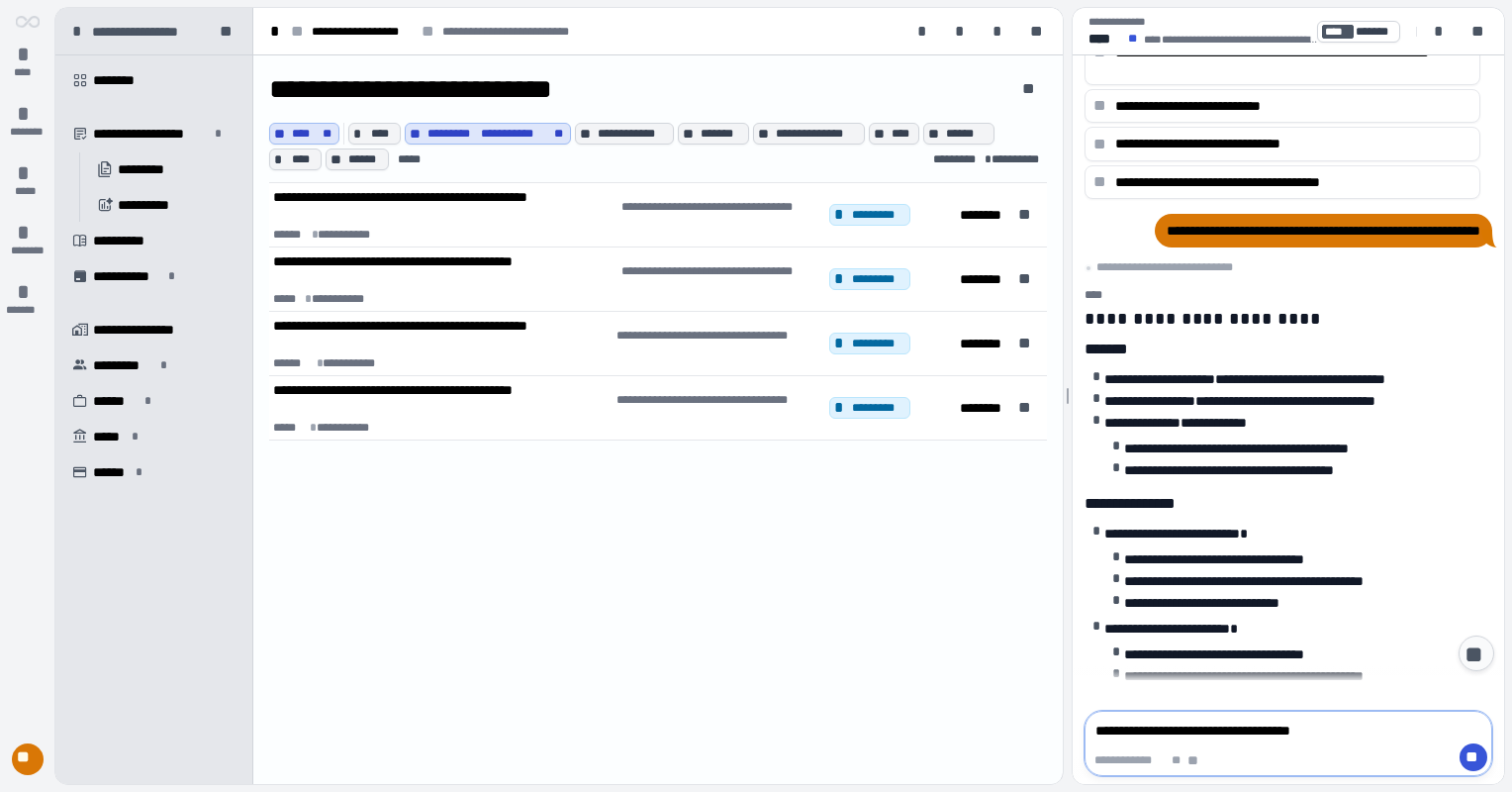 type on "**********" 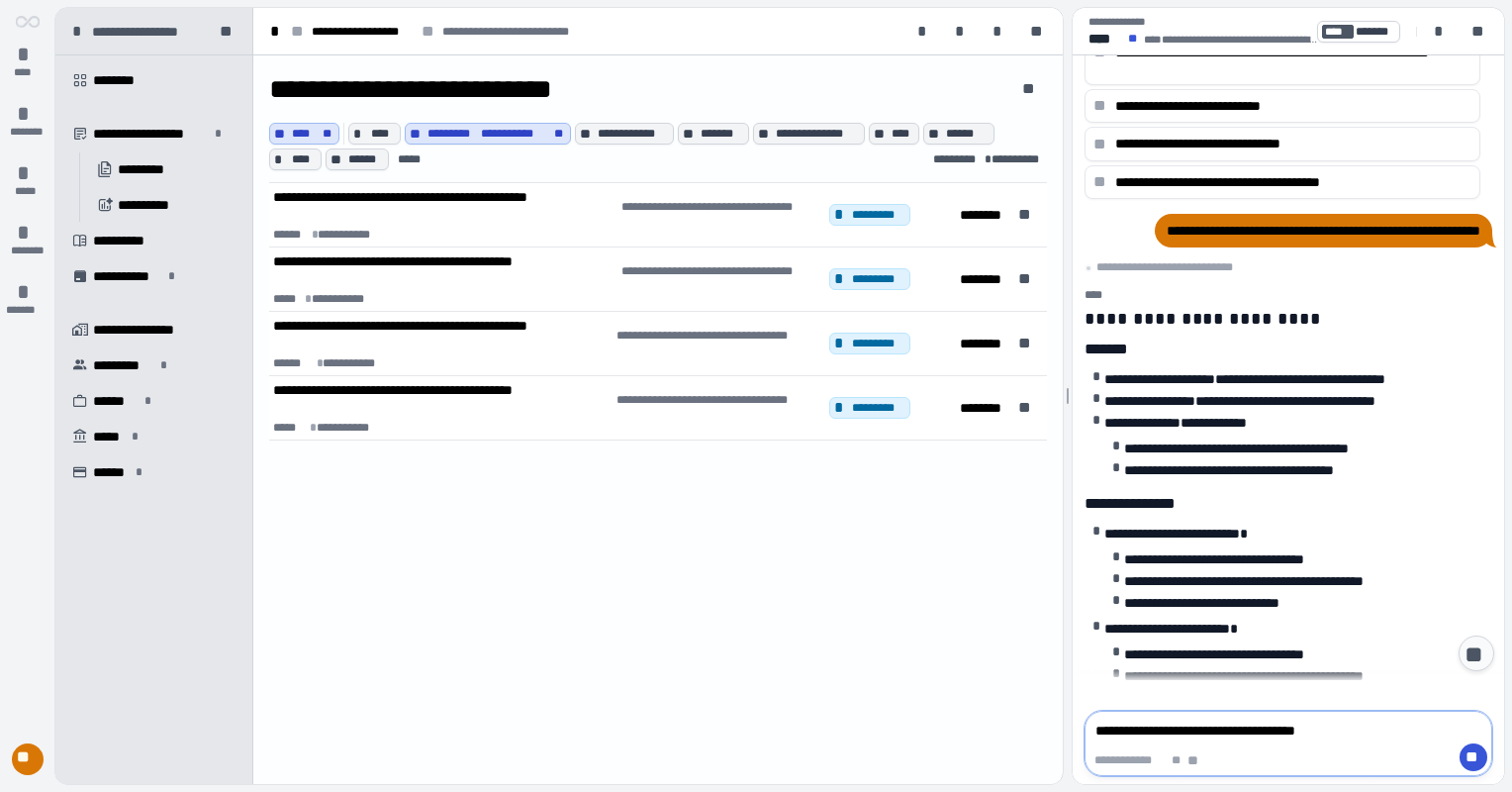type on "**********" 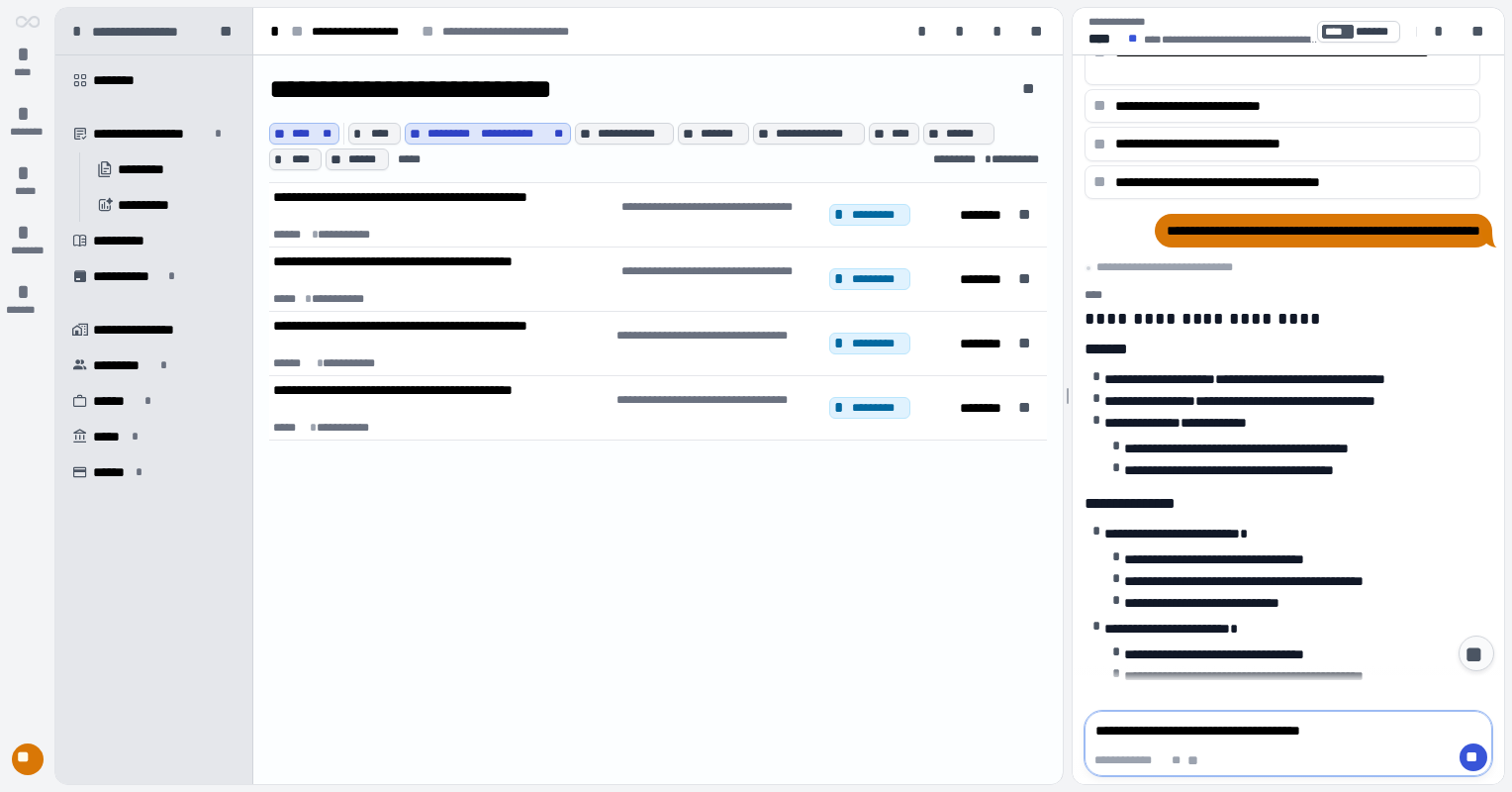 type on "**********" 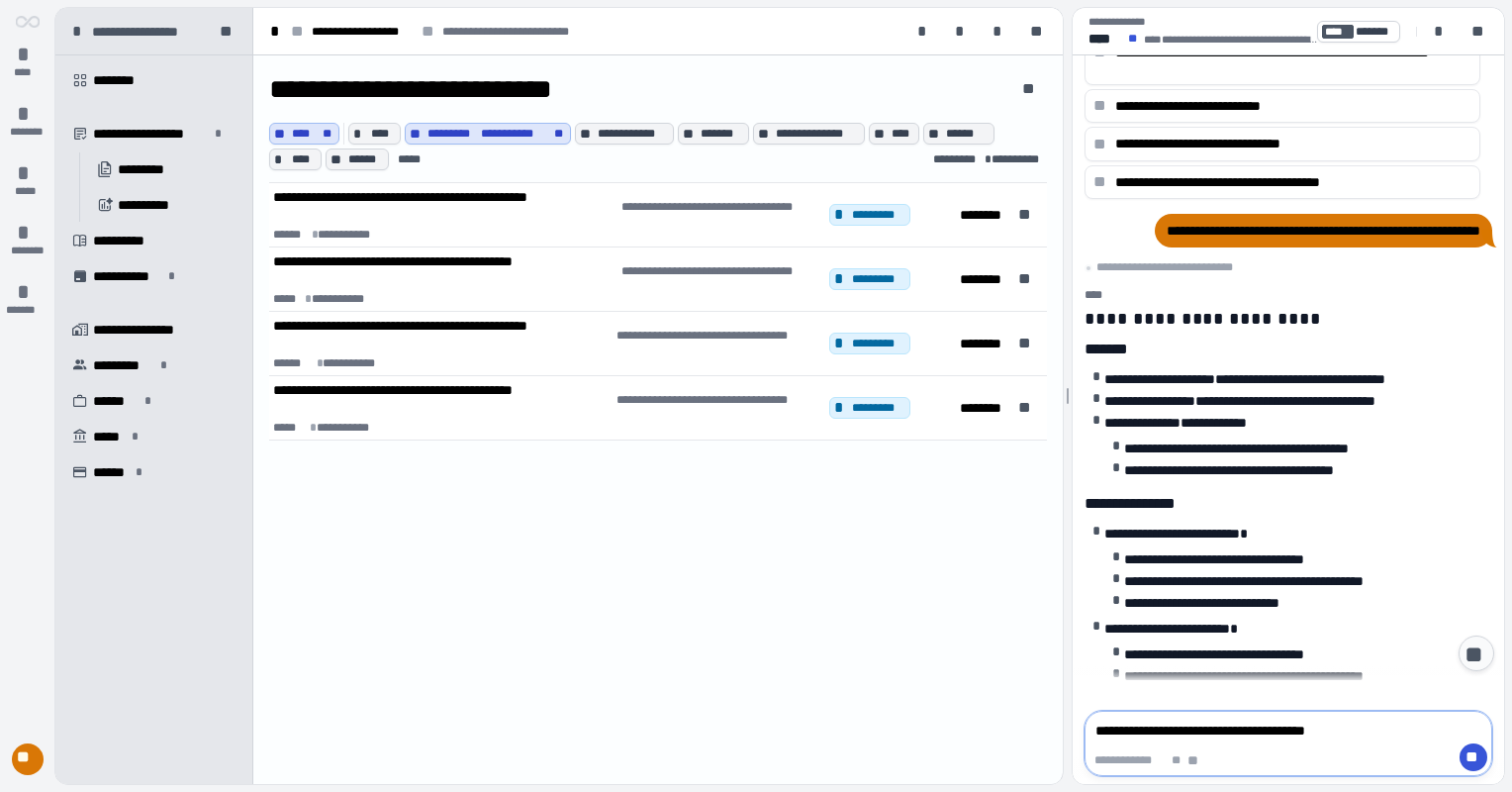 type on "**********" 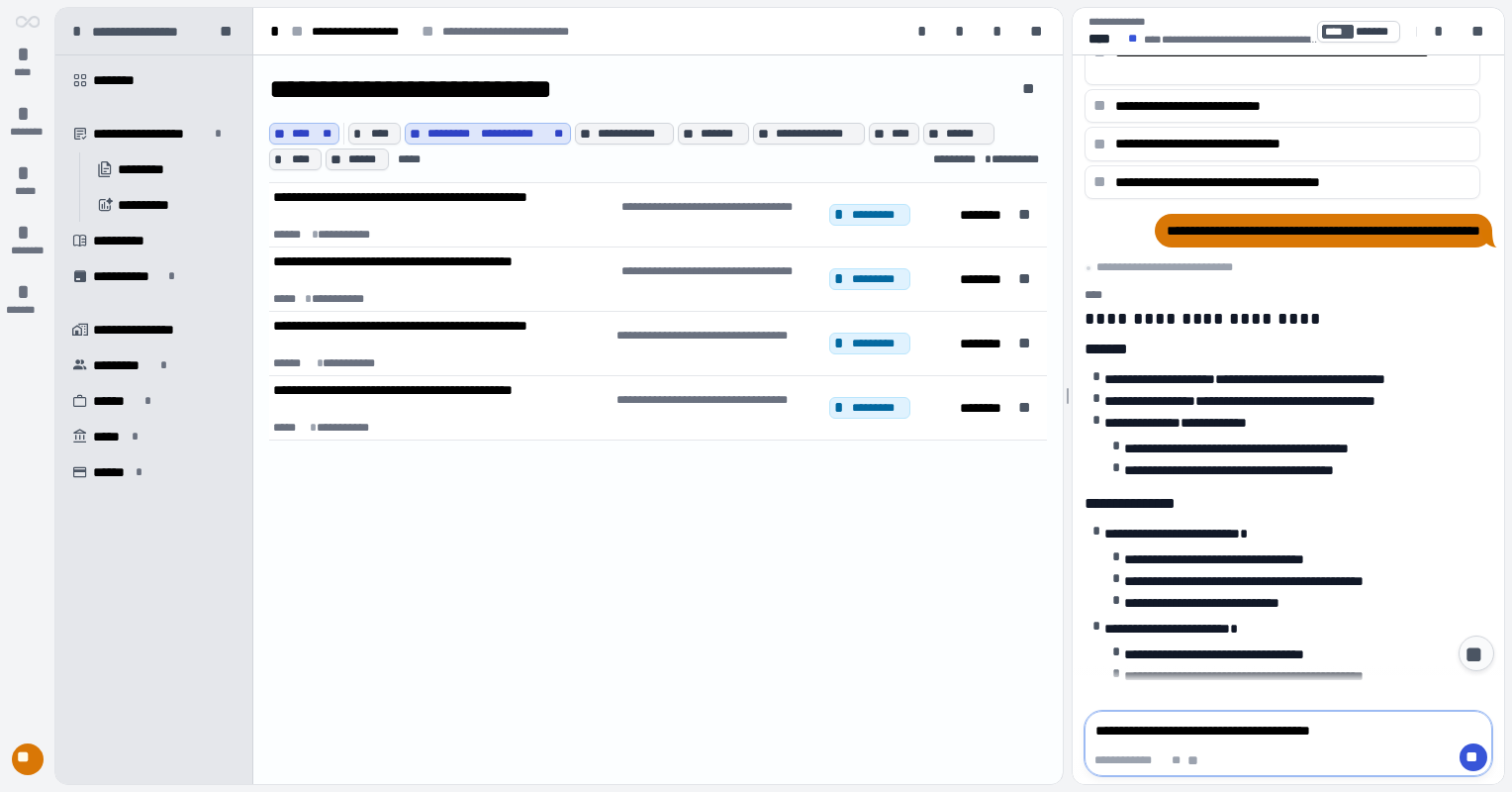 type on "**********" 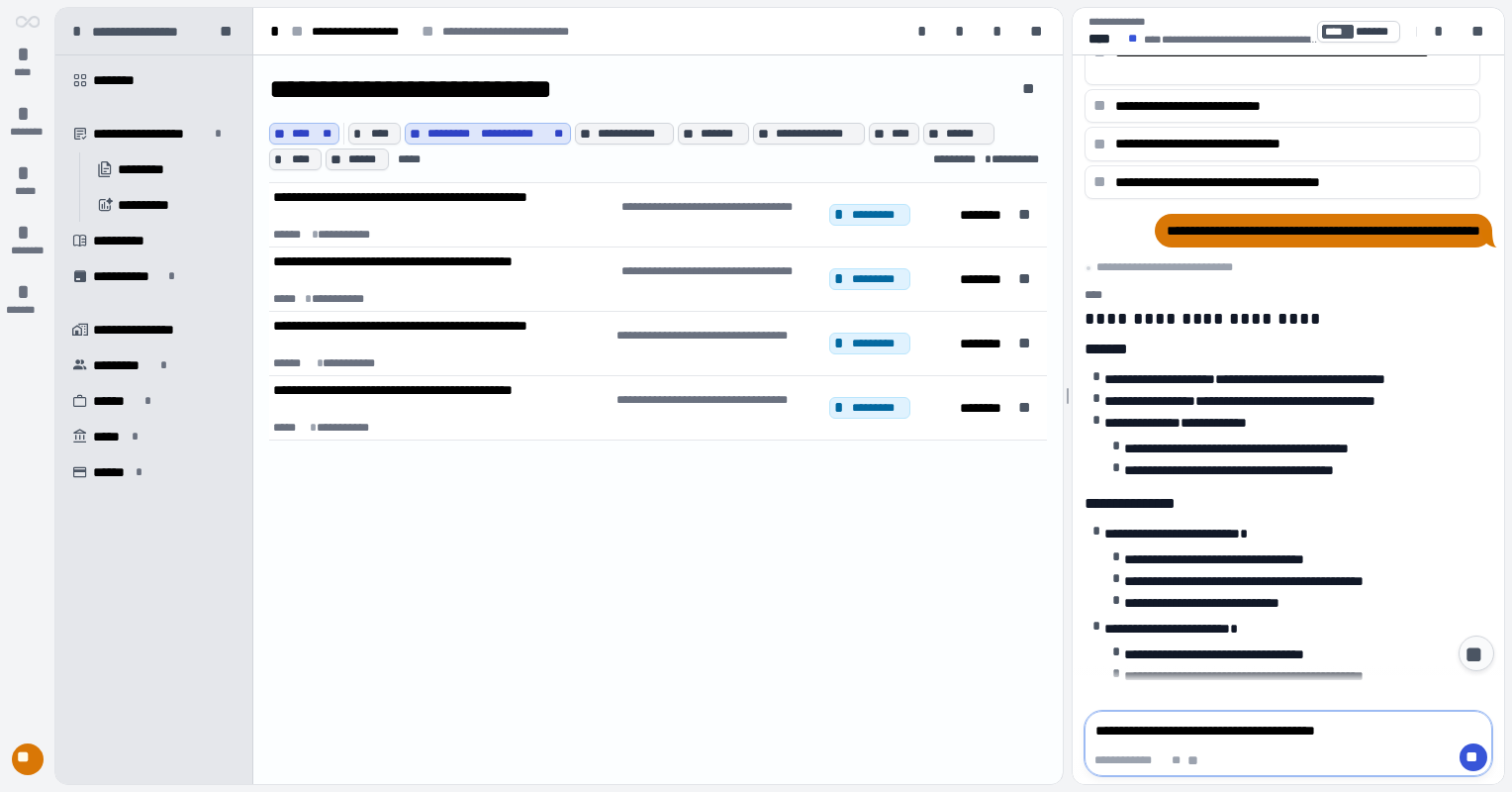 type on "**********" 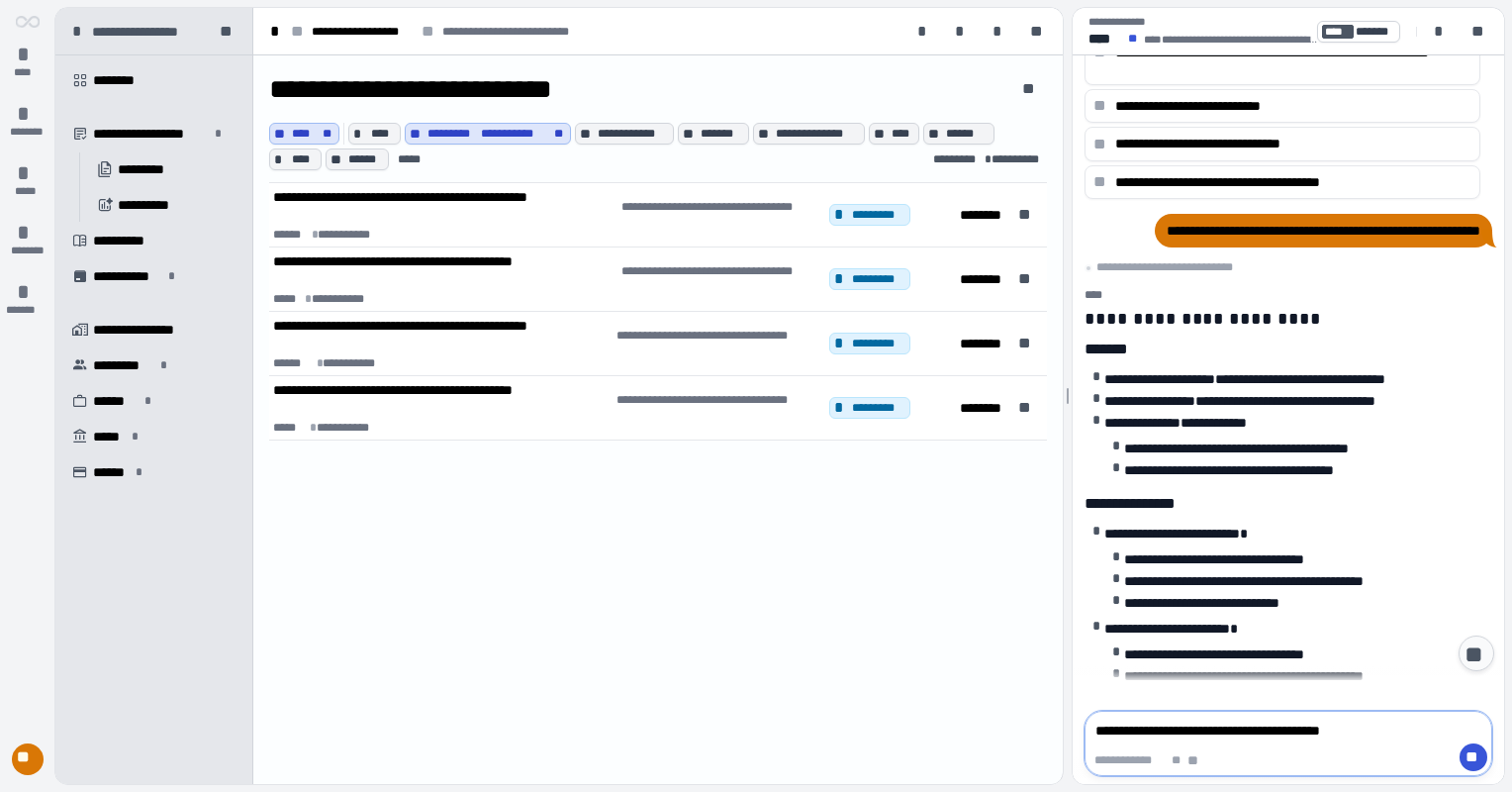 type on "**********" 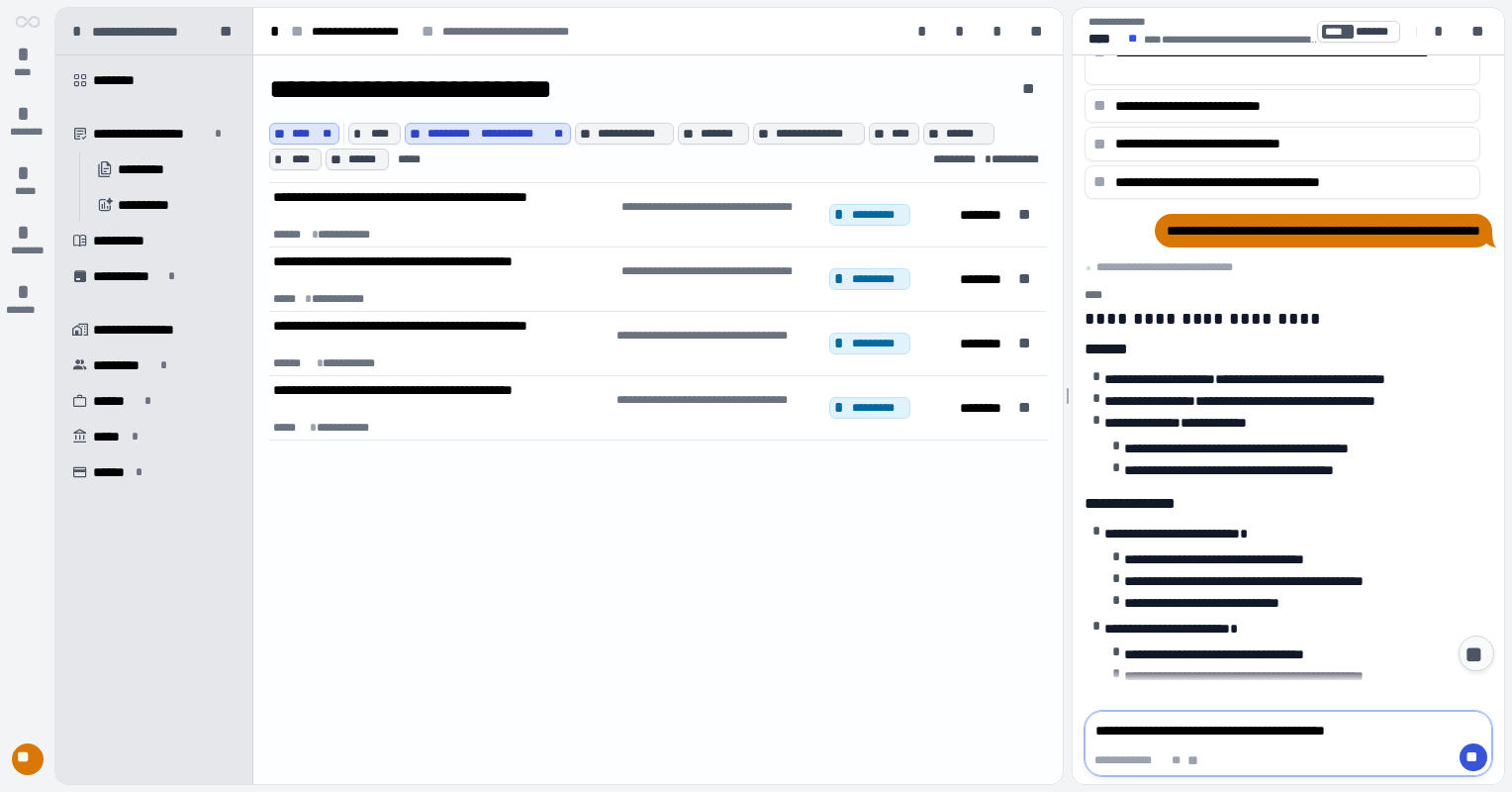 type on "**********" 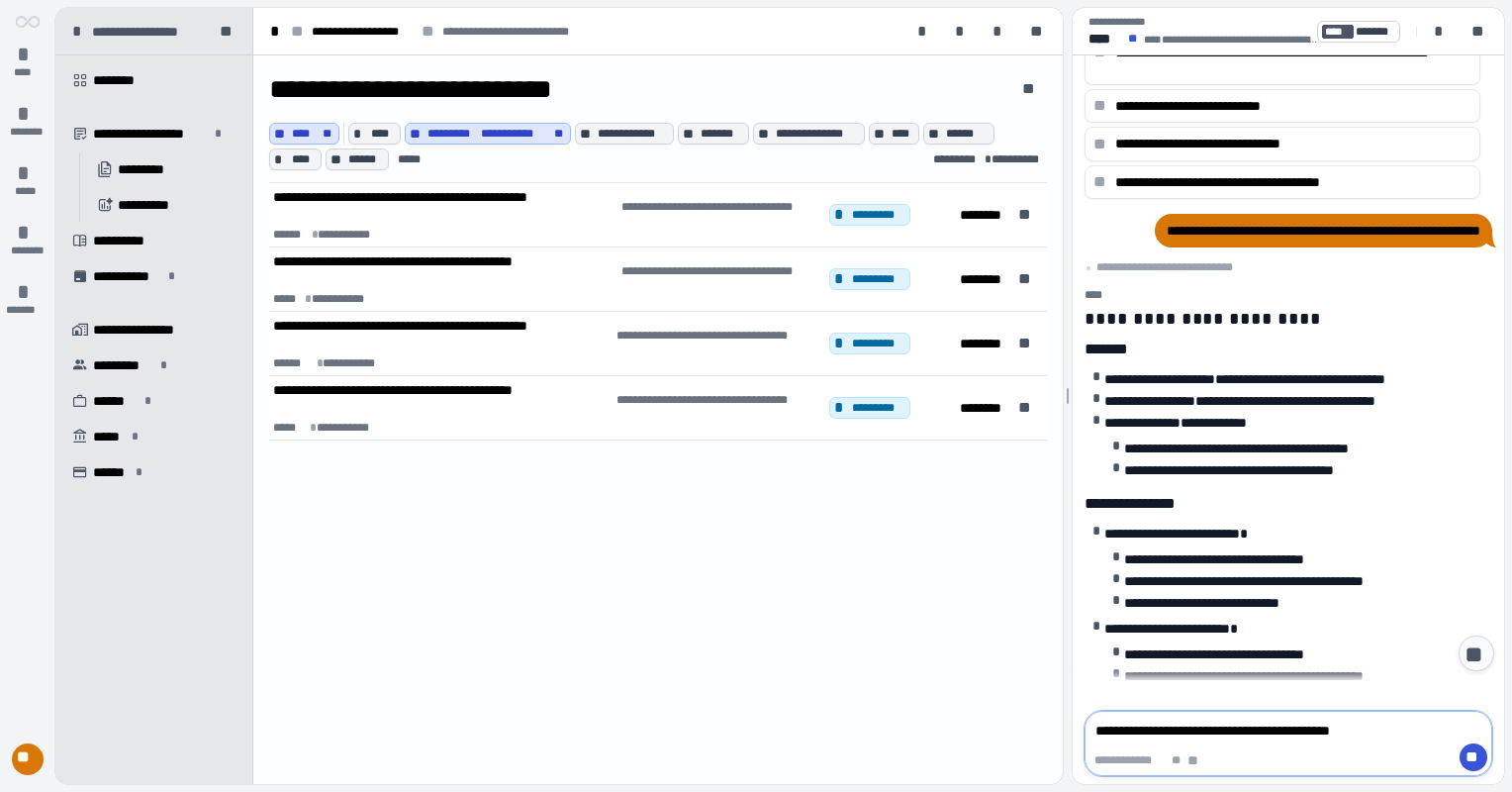 type on "**********" 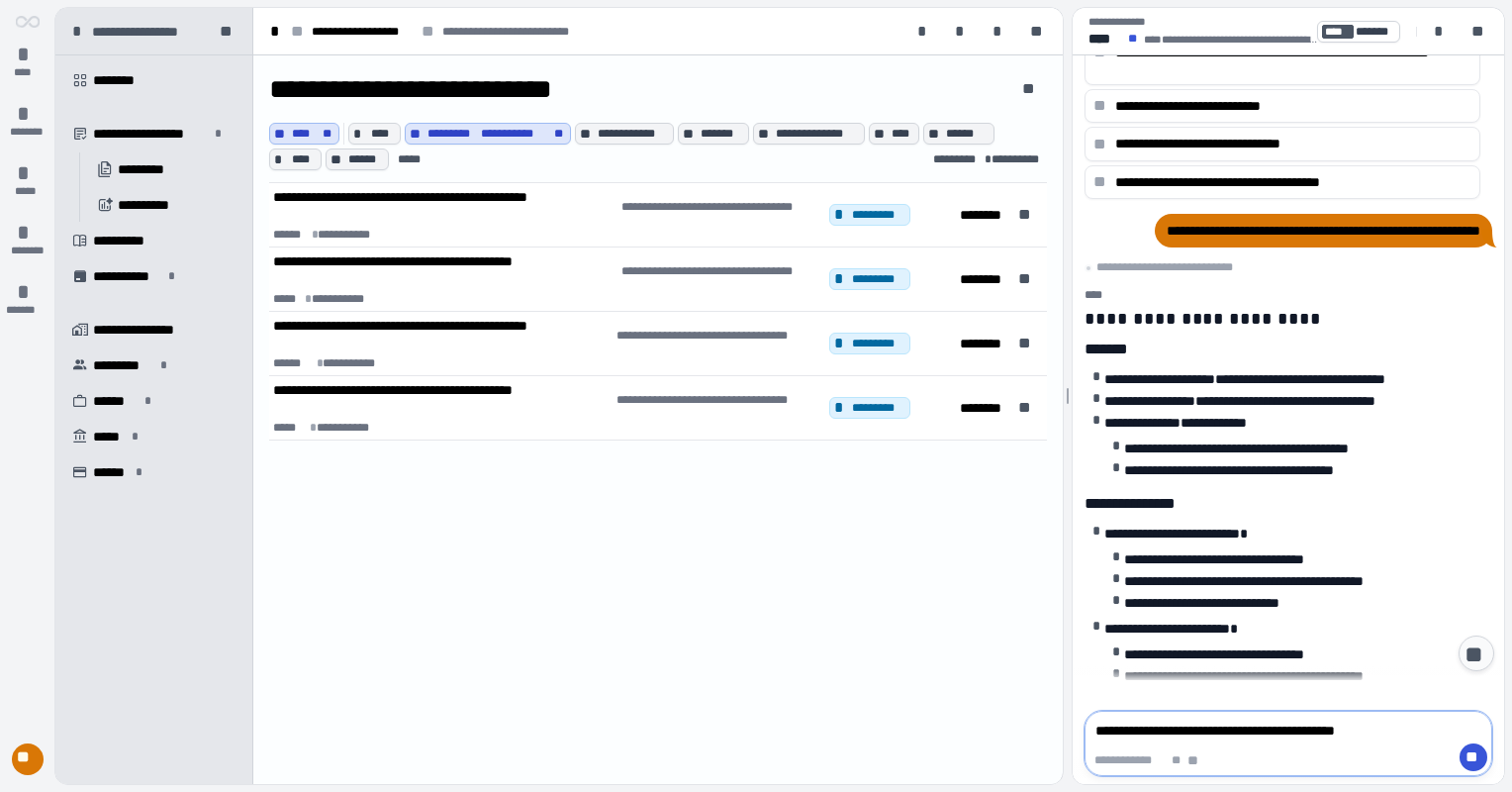 type on "**********" 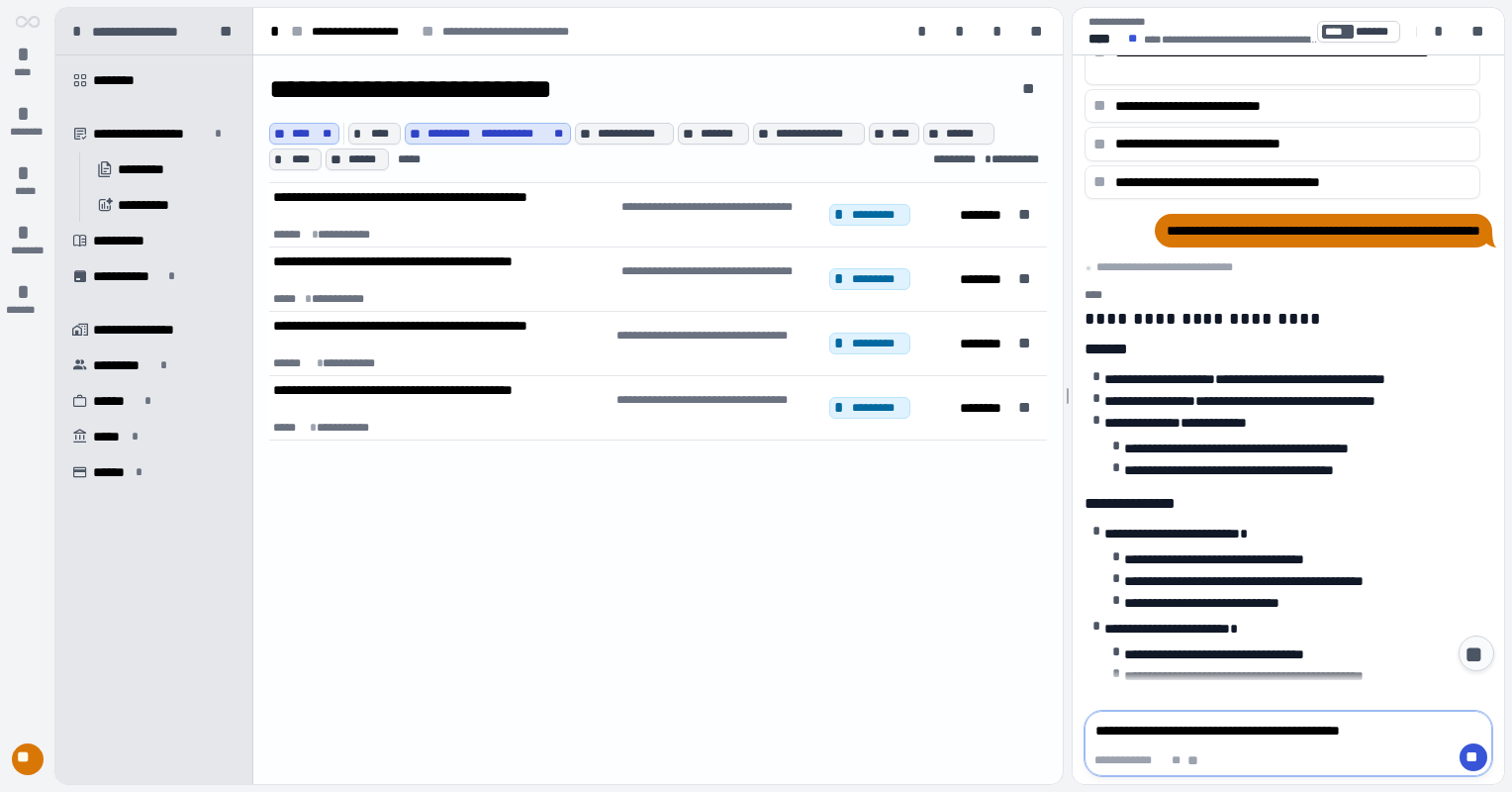 type on "**********" 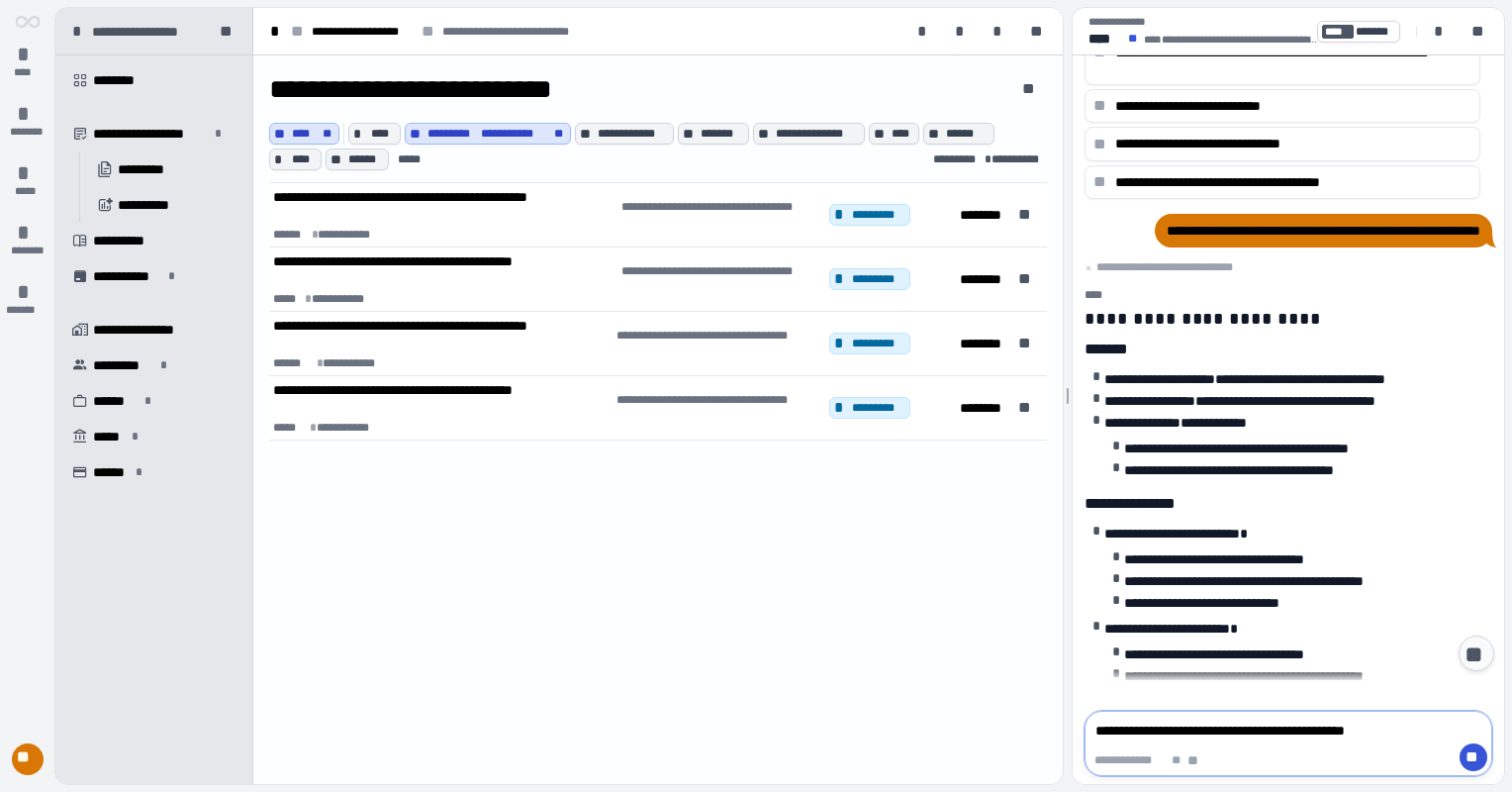type on "**********" 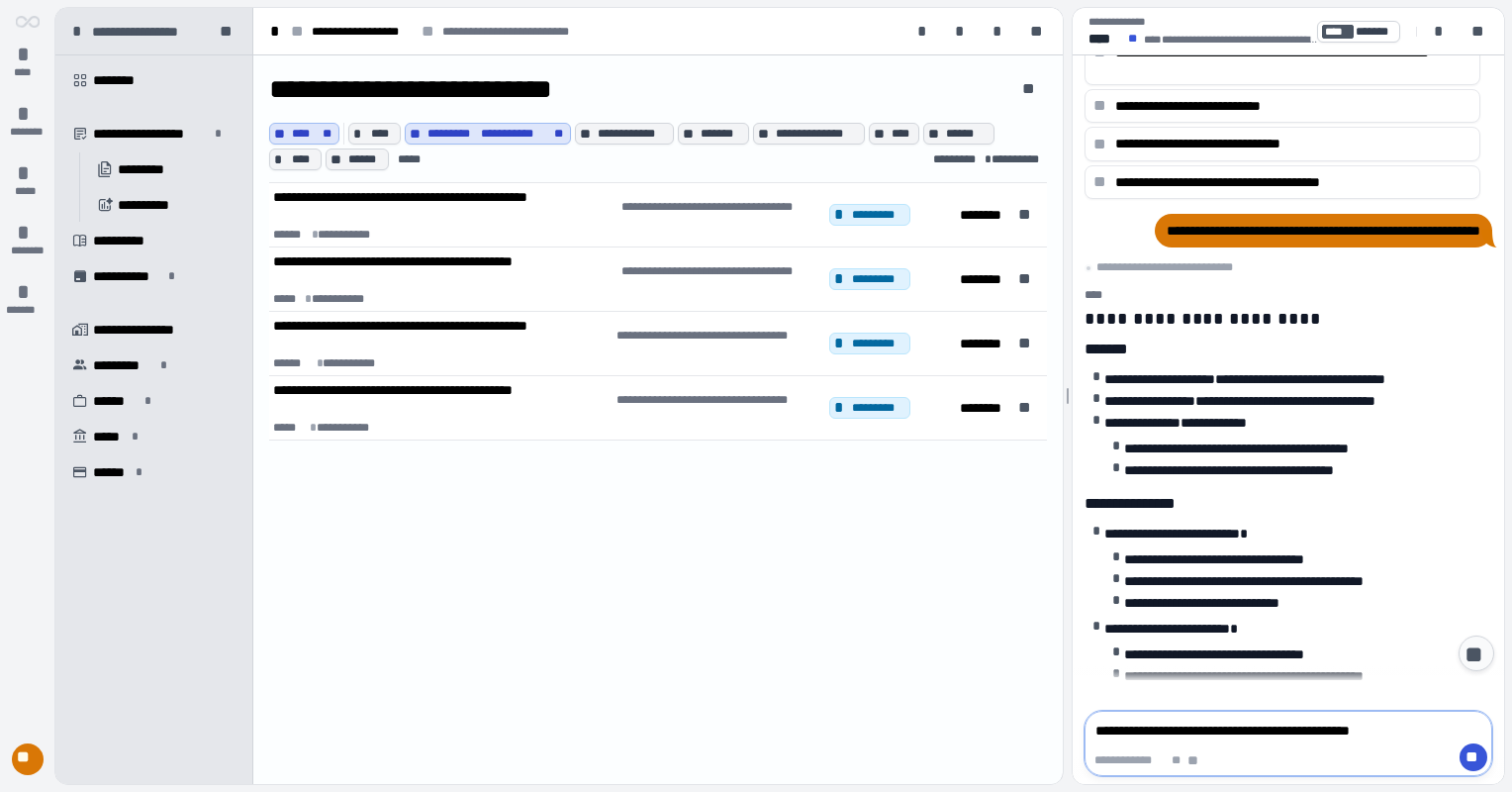 type on "**********" 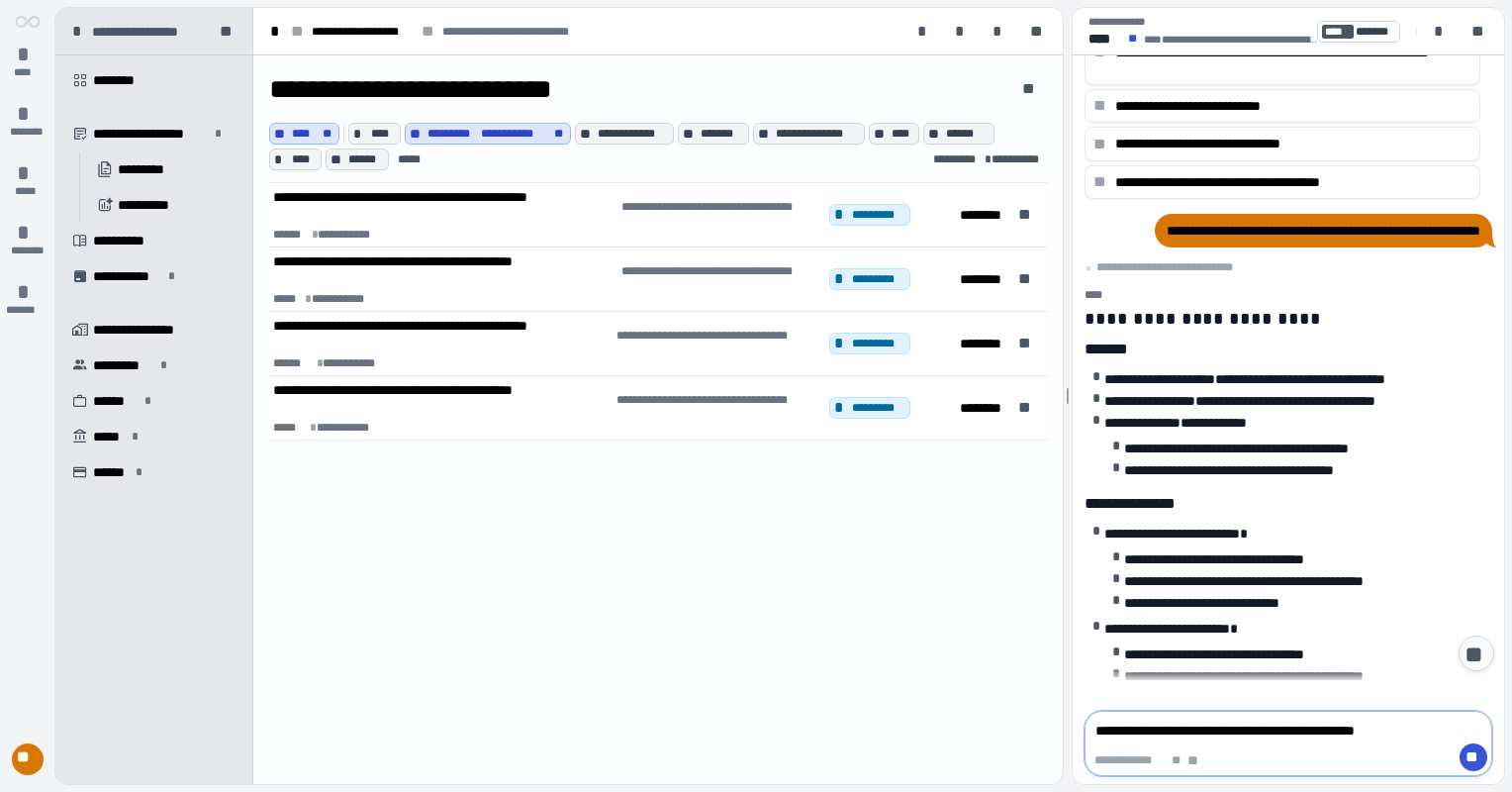 type on "**********" 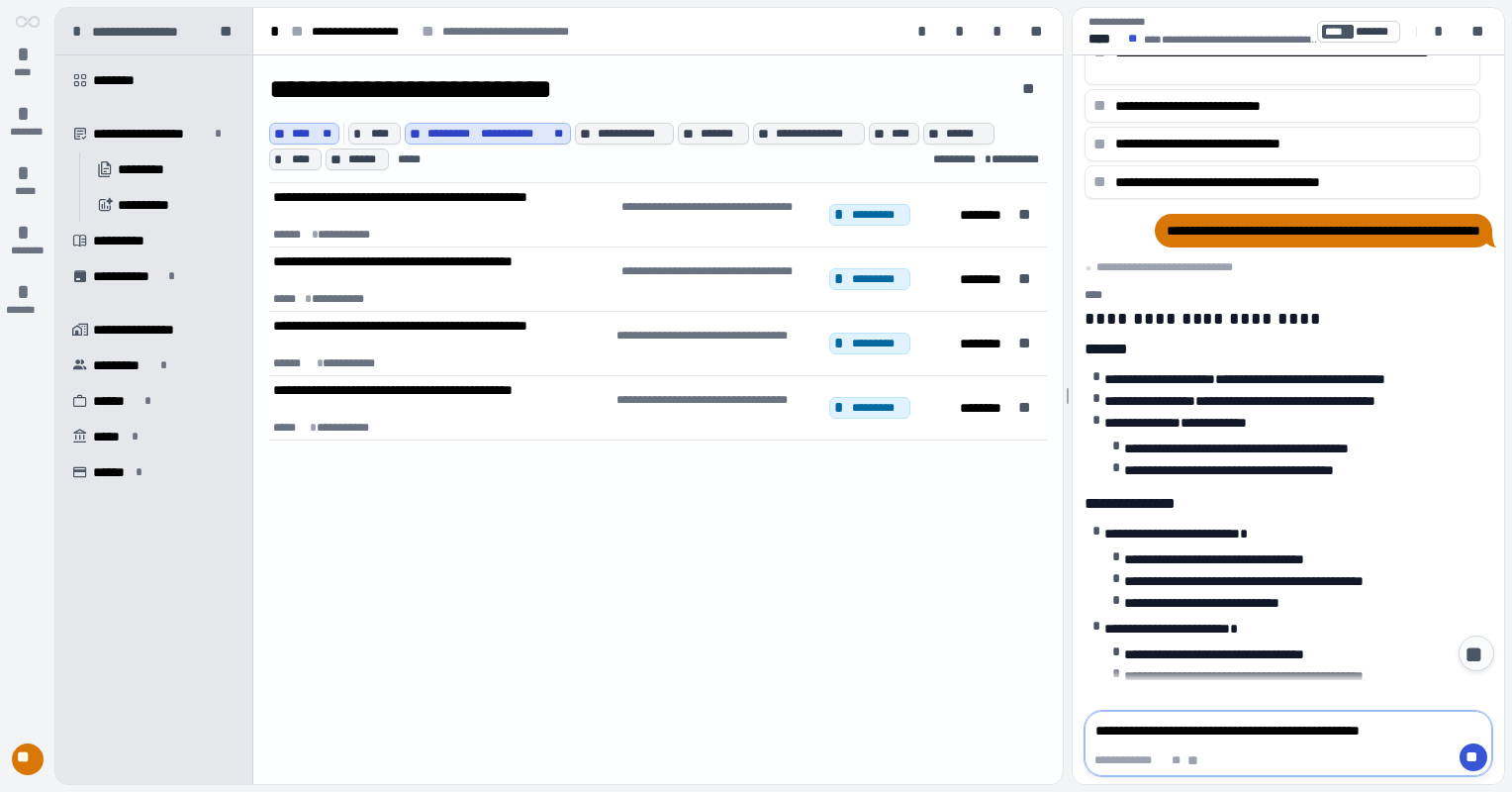 type on "**********" 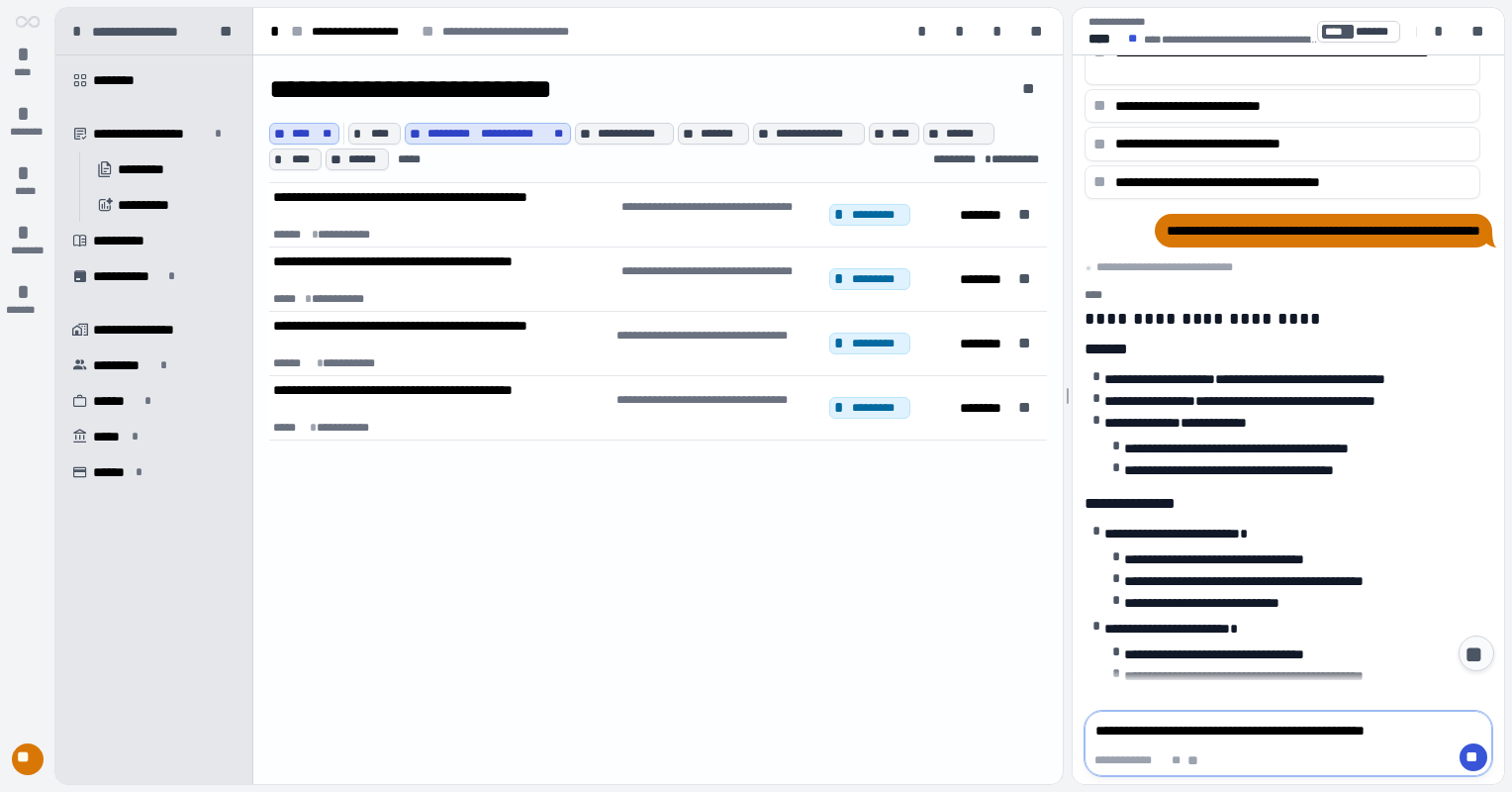 type on "**********" 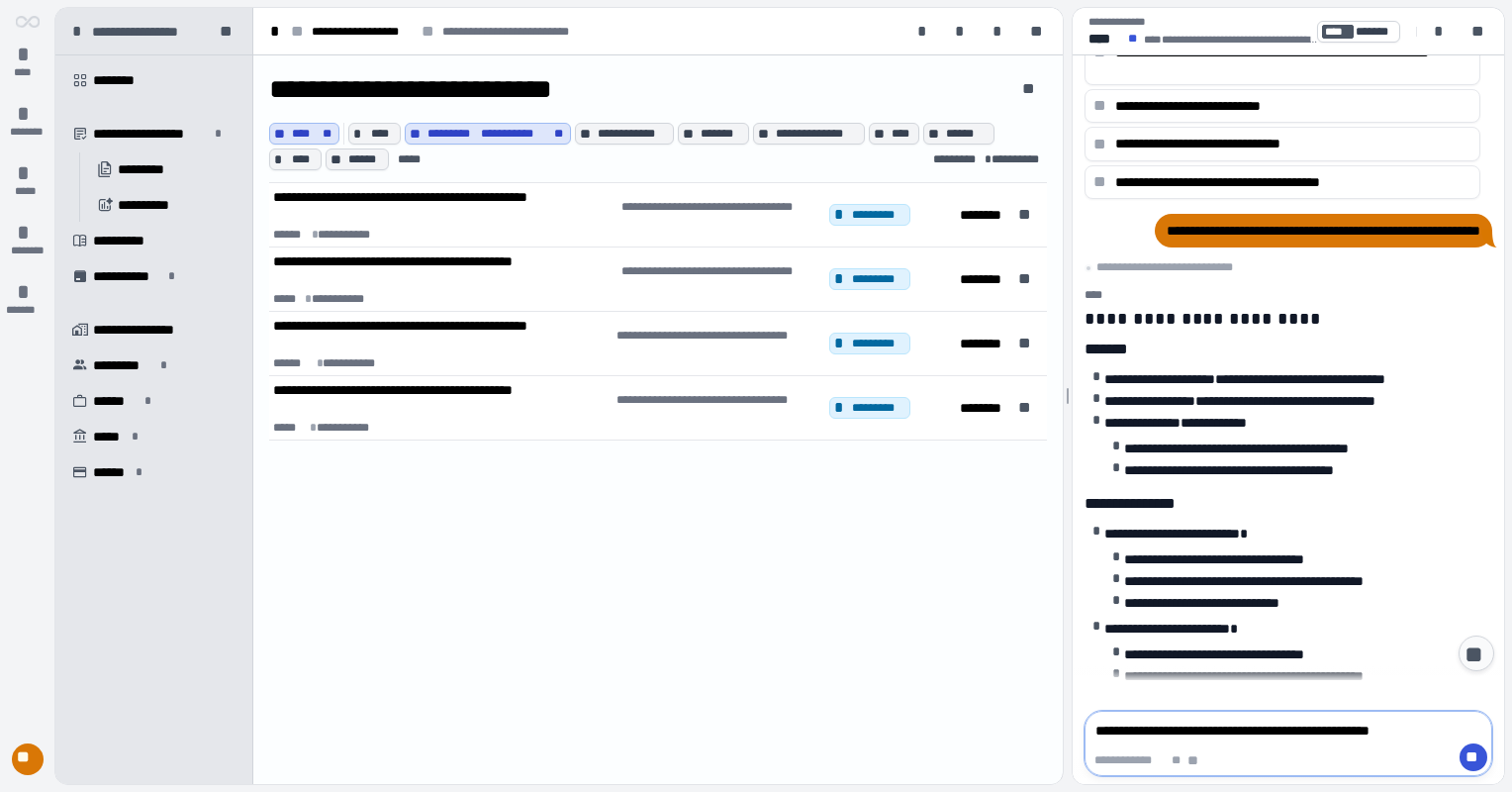 type on "**********" 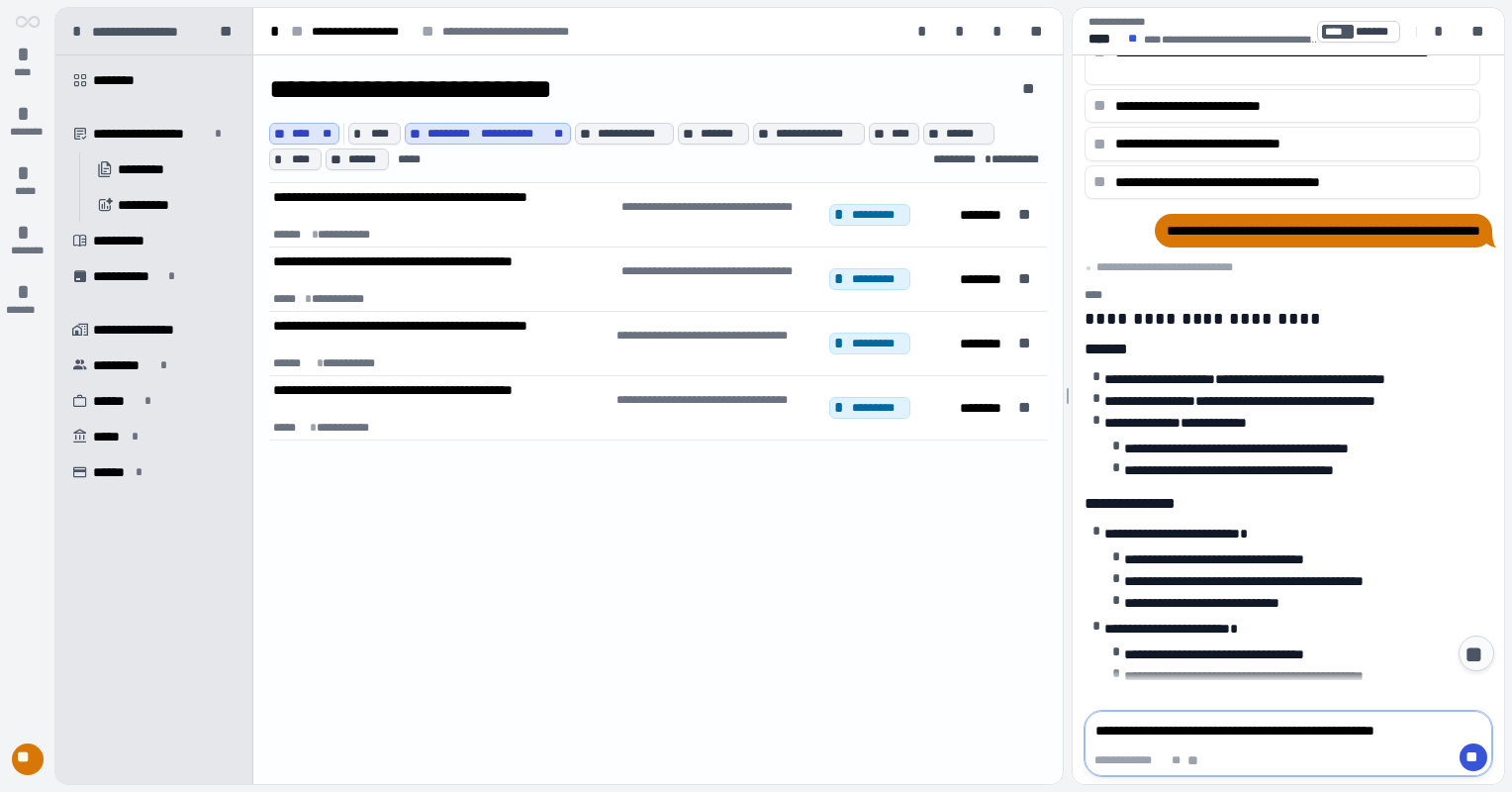 type on "**********" 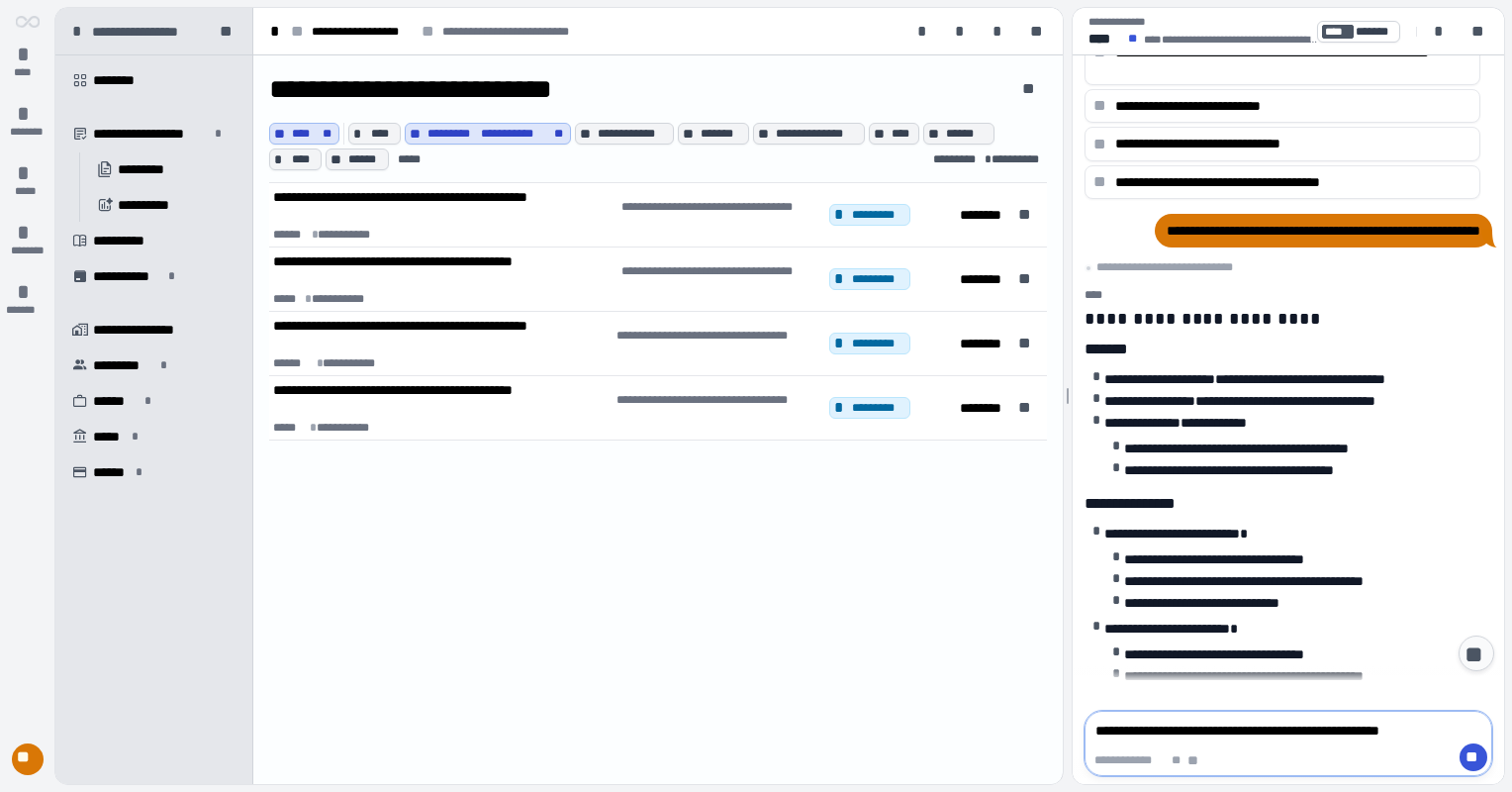 type on "**********" 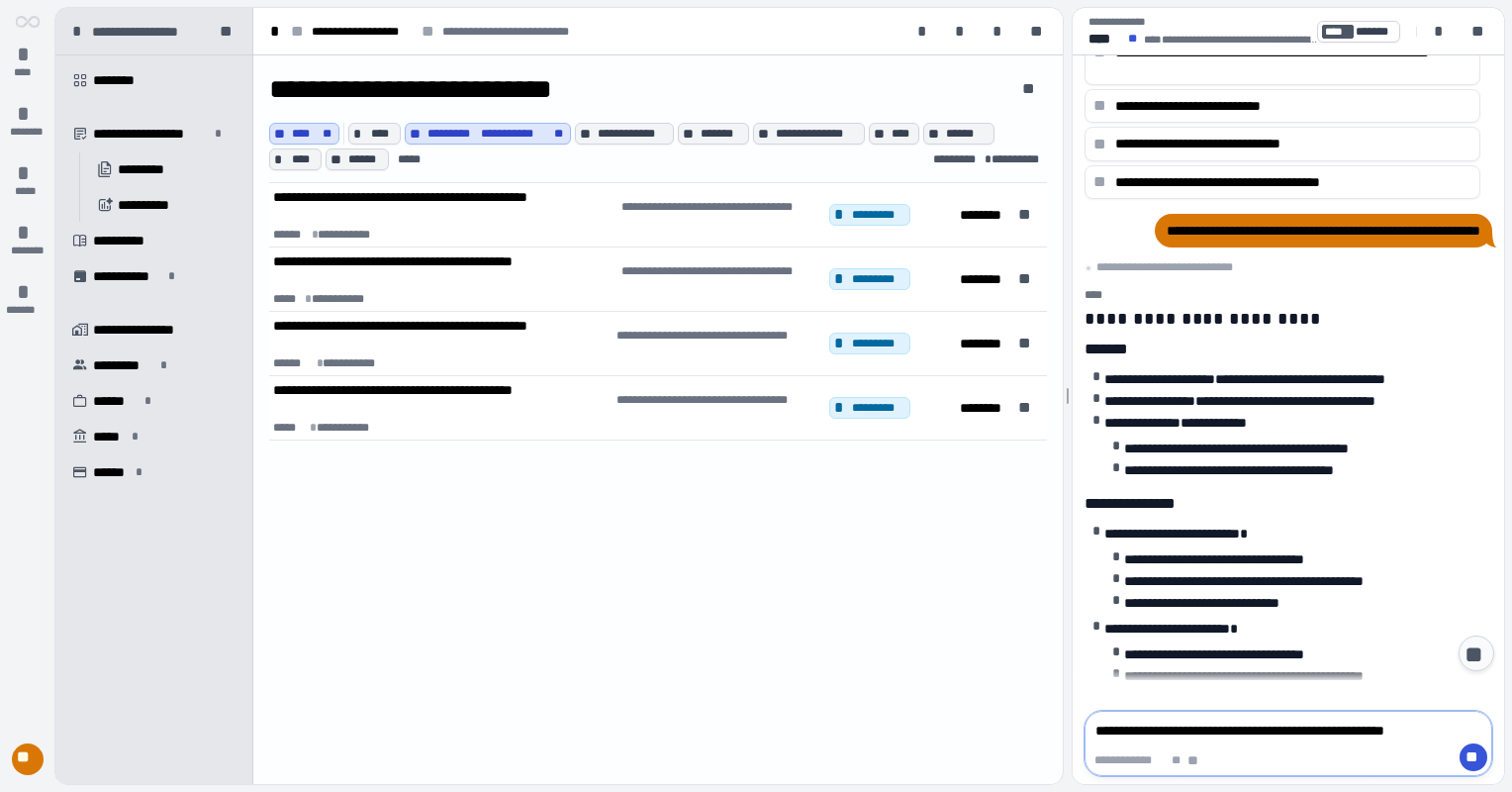 type on "**********" 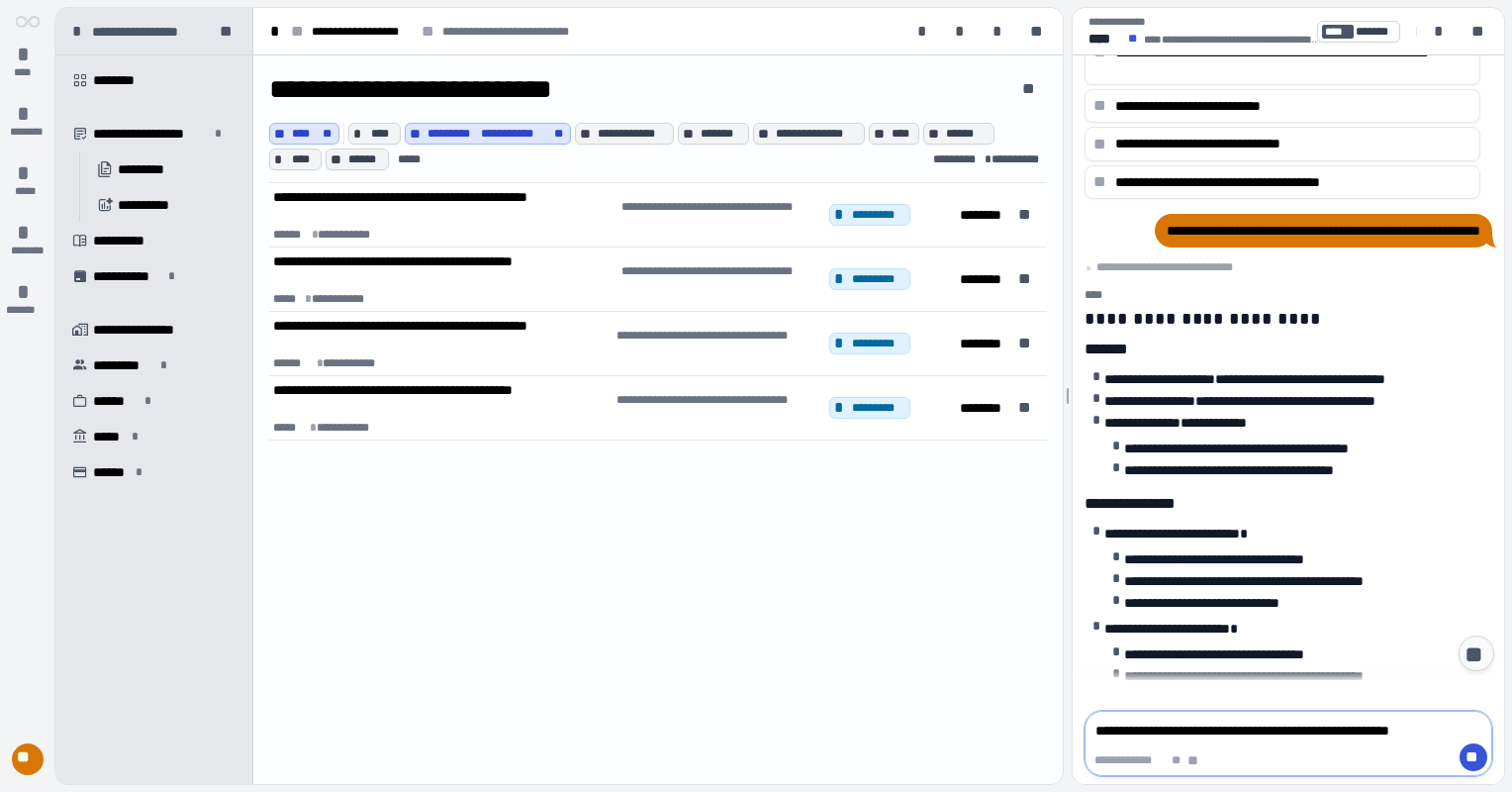 type on "**********" 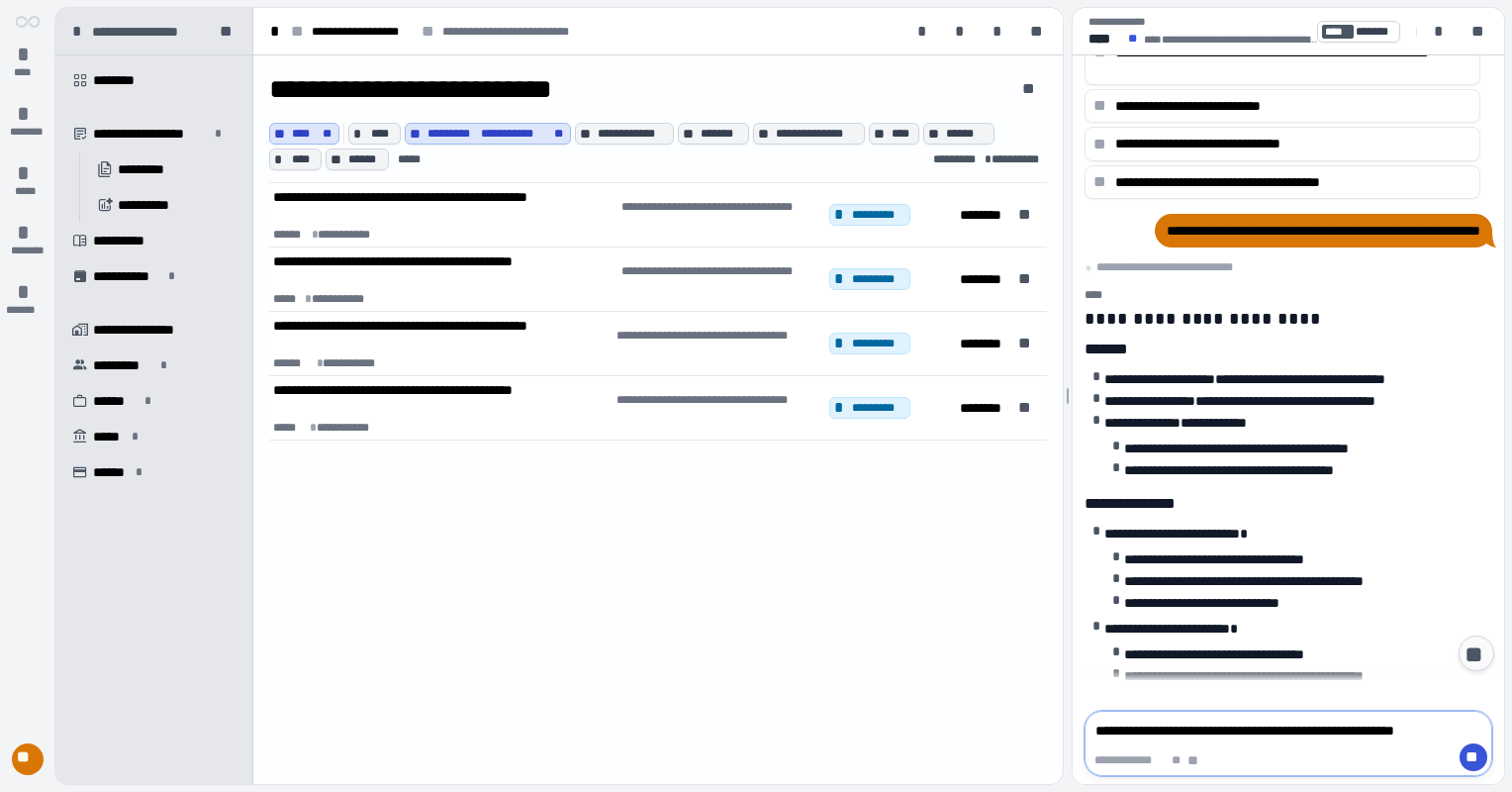 type on "**********" 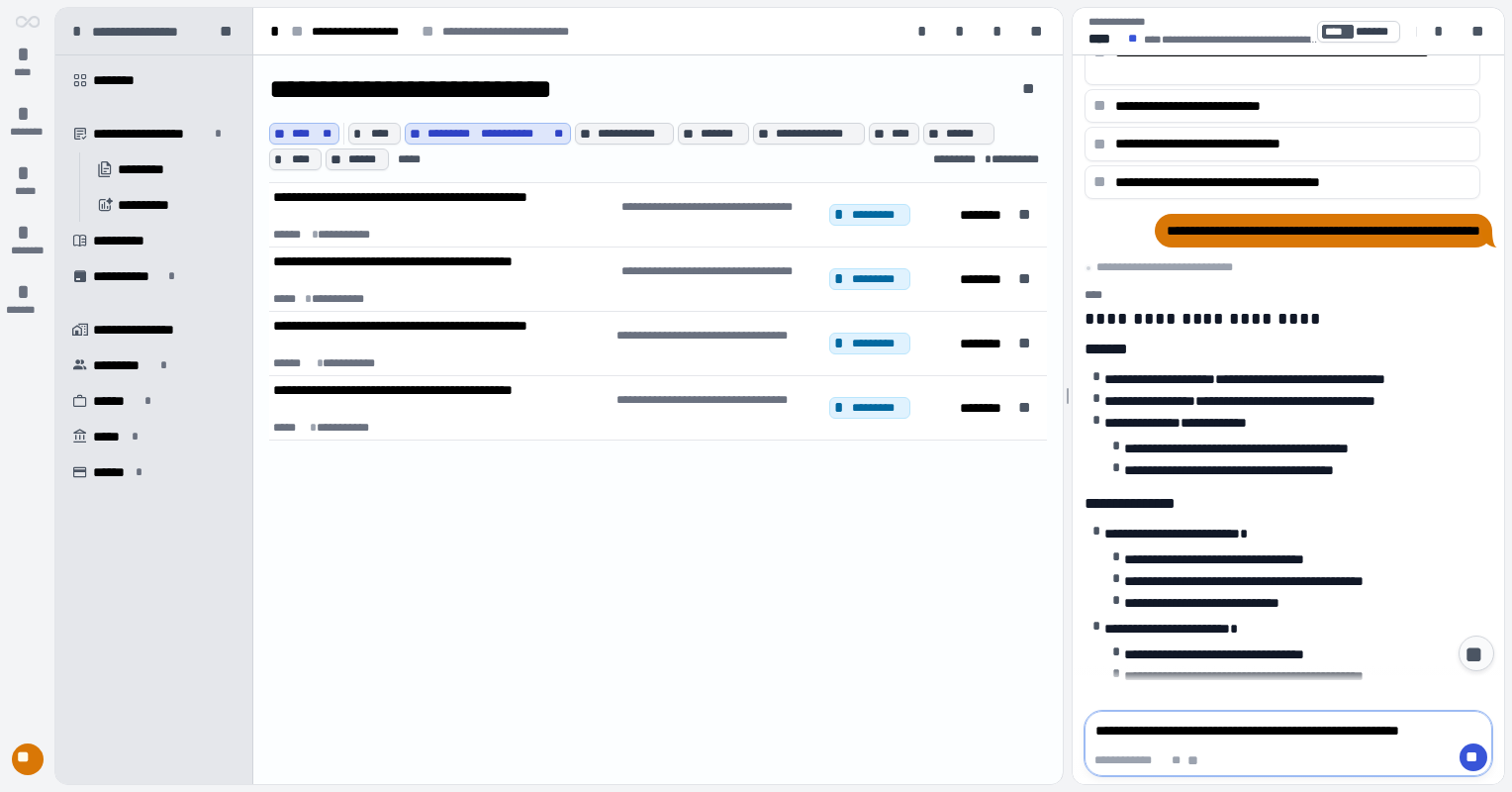 type on "**********" 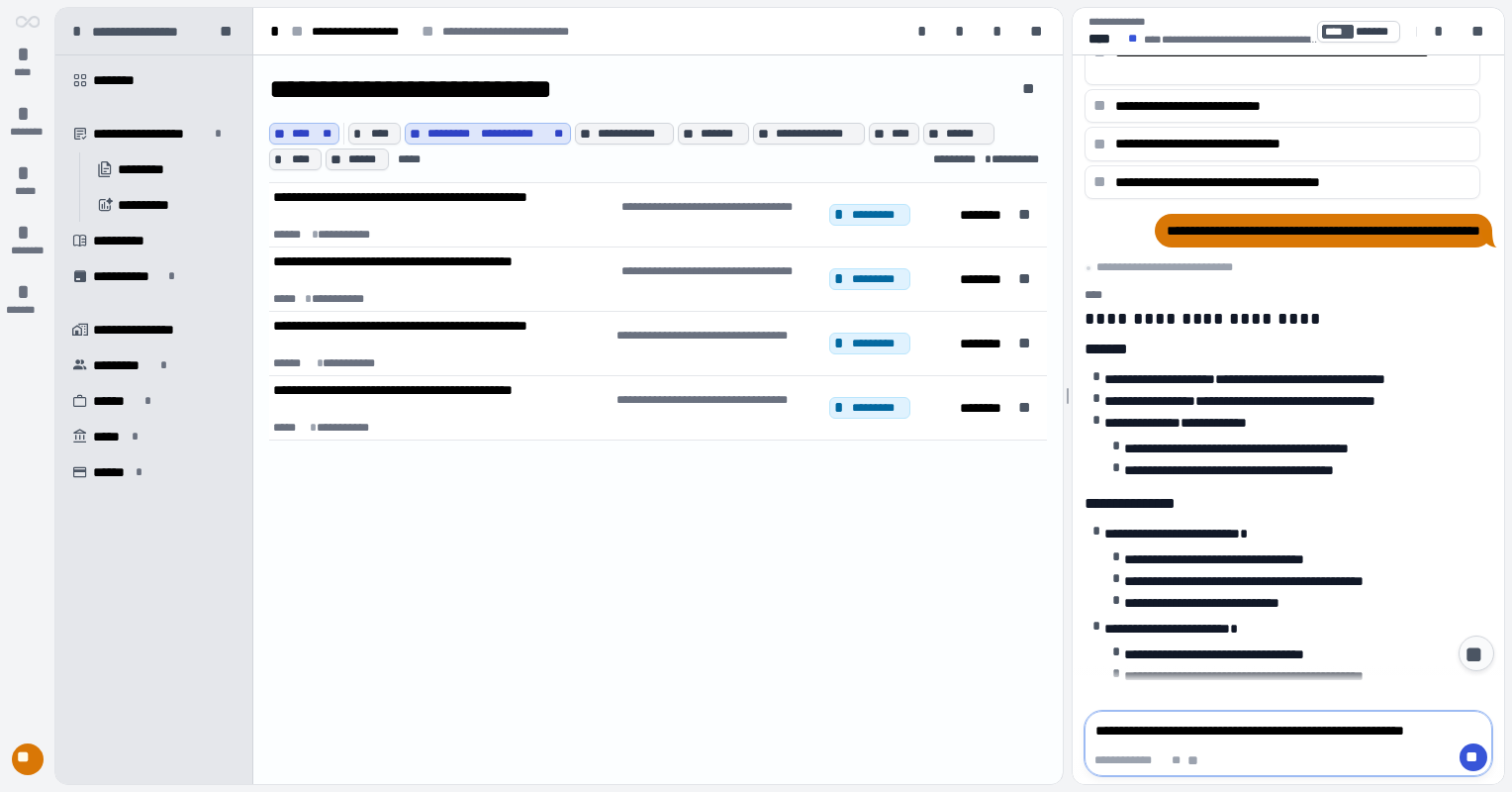type on "**********" 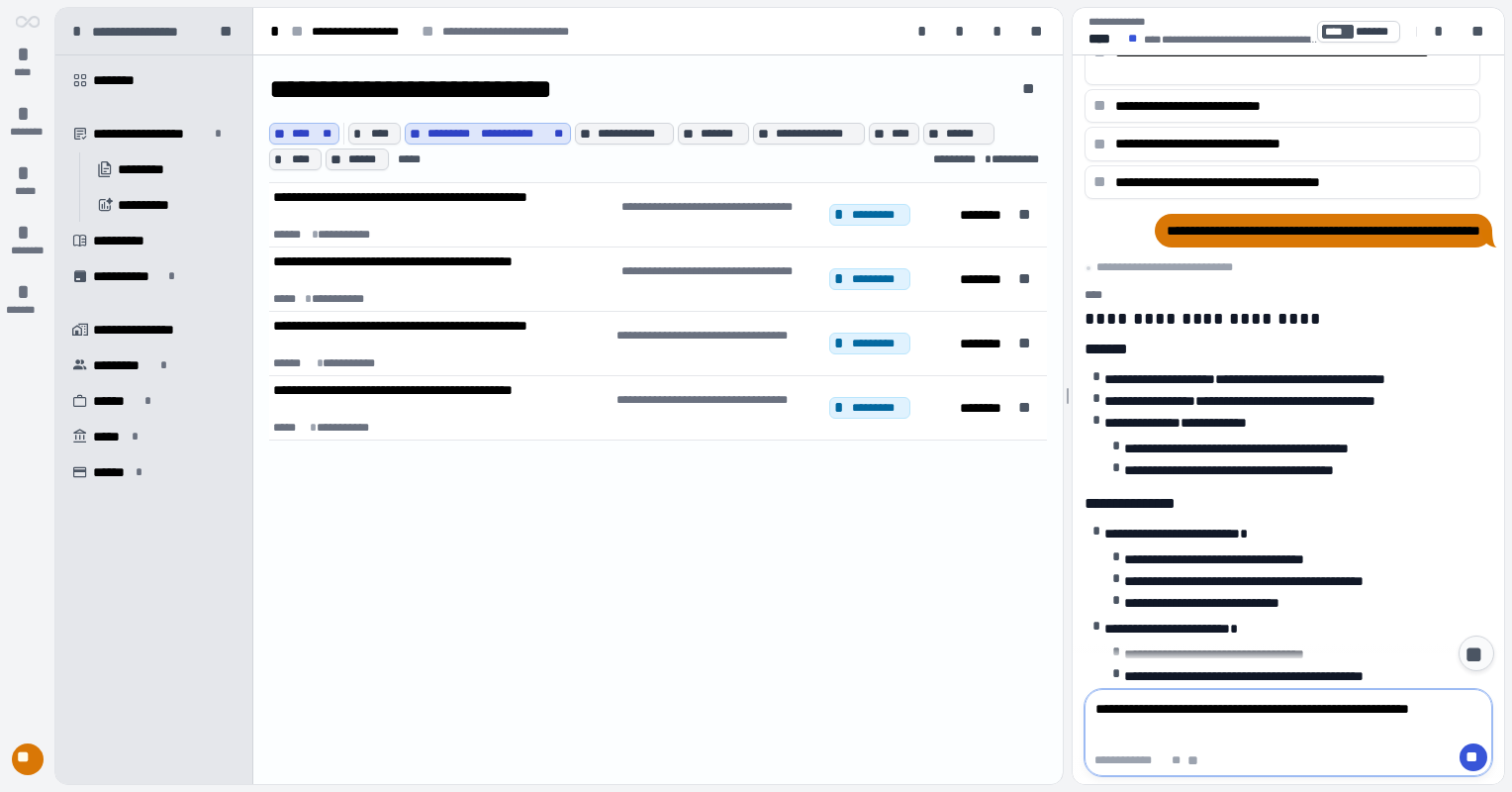 type on "**********" 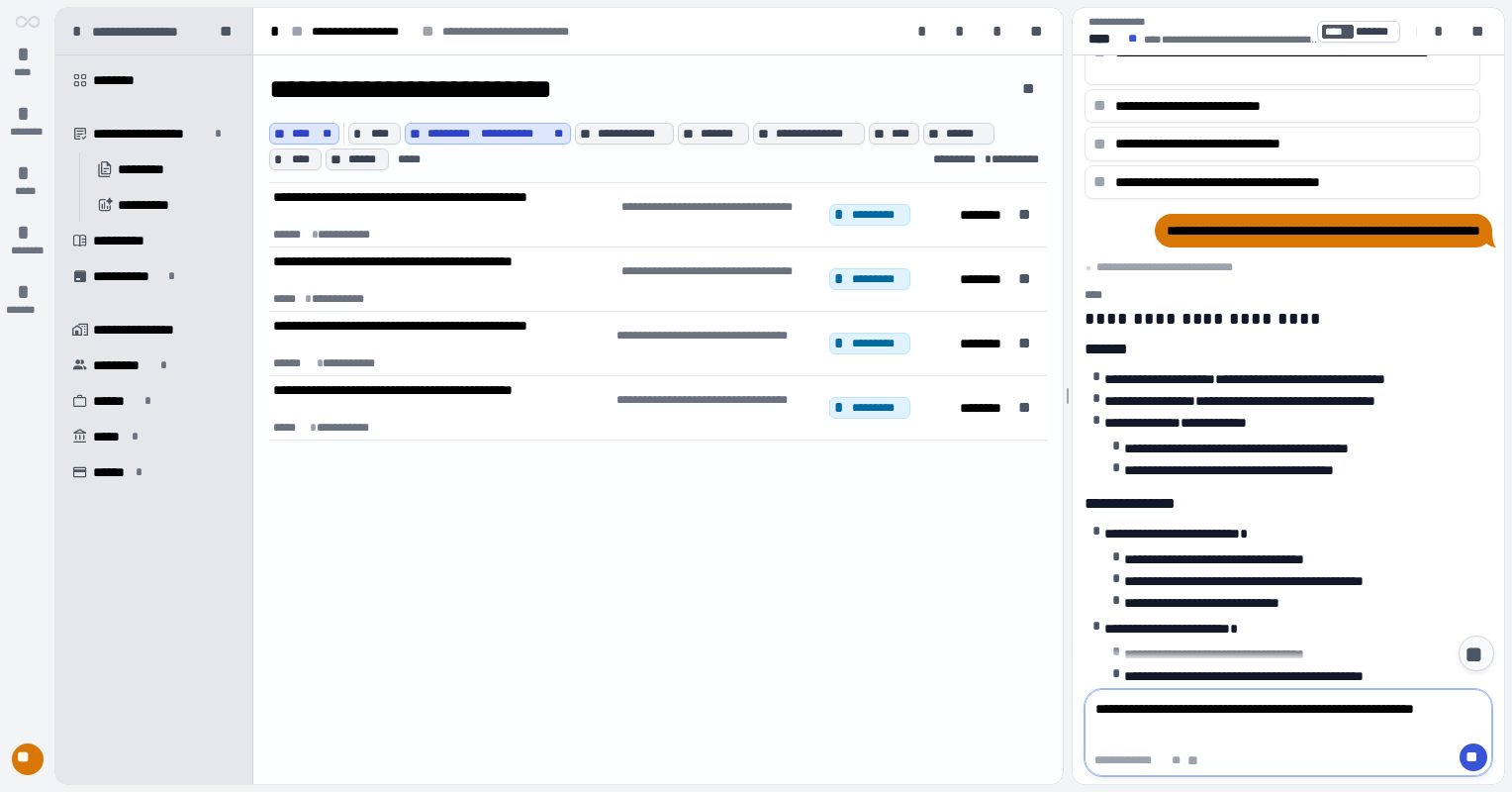 type on "**********" 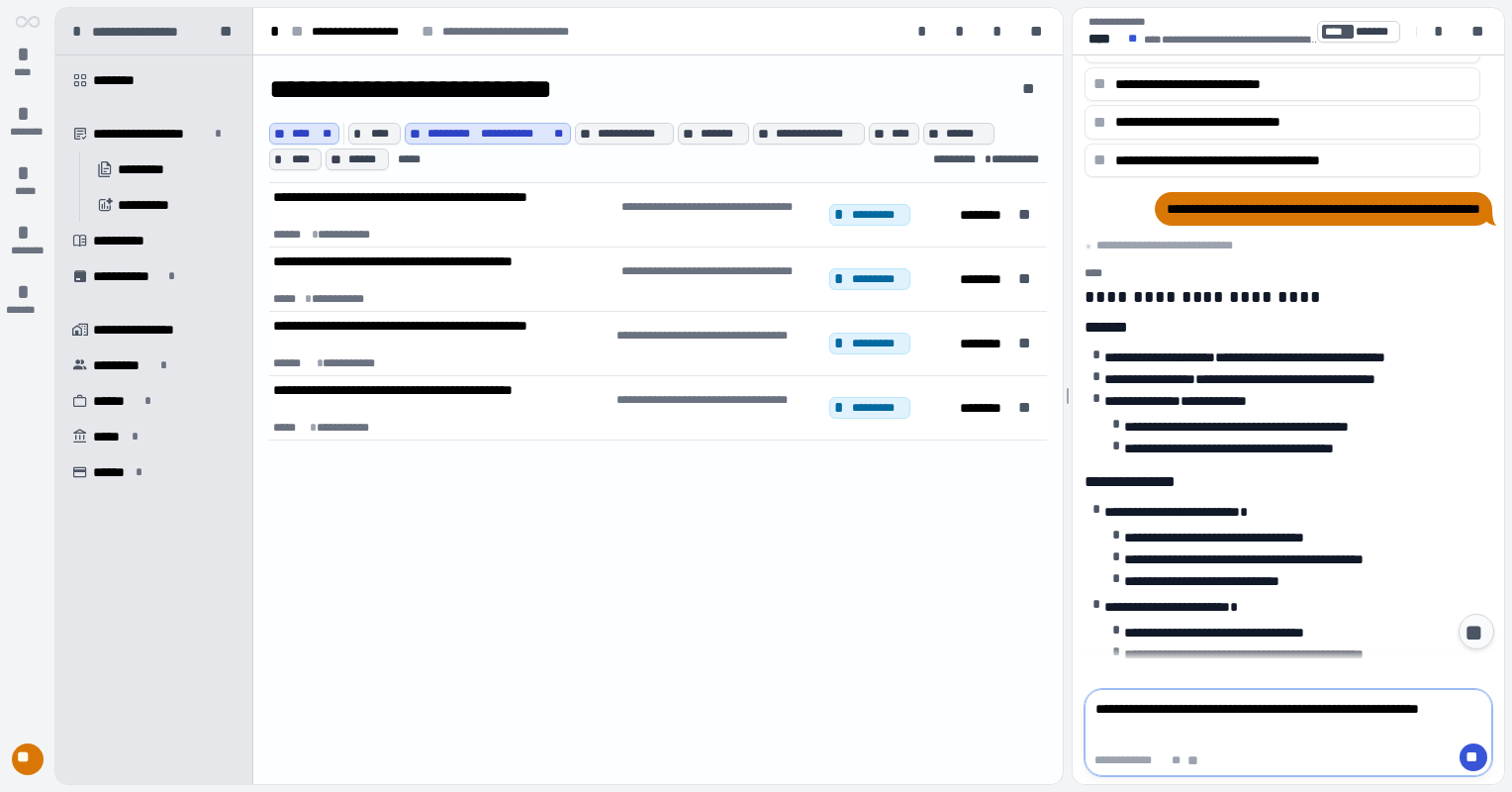 type on "**********" 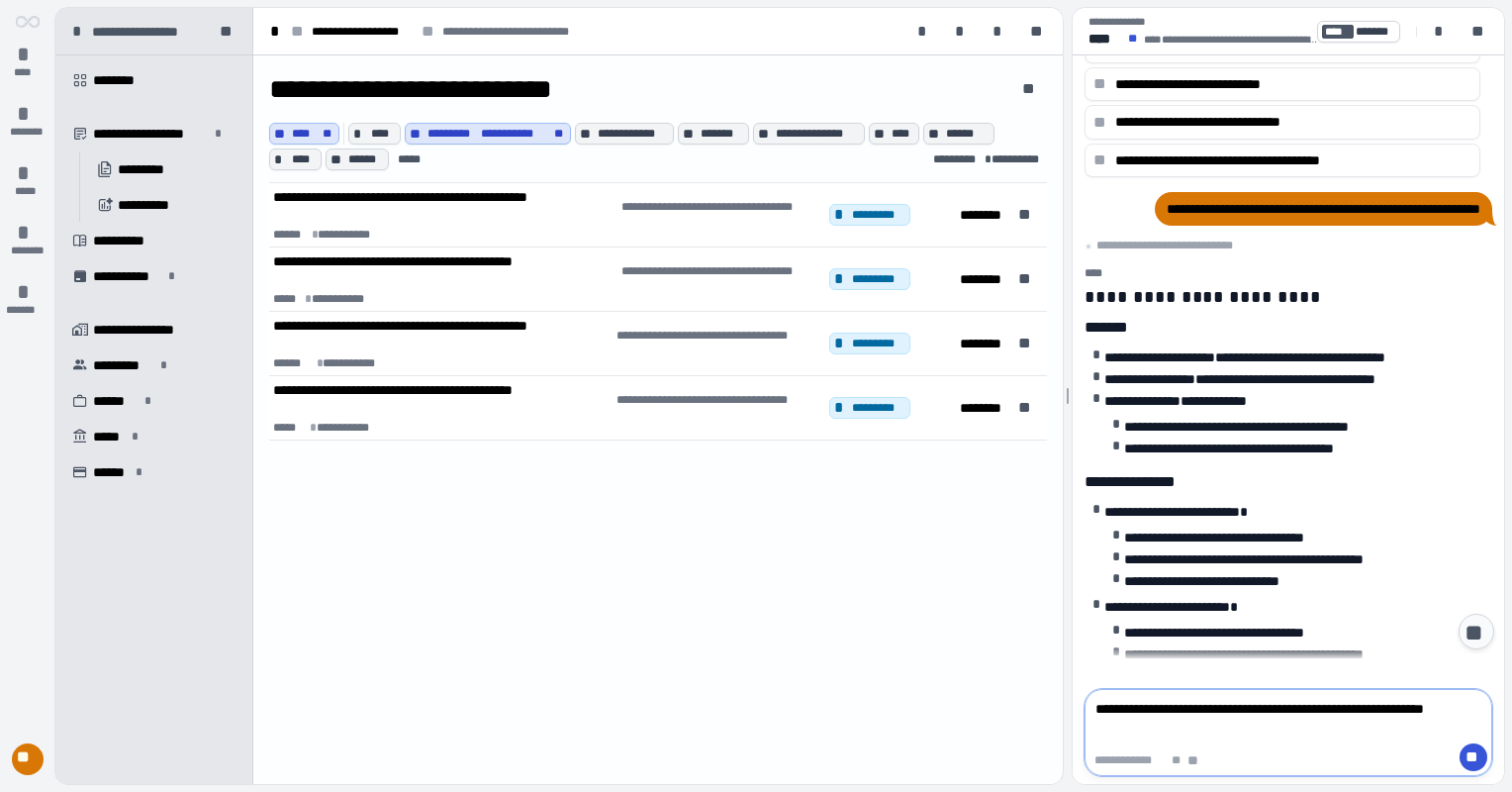 type 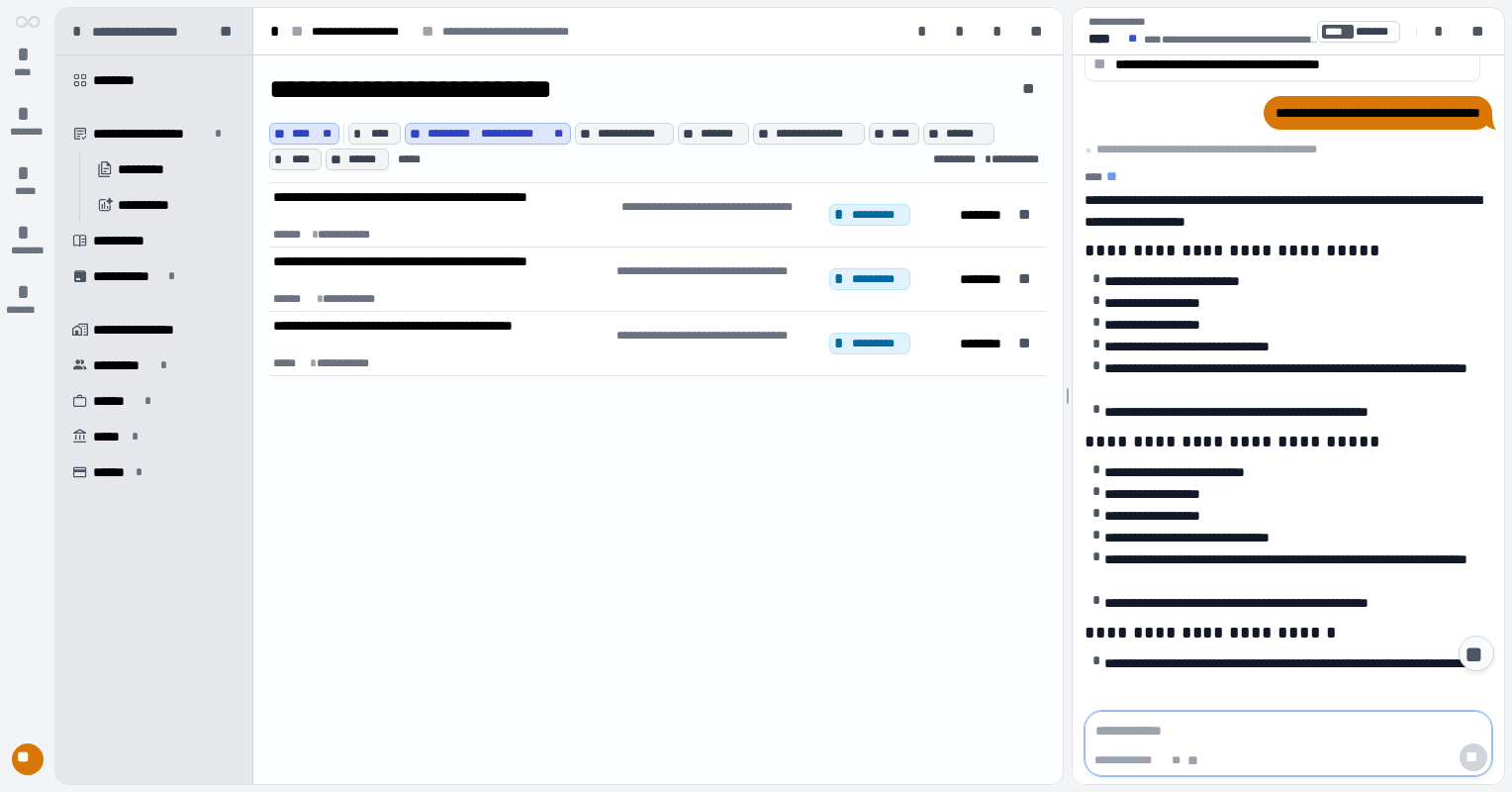 scroll, scrollTop: 0, scrollLeft: 0, axis: both 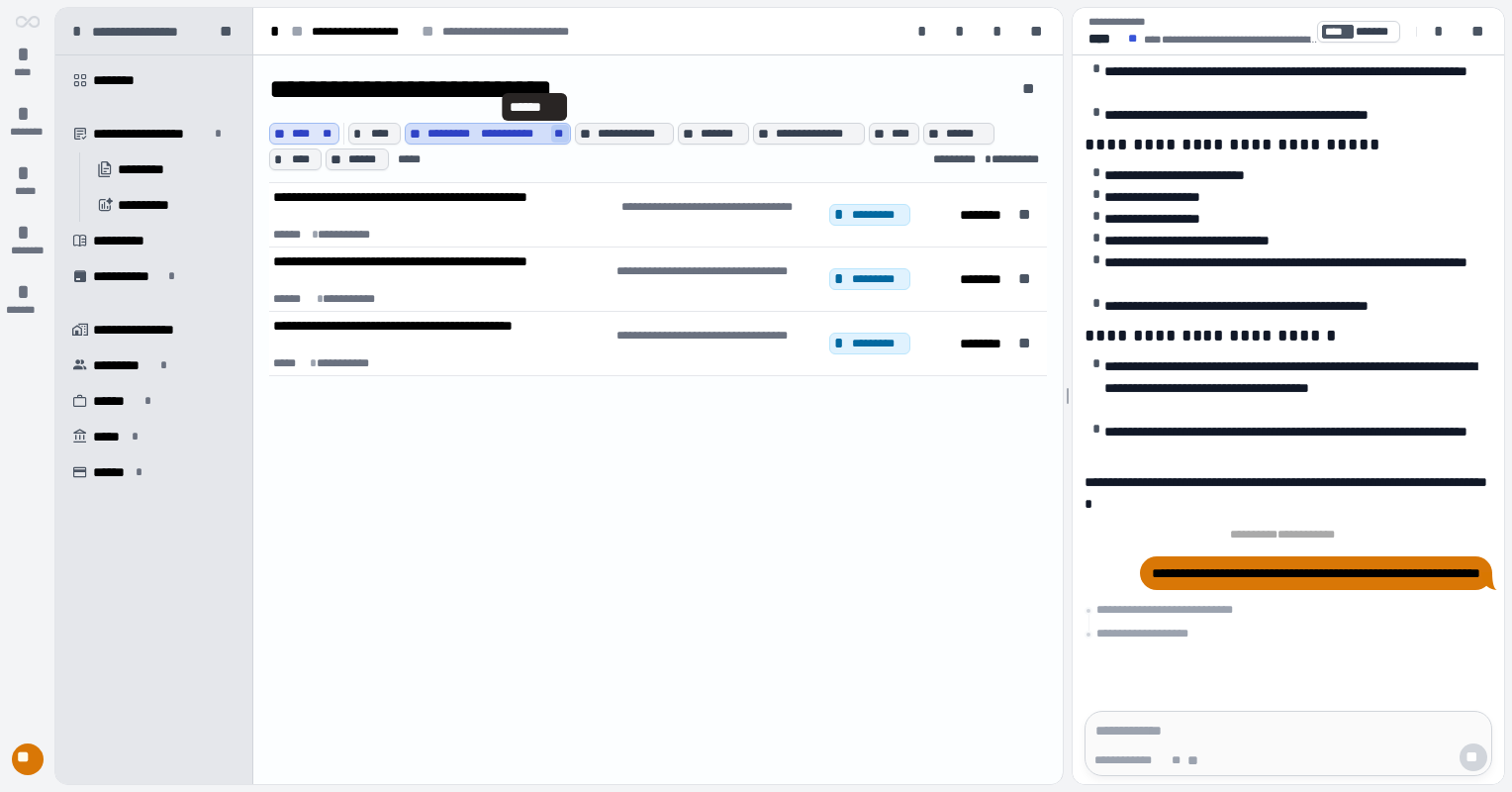 click on "**" at bounding box center (560, 134) 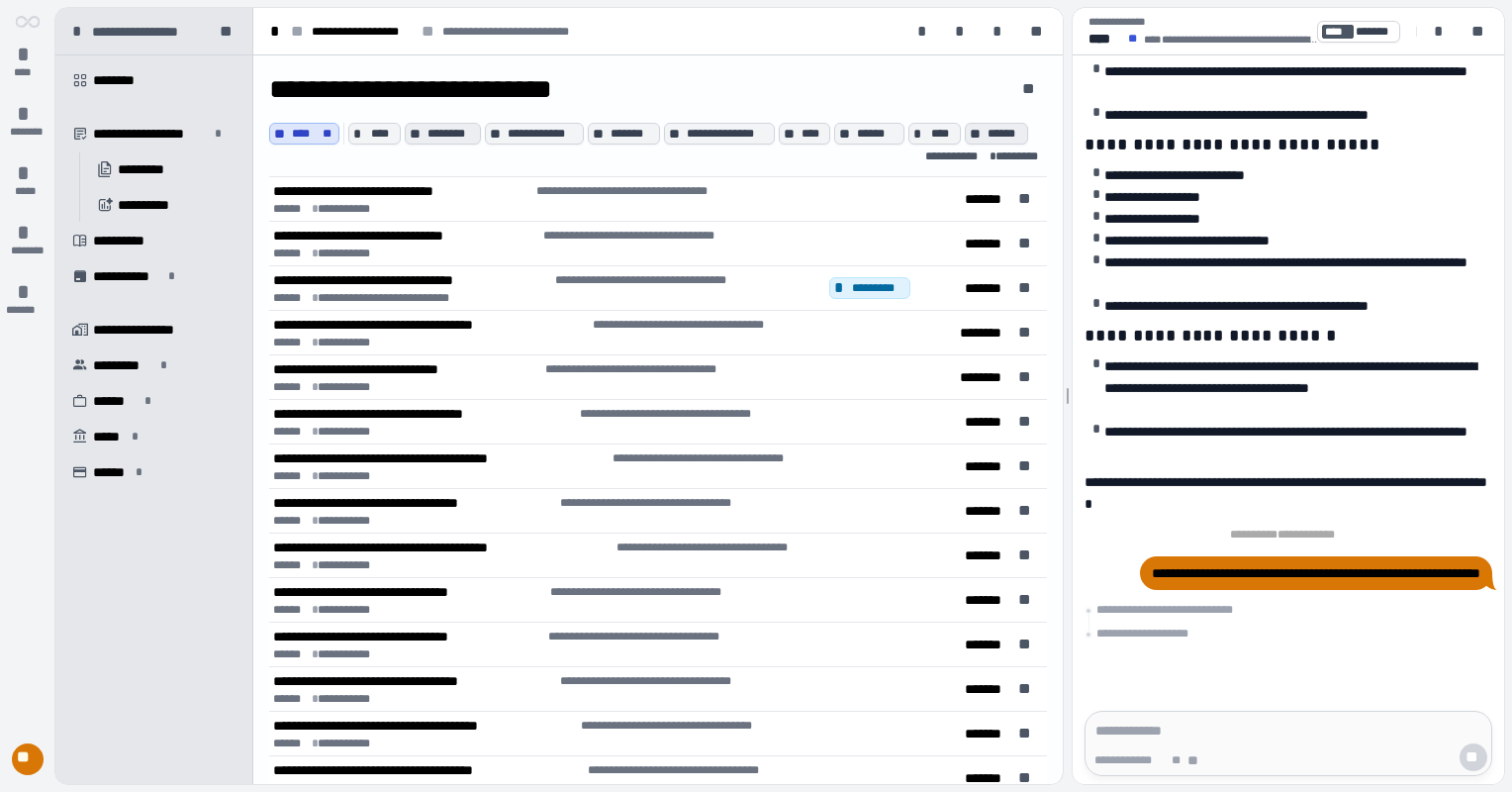 click on "******" at bounding box center (1005, 134) 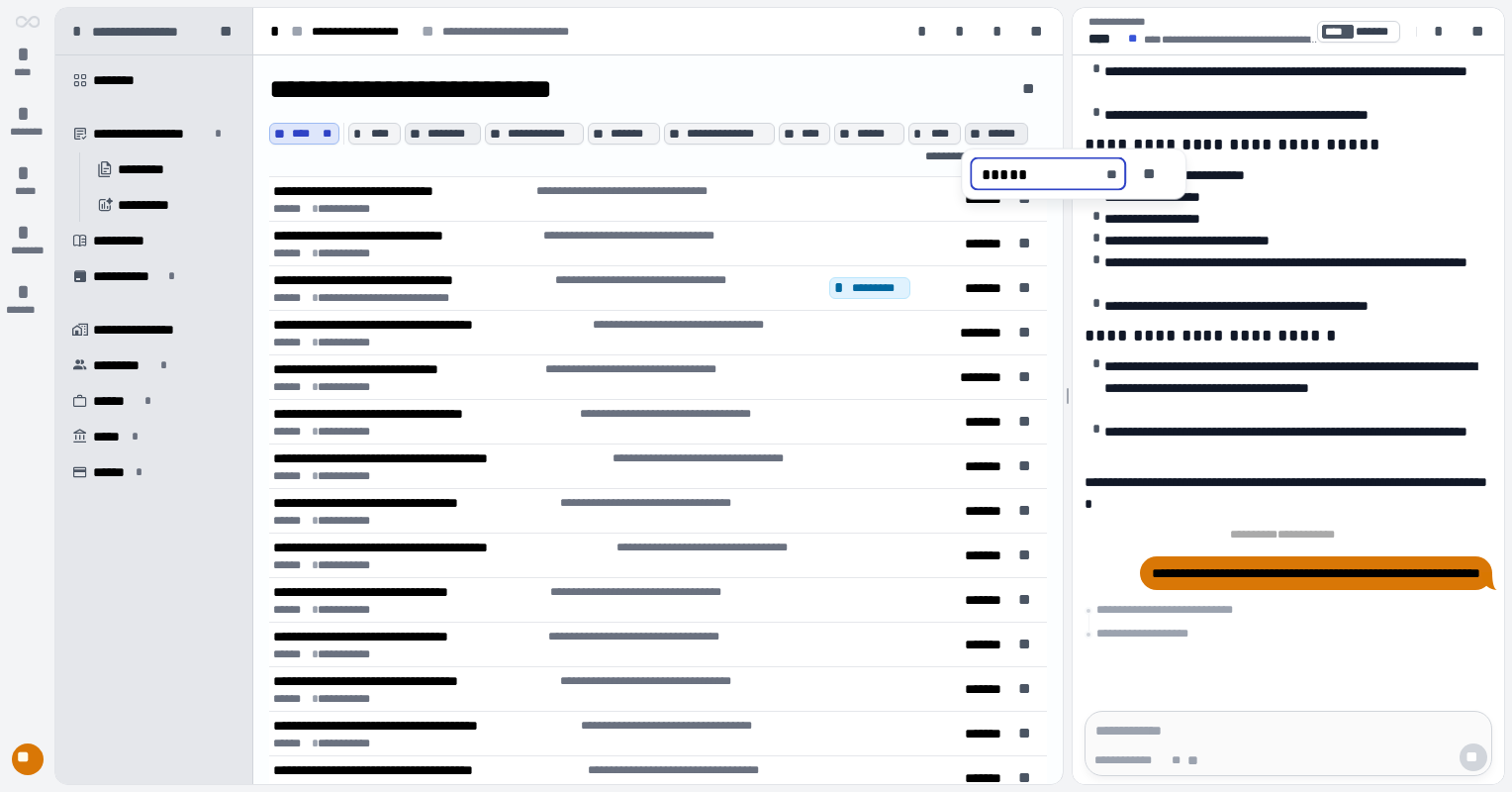 type on "******" 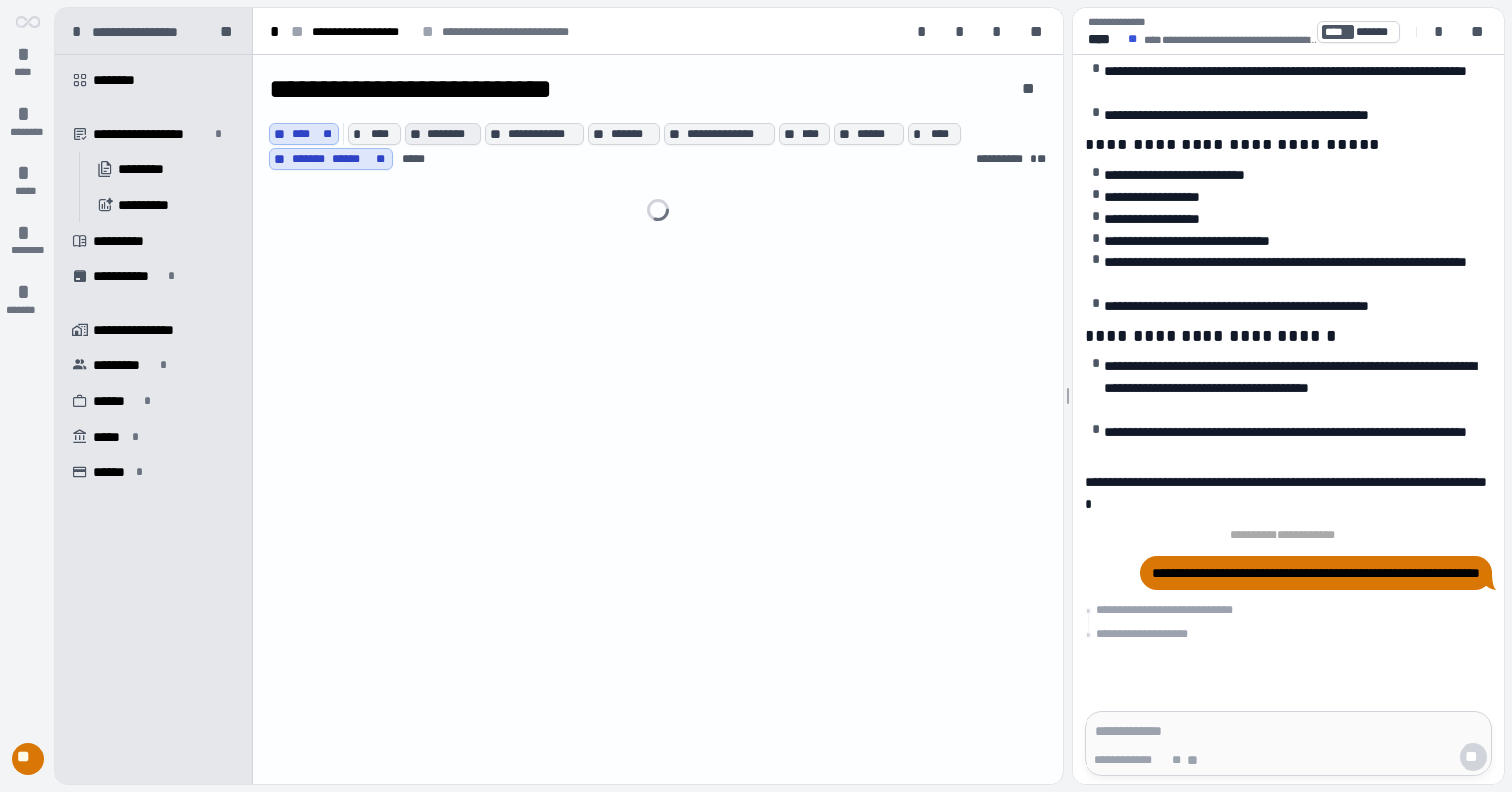 type 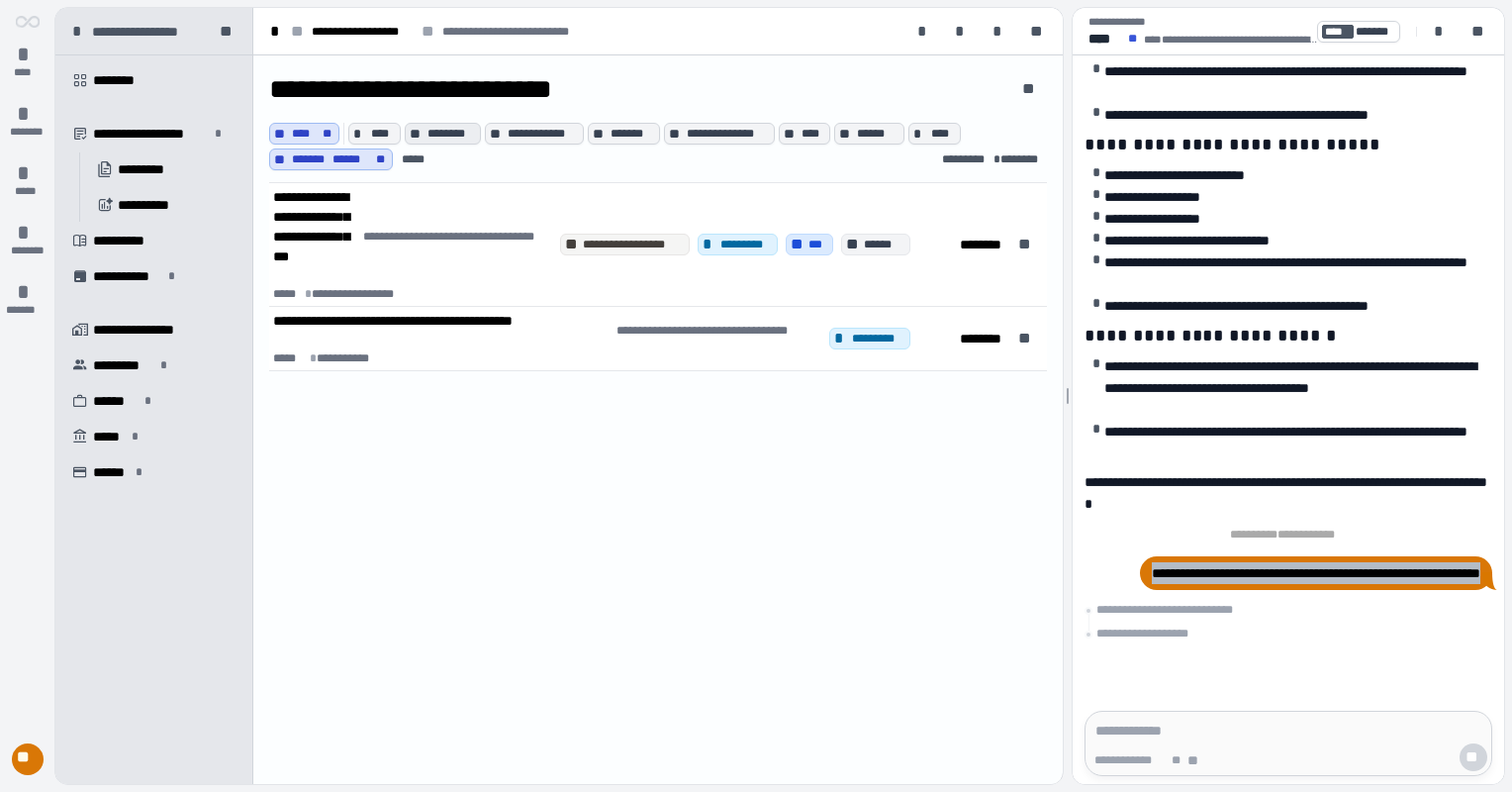 drag, startPoint x: 1255, startPoint y: 570, endPoint x: 1146, endPoint y: 546, distance: 111.610931 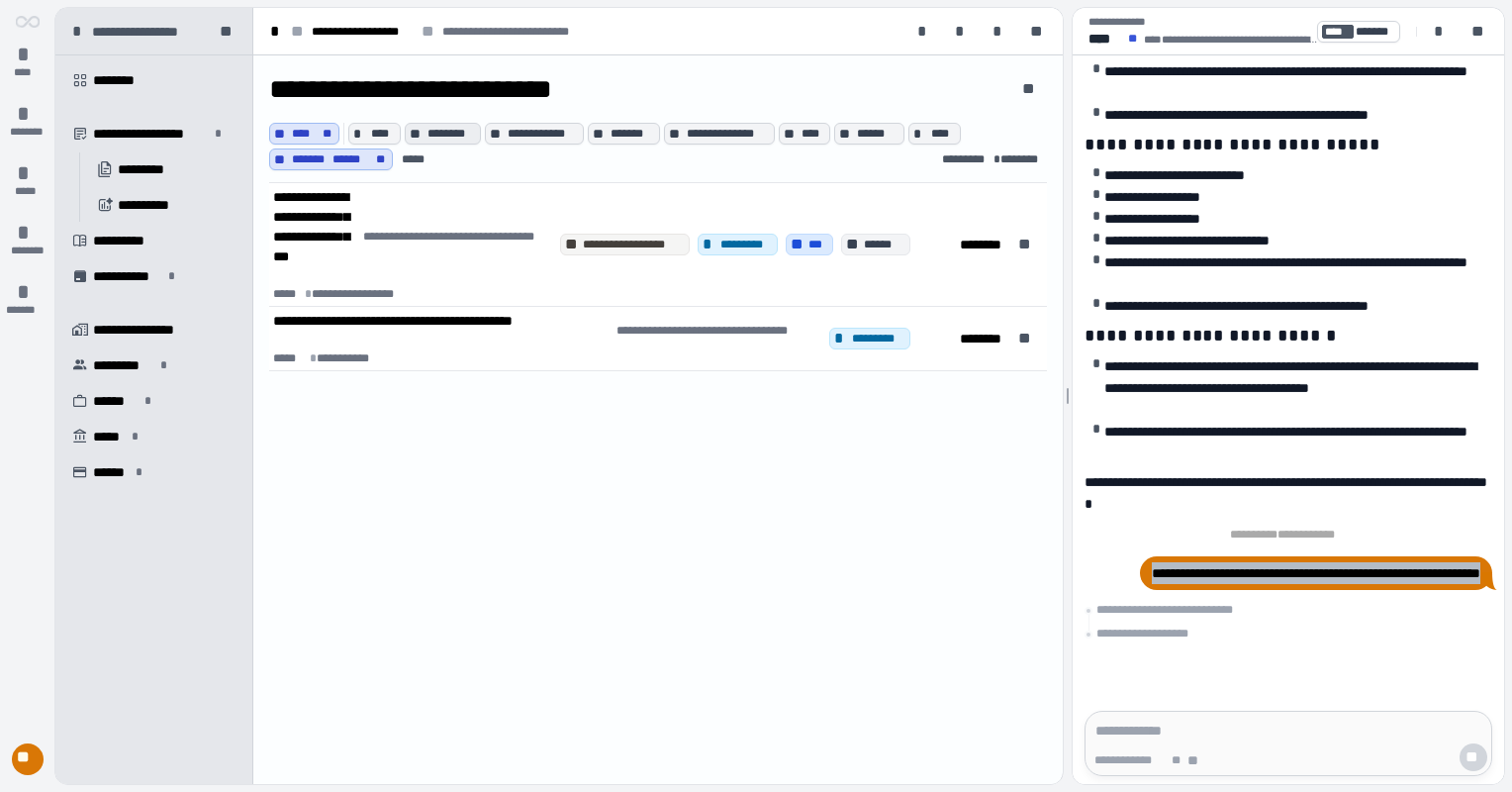 copy on "**********" 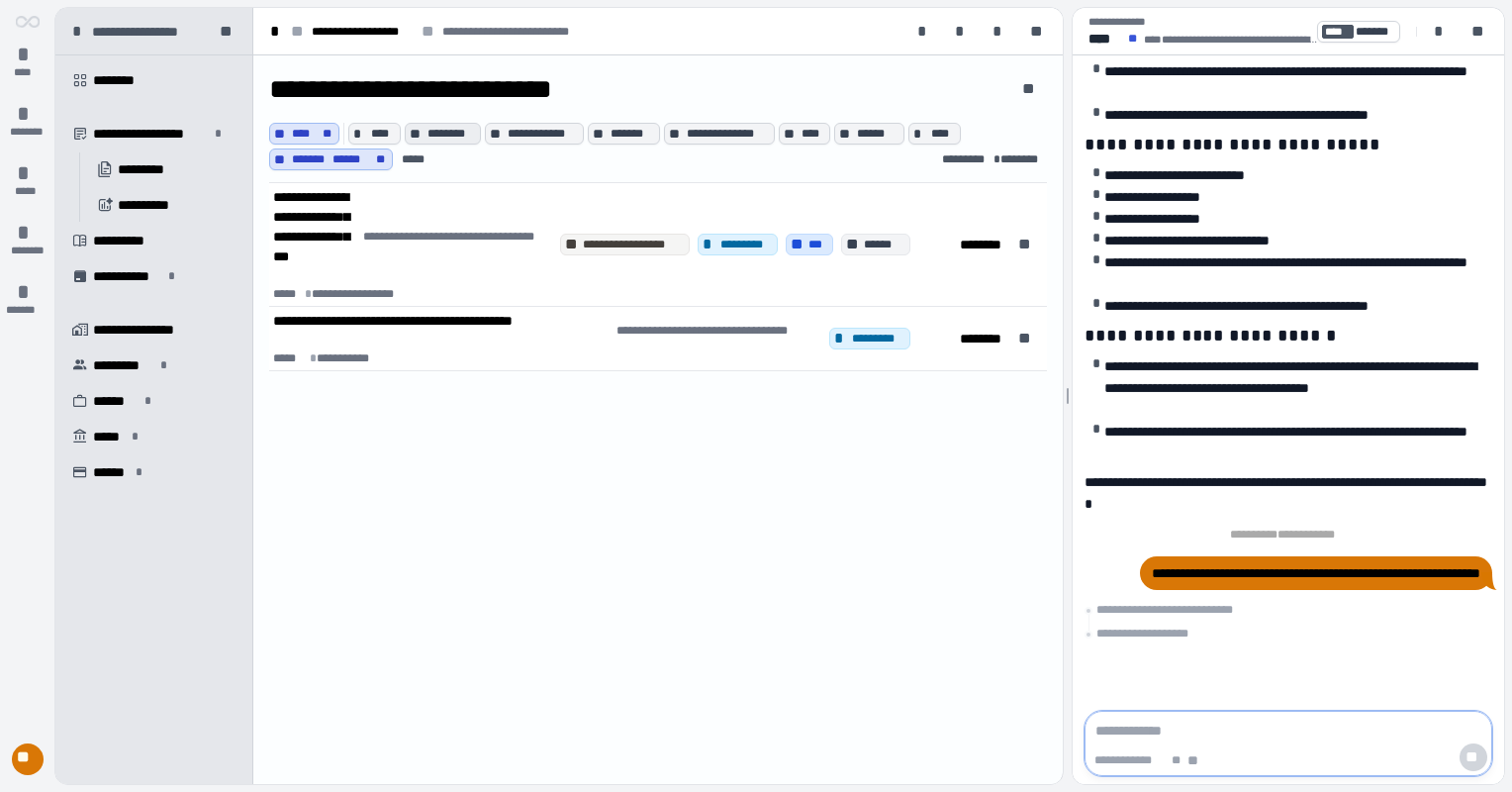 drag, startPoint x: 1114, startPoint y: 717, endPoint x: 1108, endPoint y: 733, distance: 17.088007 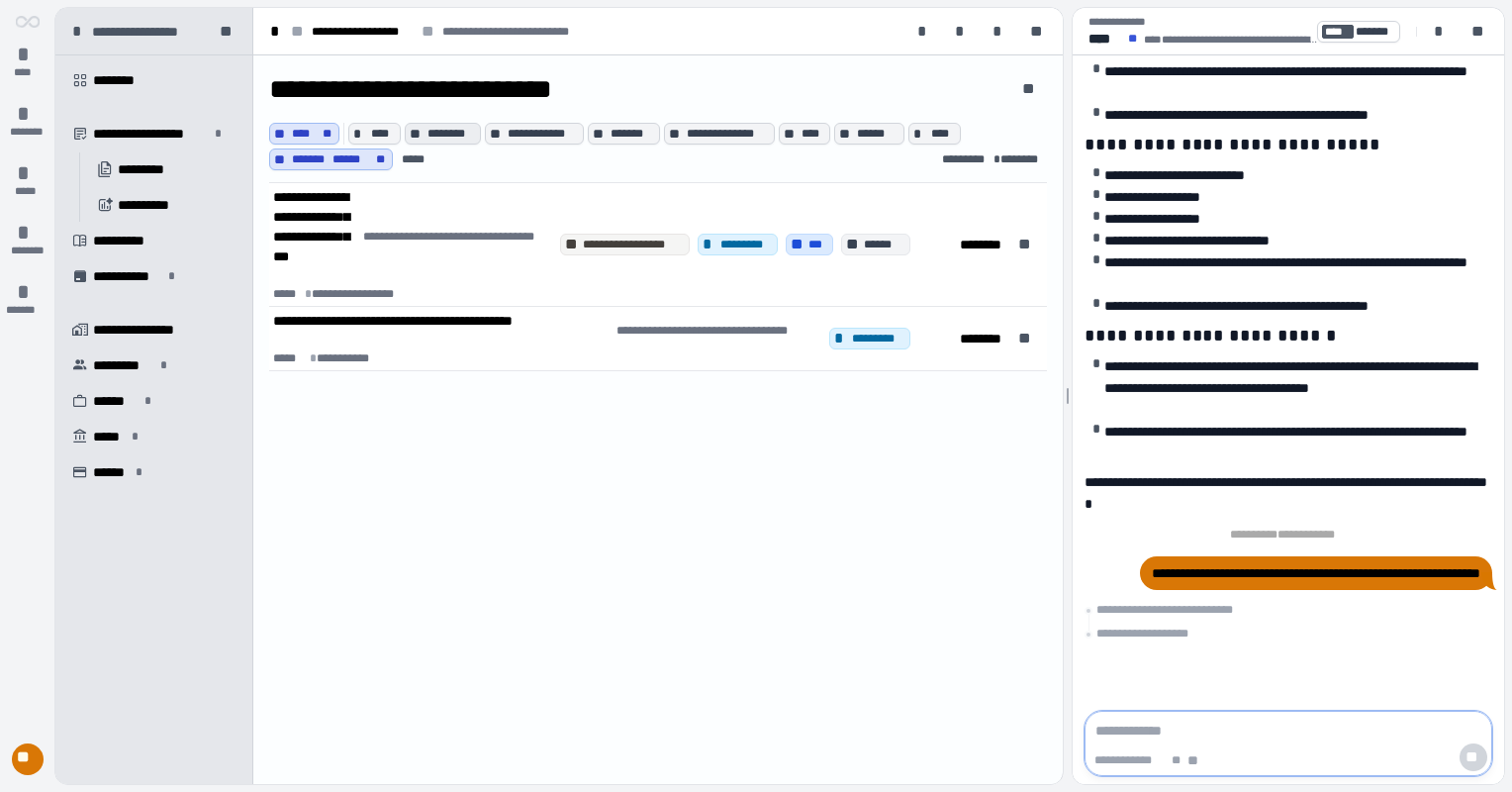 click at bounding box center (1288, 731) 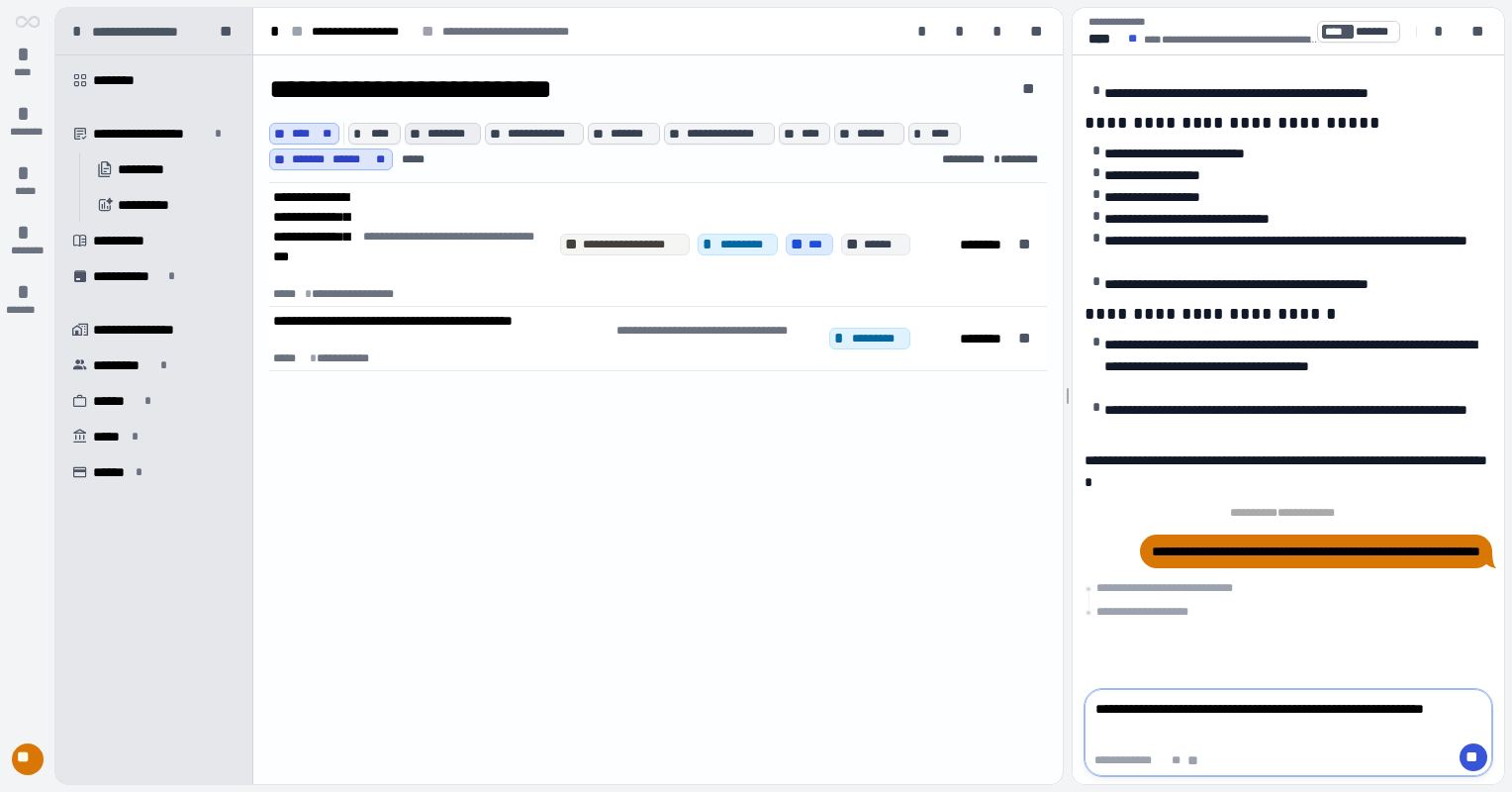 drag, startPoint x: 1128, startPoint y: 711, endPoint x: 1186, endPoint y: 720, distance: 58.694122 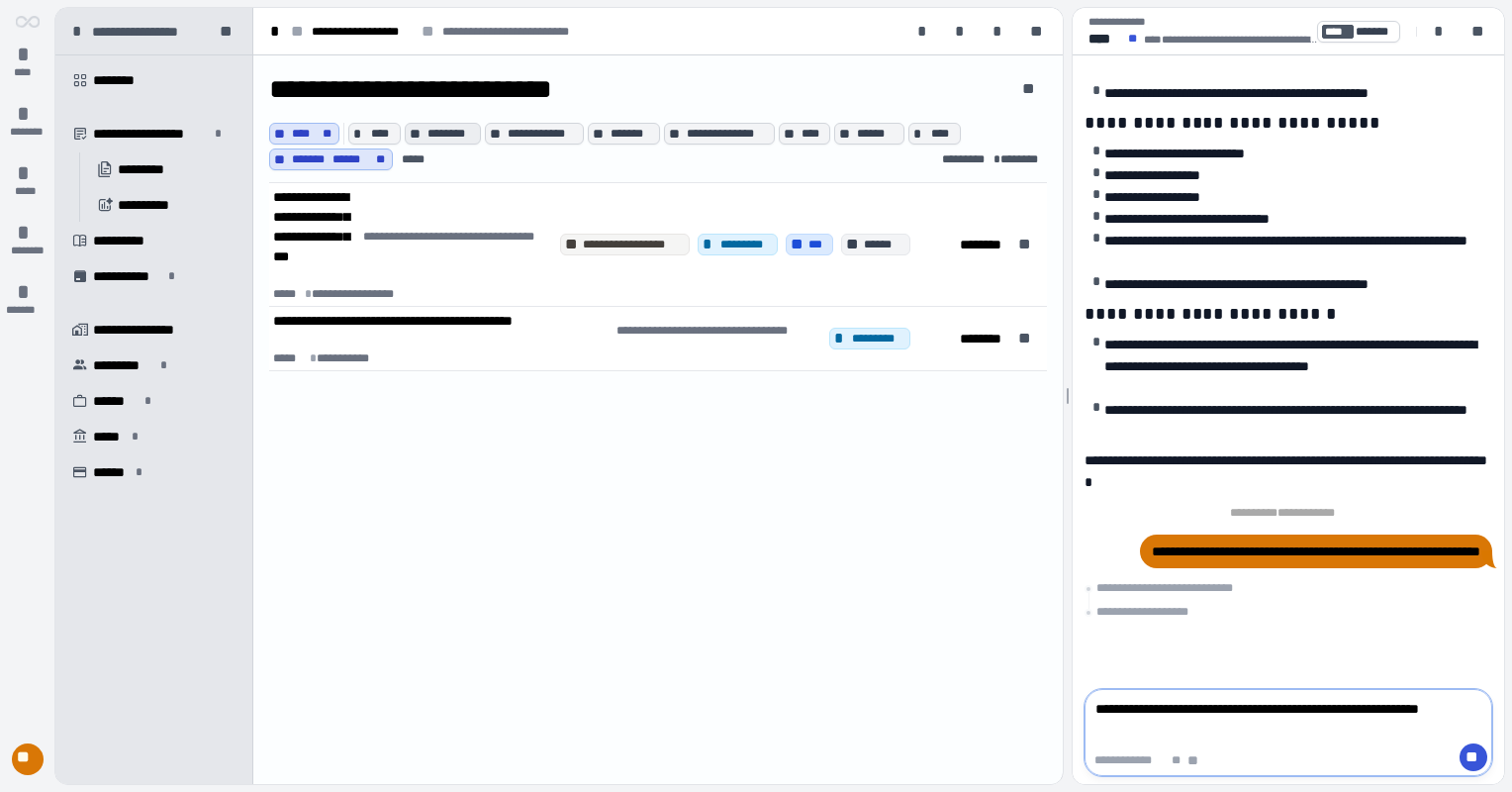 click on "**********" at bounding box center [1288, 720] 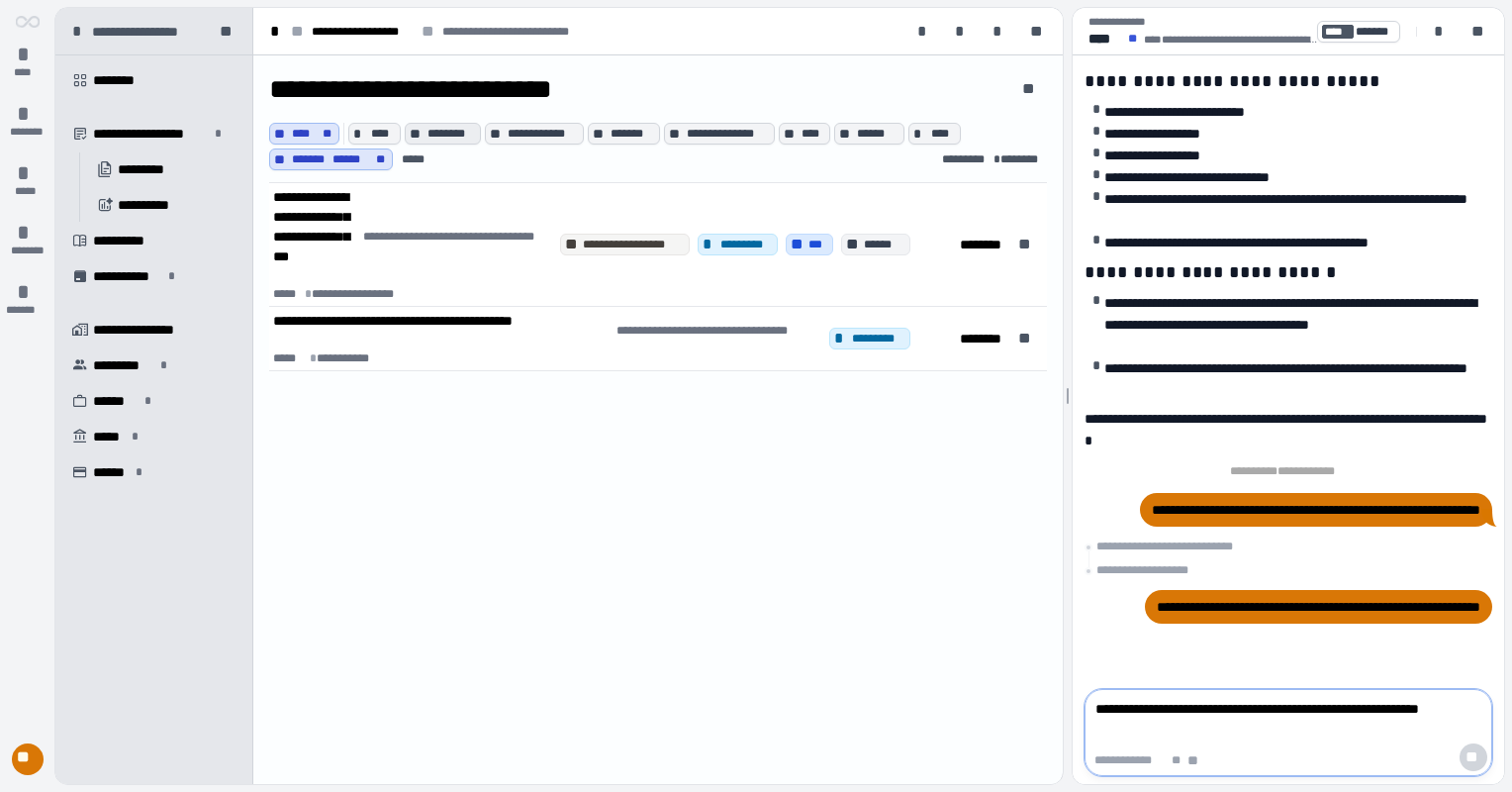 type 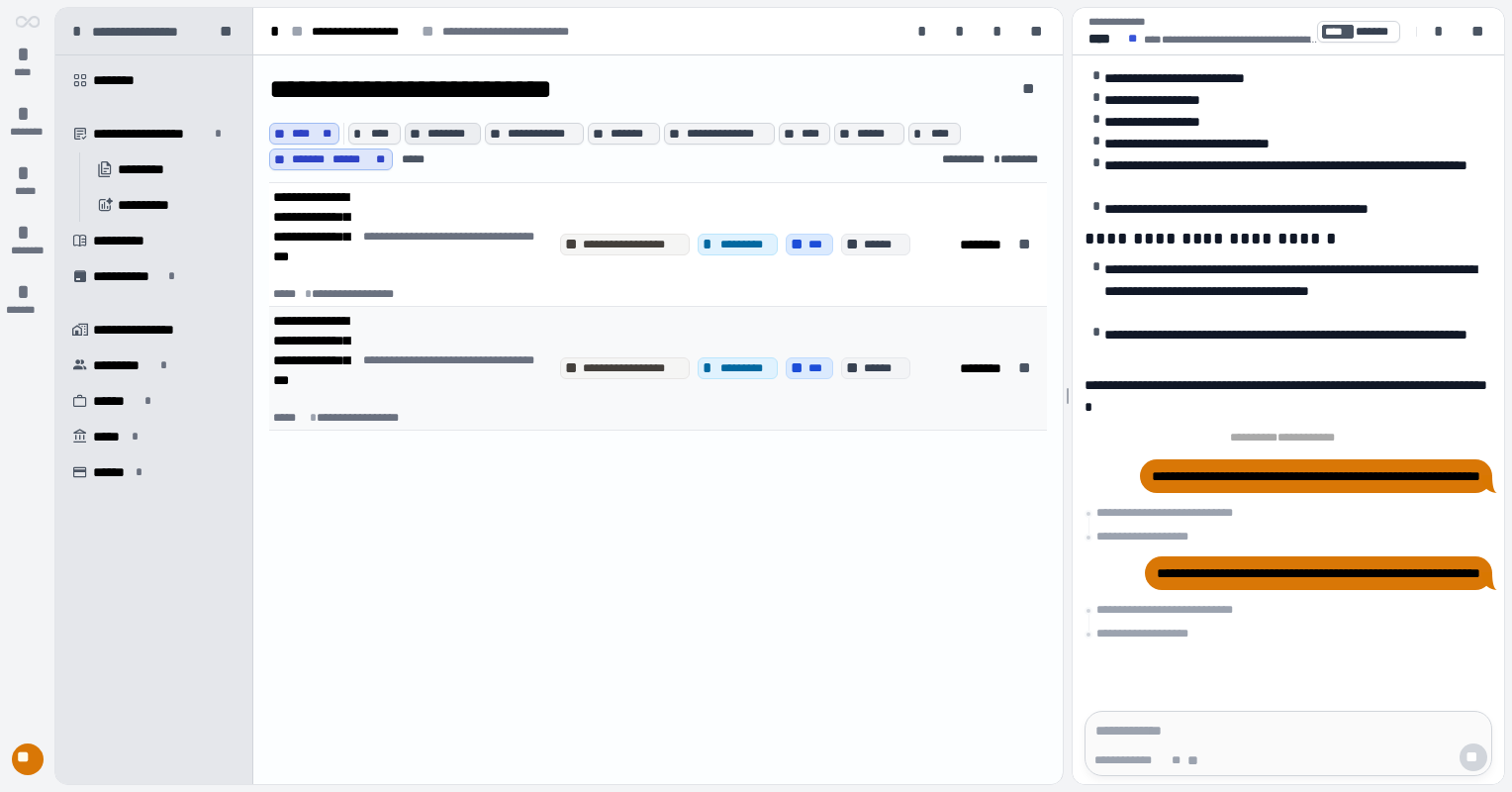 click on "******" at bounding box center [884, 368] 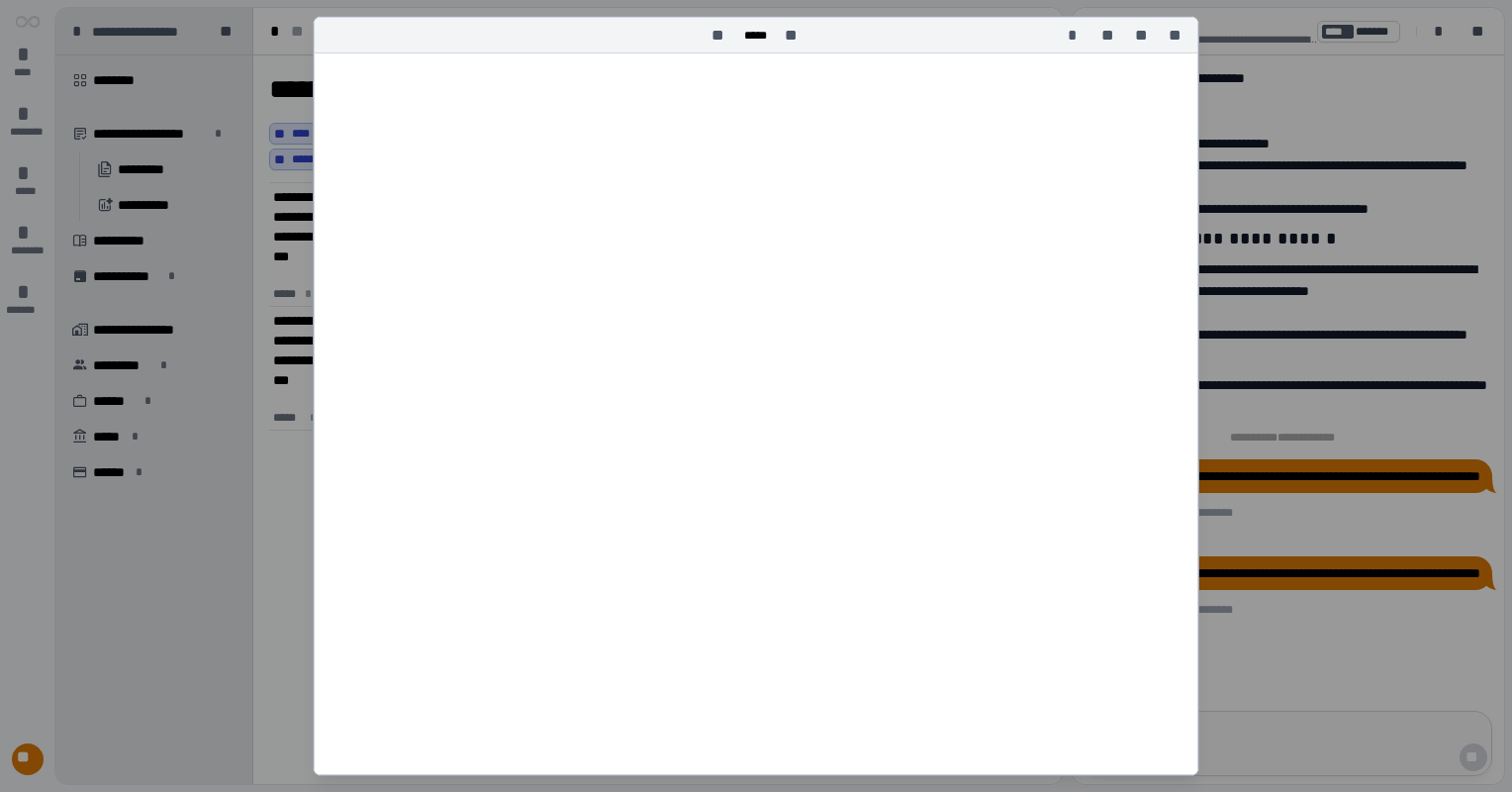 scroll, scrollTop: 1155, scrollLeft: 0, axis: vertical 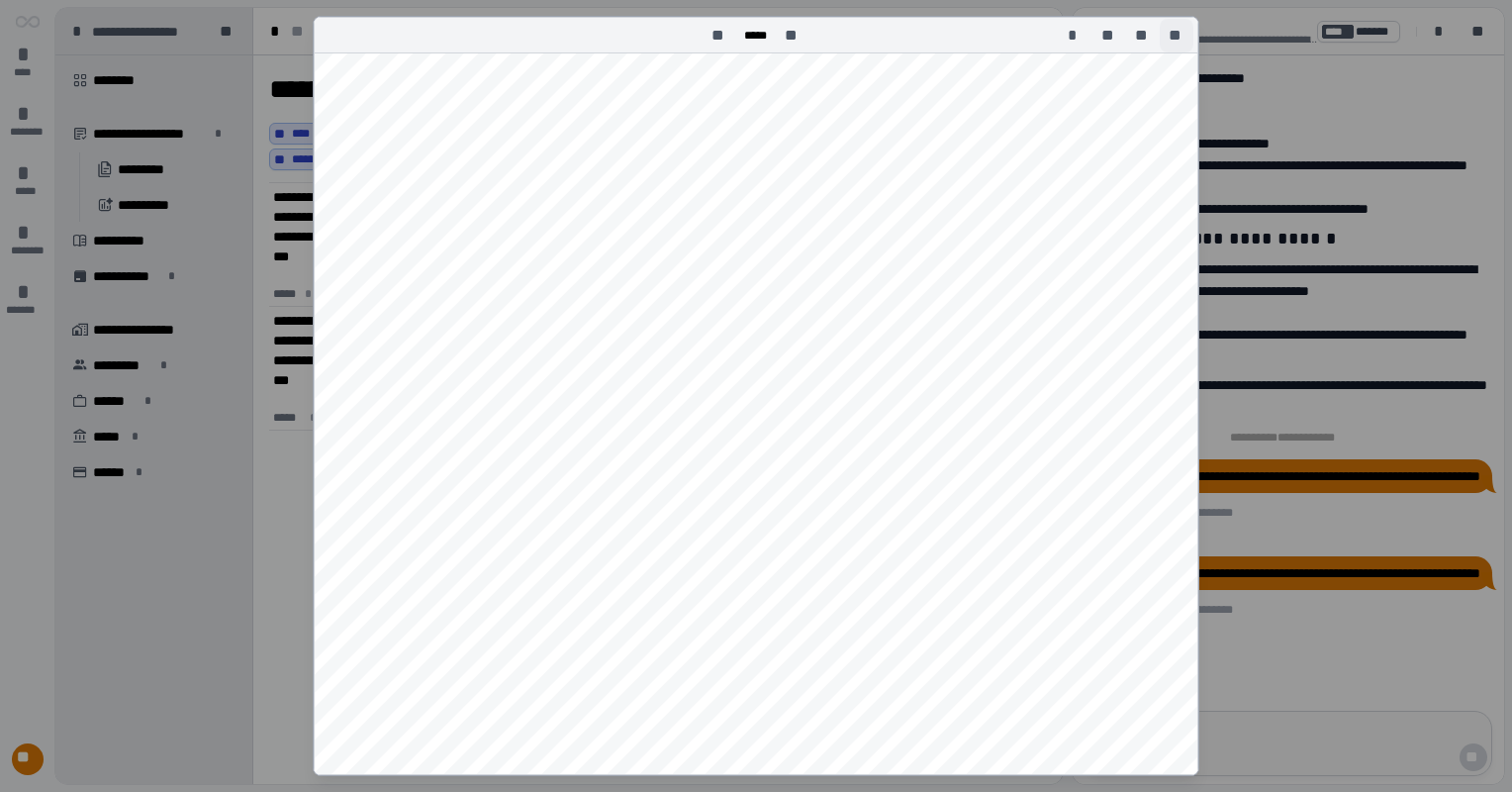 click on "**" at bounding box center [1177, 36] 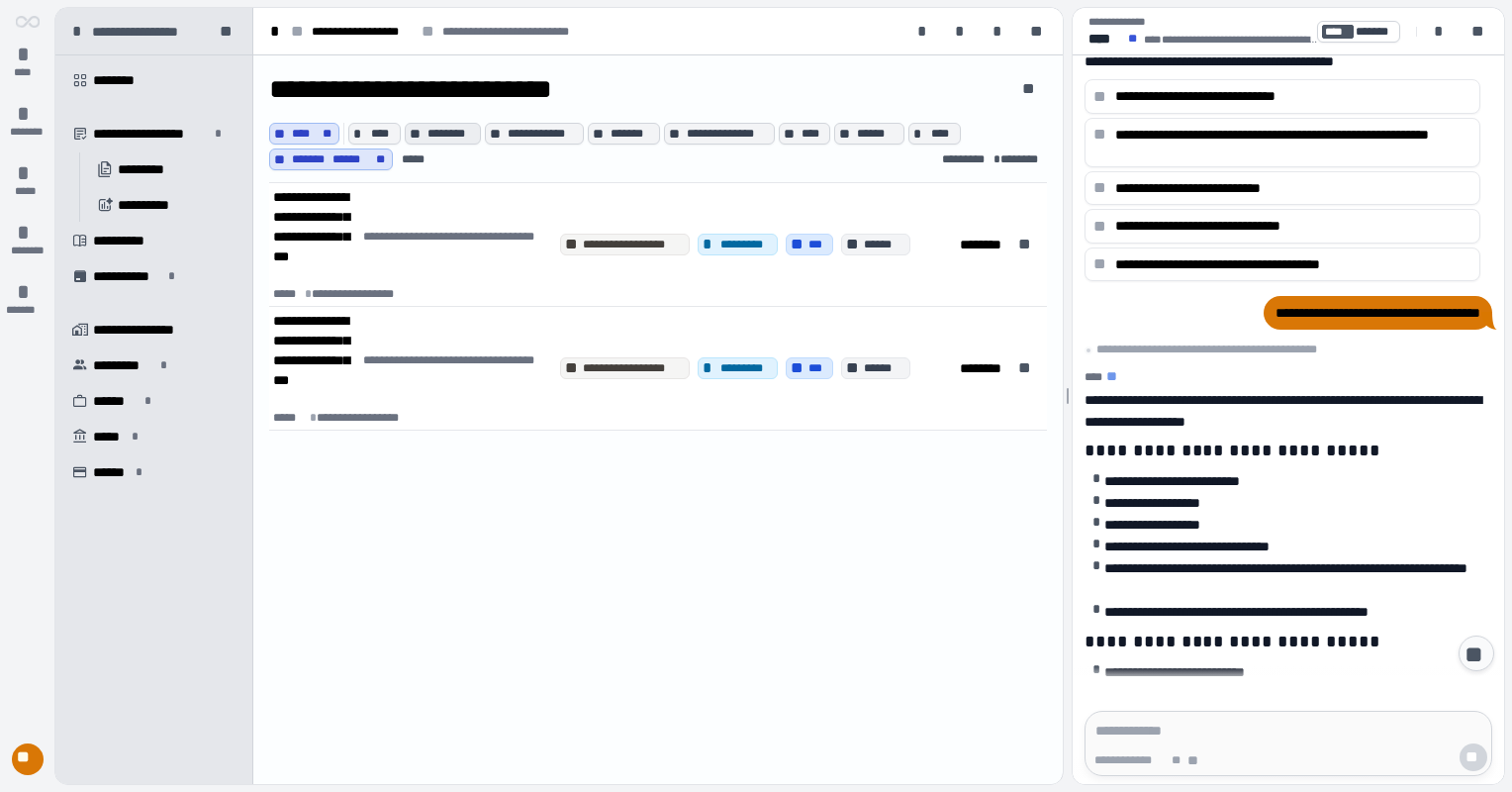 scroll, scrollTop: 891, scrollLeft: 0, axis: vertical 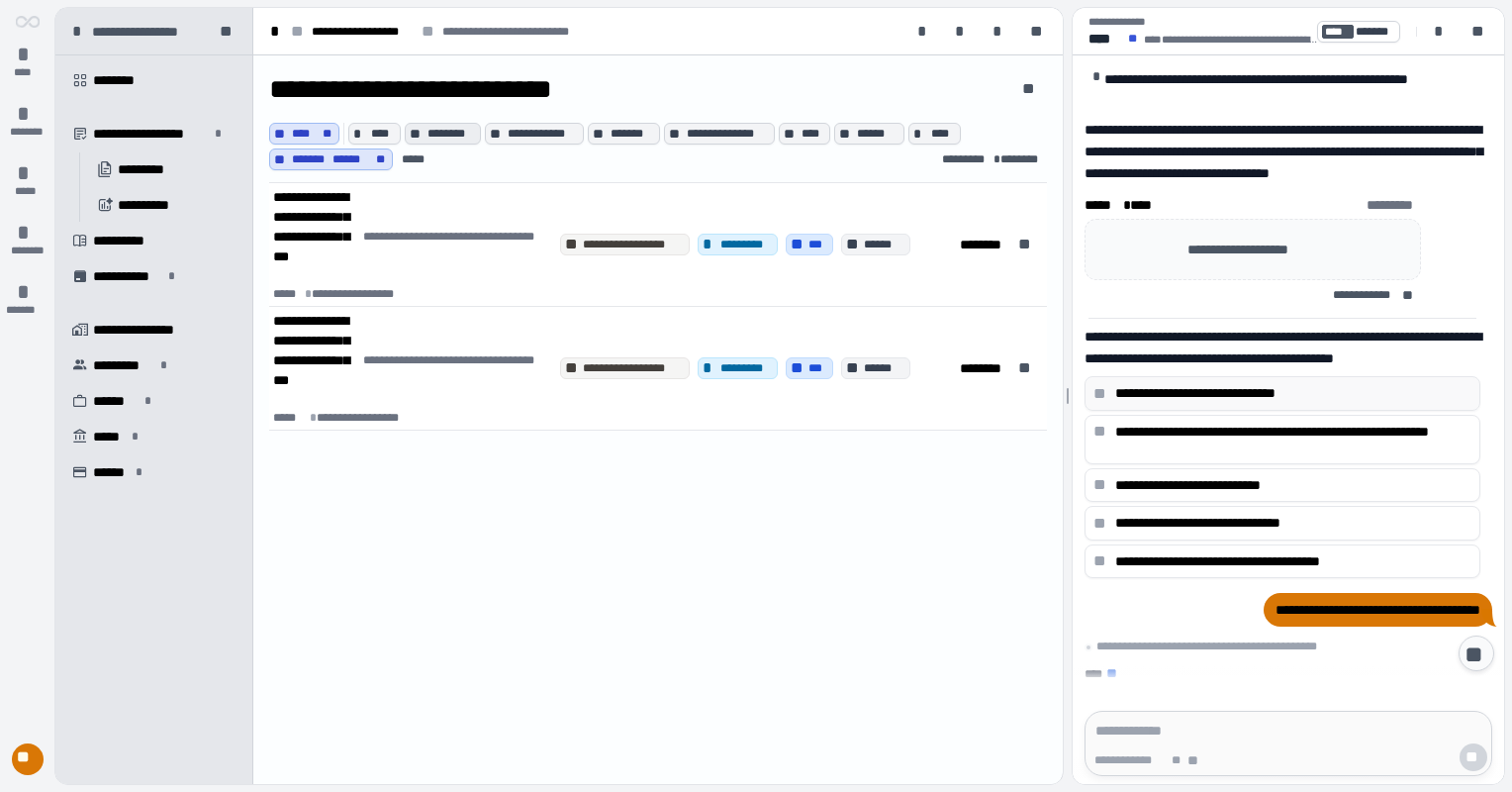 click on "**********" at bounding box center (1288, 393) 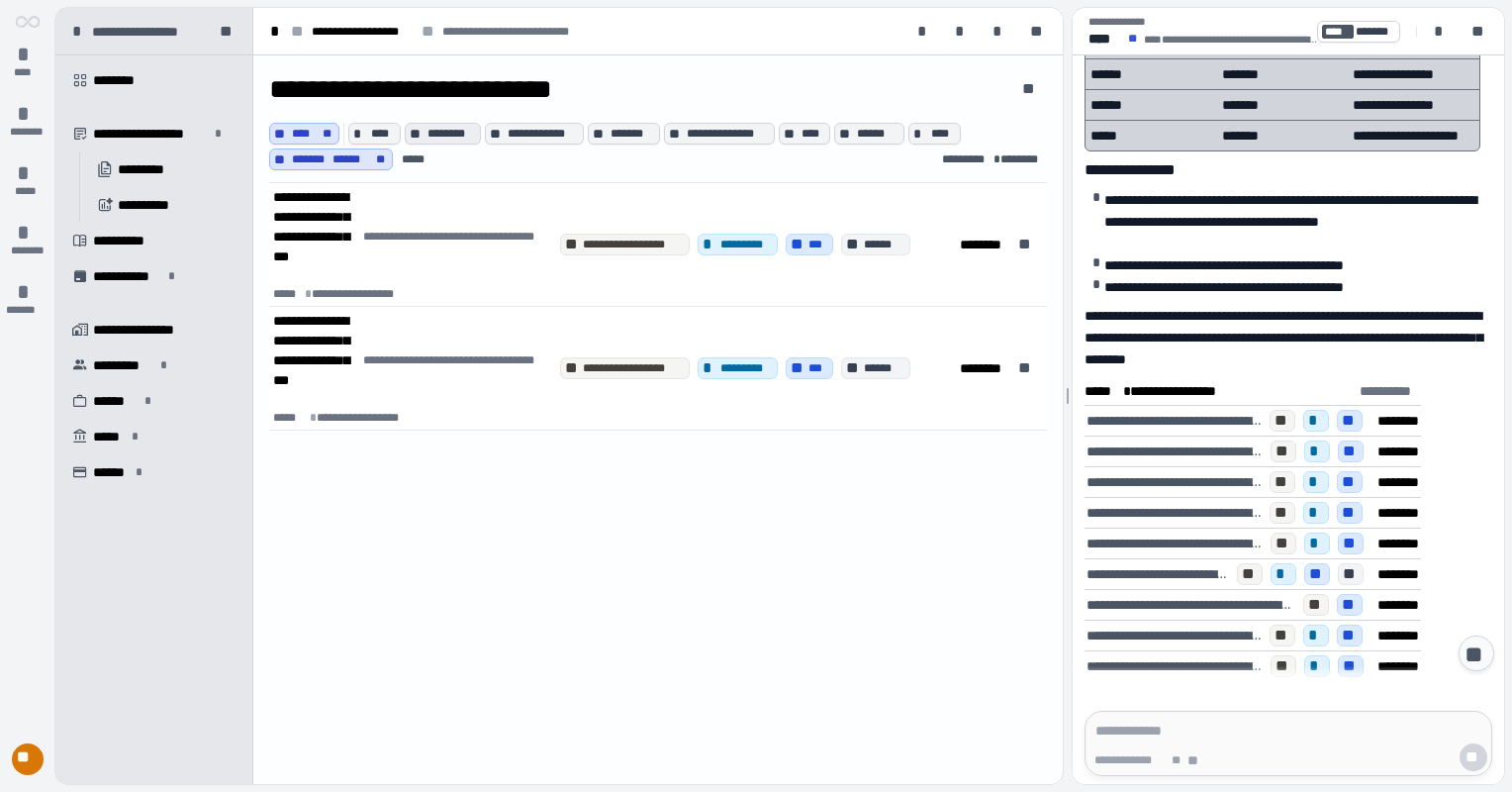 scroll, scrollTop: 693, scrollLeft: 0, axis: vertical 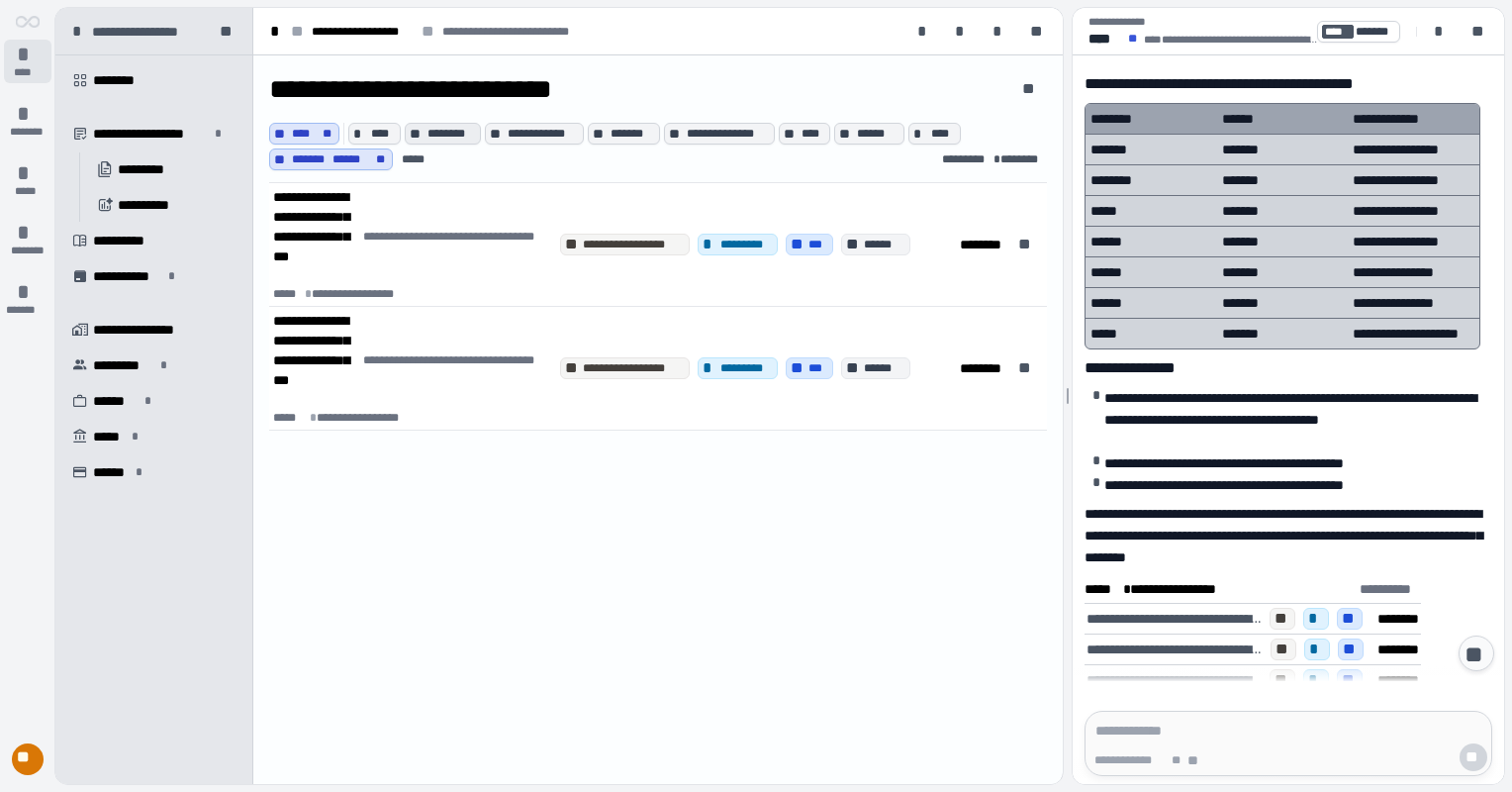 click on "*" at bounding box center [28, 54] 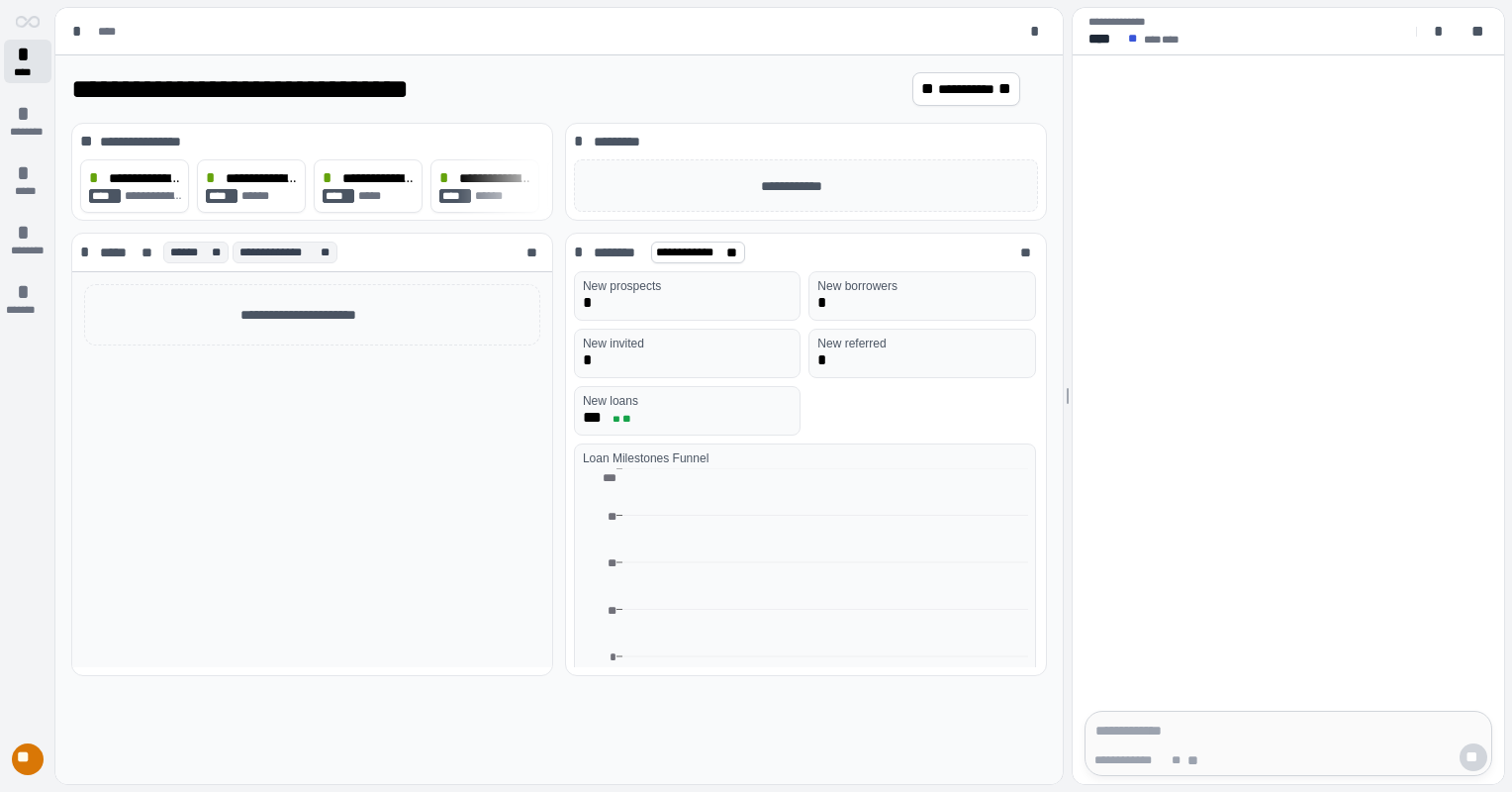 scroll, scrollTop: 0, scrollLeft: 0, axis: both 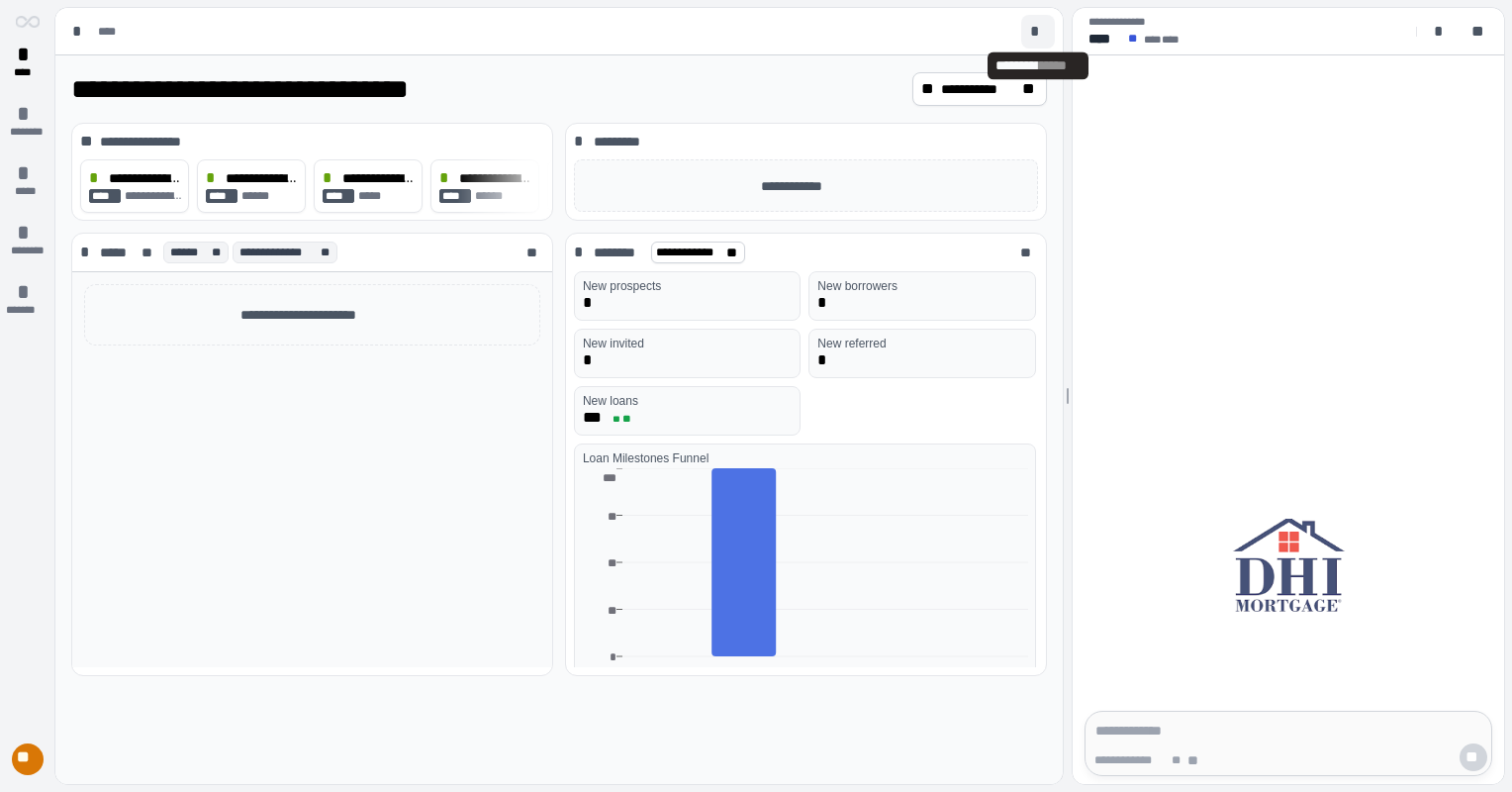 click on "*" at bounding box center (1038, 32) 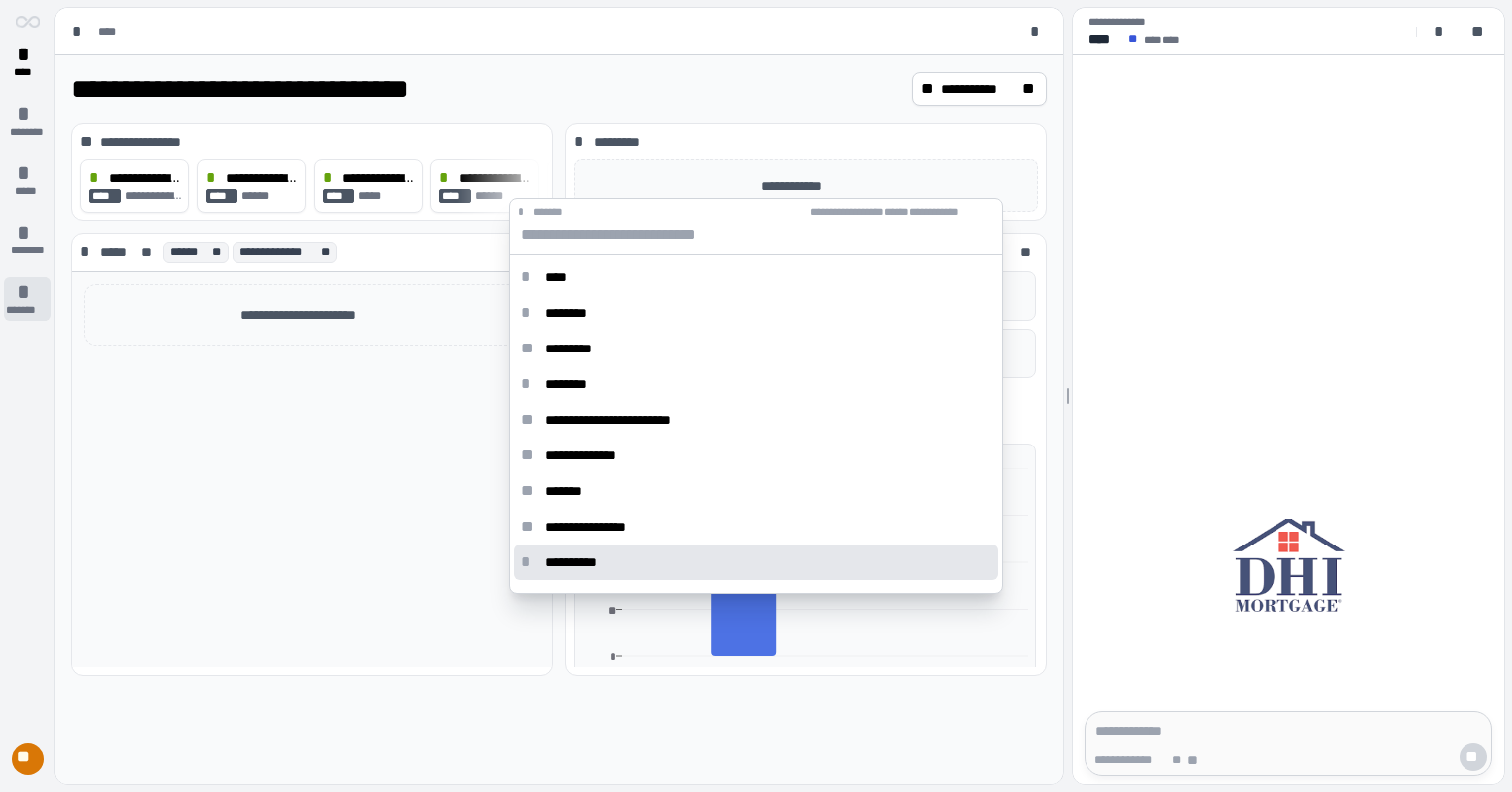 click on "*******" at bounding box center [28, 310] 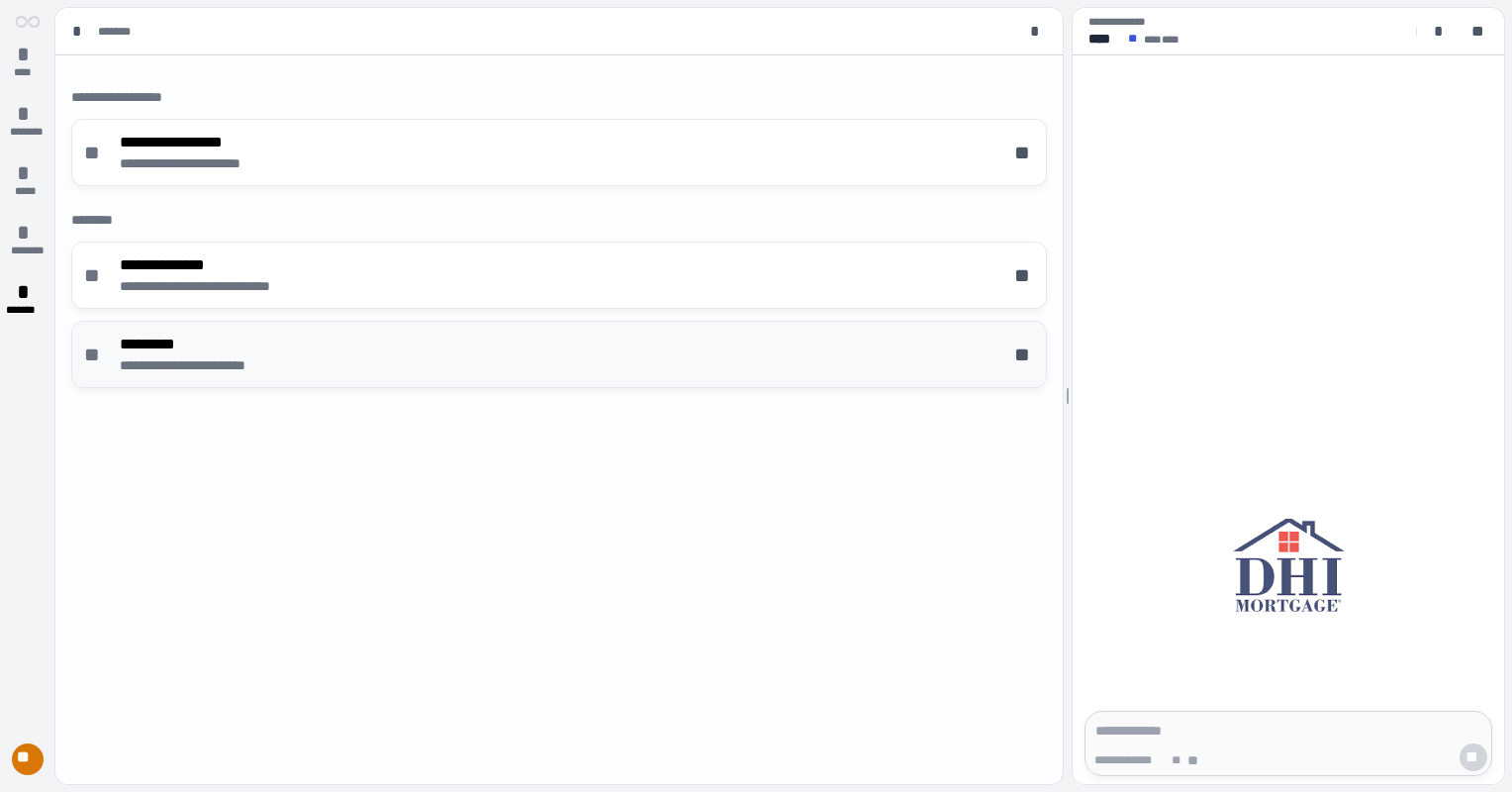 click on "**********" at bounding box center (559, 354) 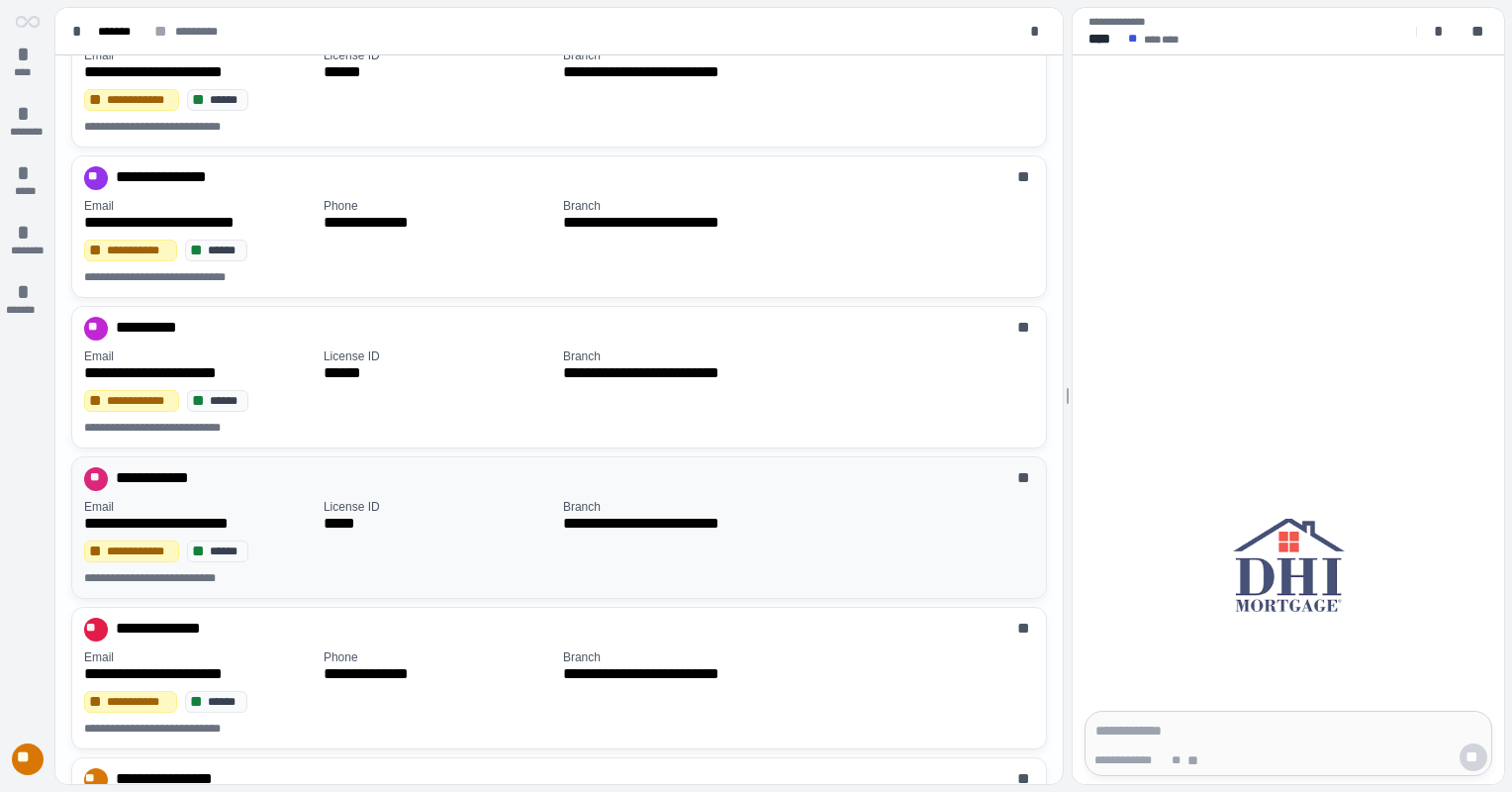 scroll, scrollTop: 1080, scrollLeft: 0, axis: vertical 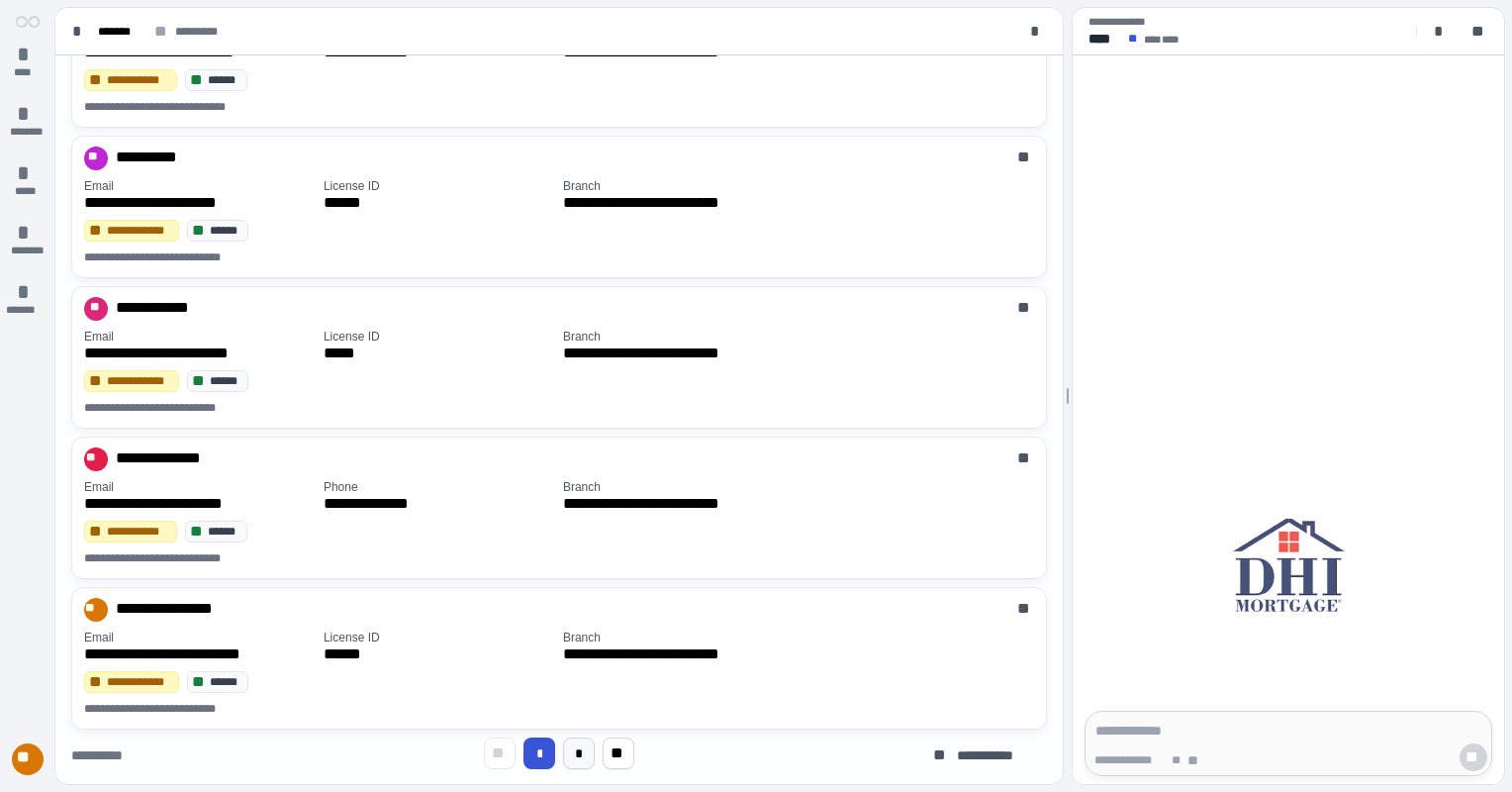 click on "*" at bounding box center [579, 753] 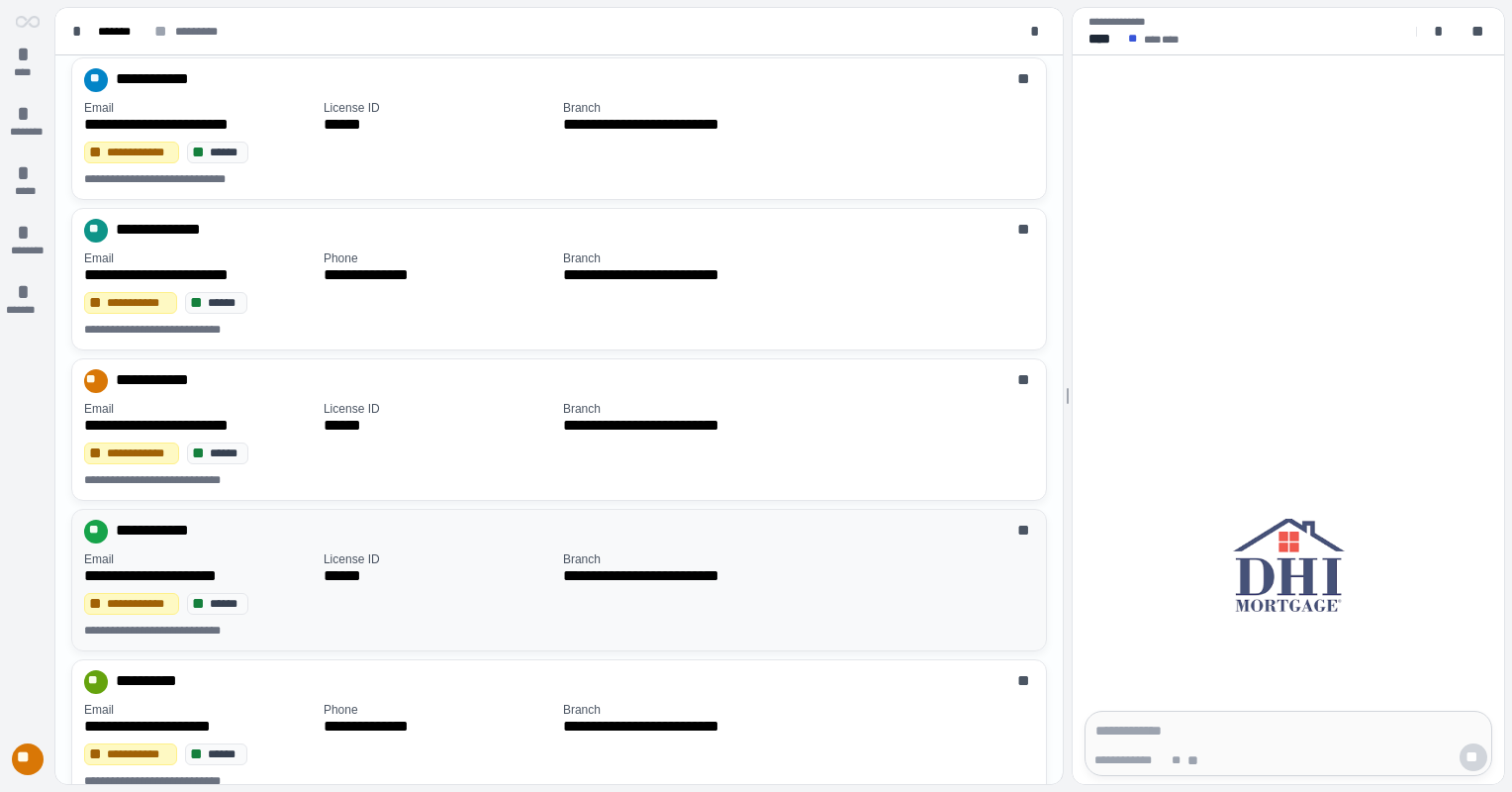 scroll, scrollTop: 0, scrollLeft: 0, axis: both 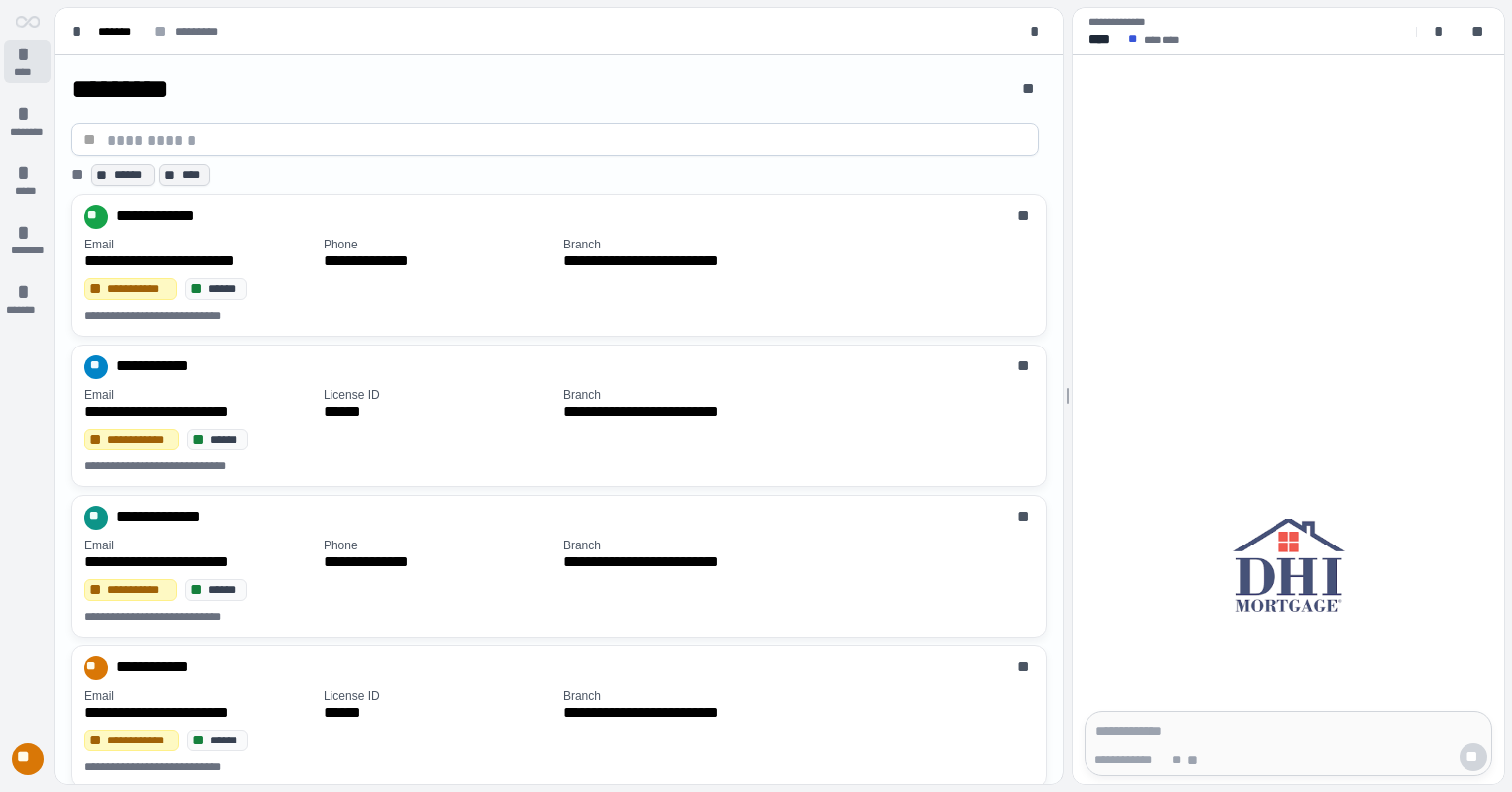click on "* ****" at bounding box center (28, 61) 